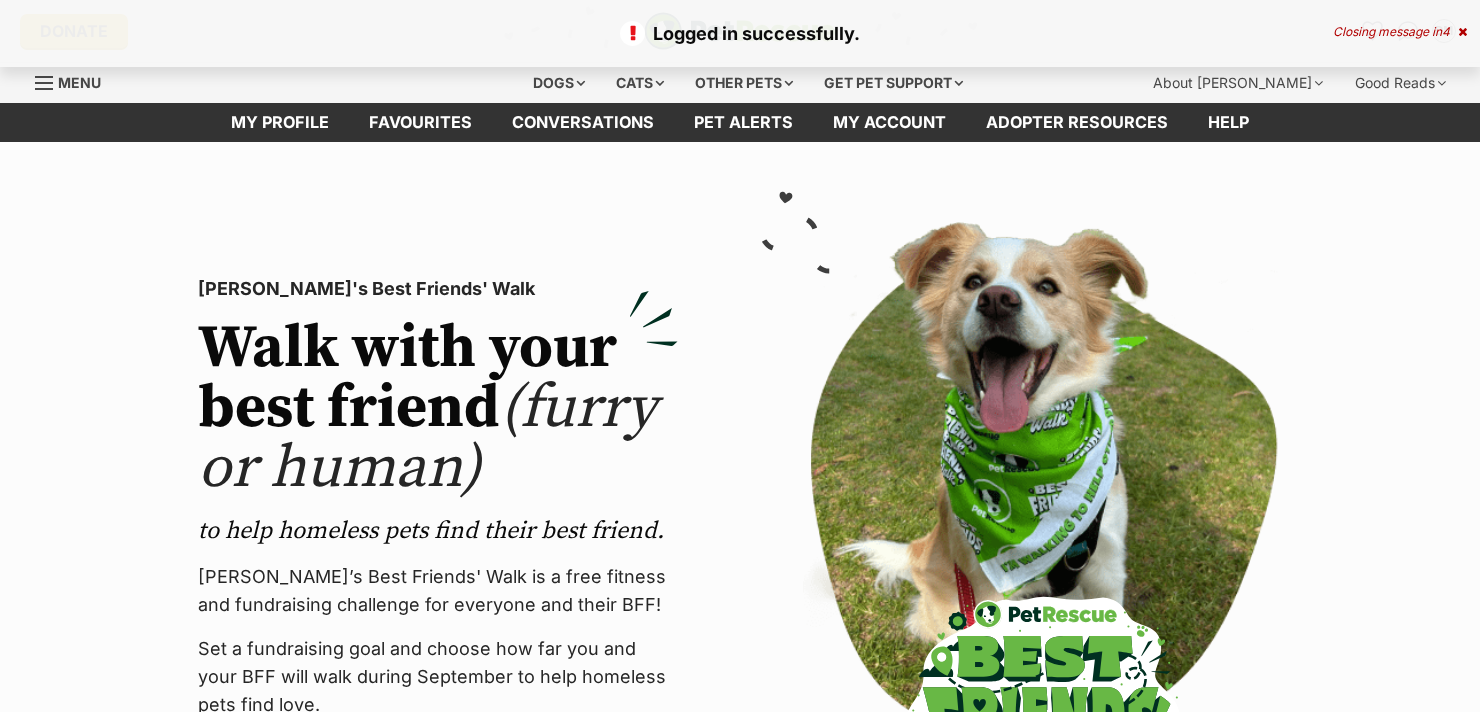 scroll, scrollTop: 0, scrollLeft: 0, axis: both 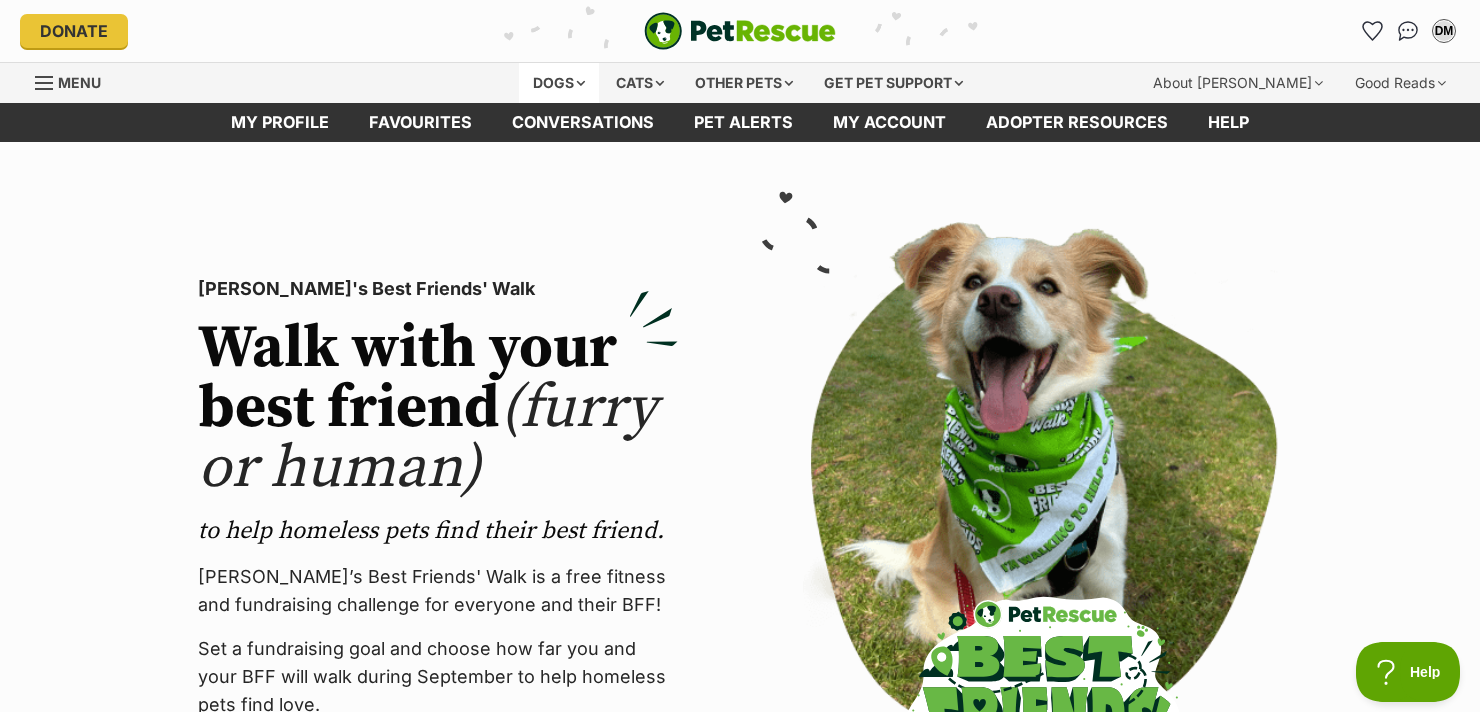 click on "Dogs" at bounding box center [559, 83] 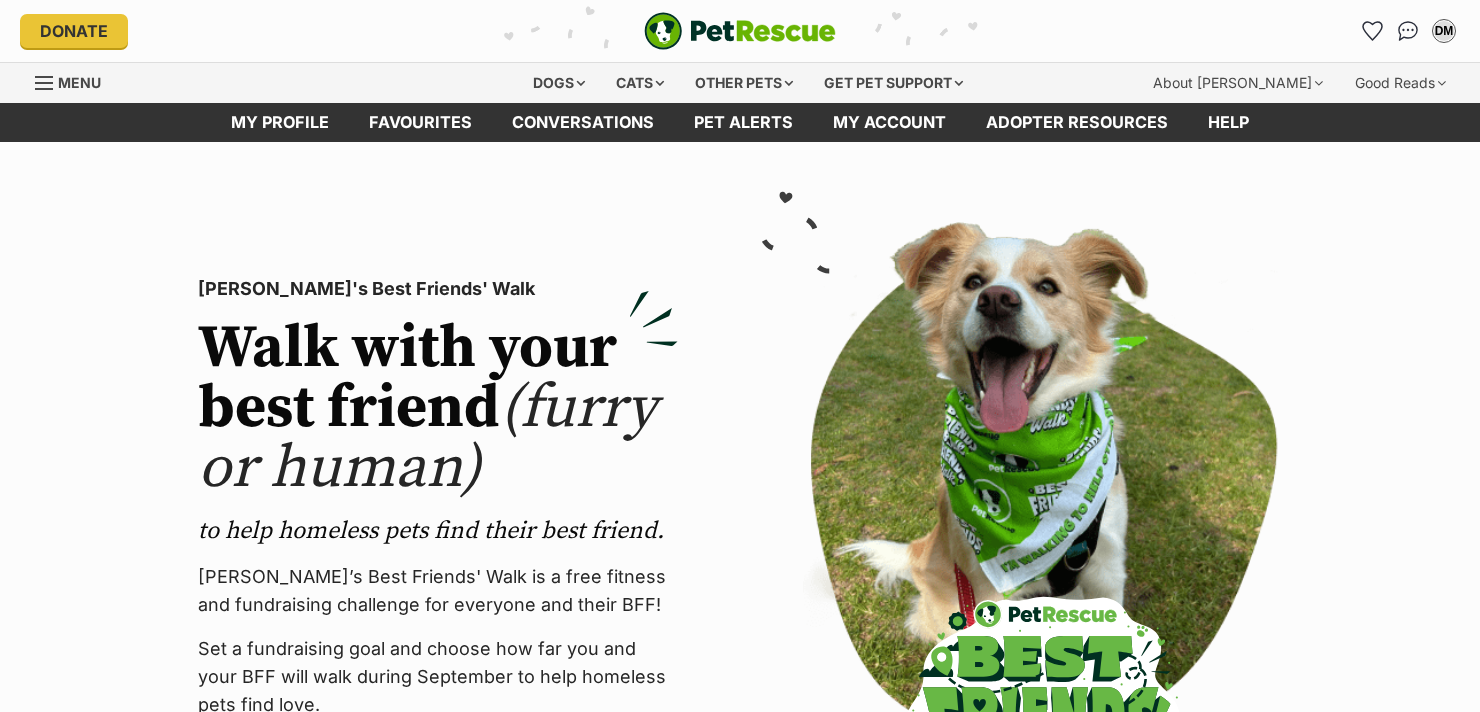 scroll, scrollTop: 0, scrollLeft: 0, axis: both 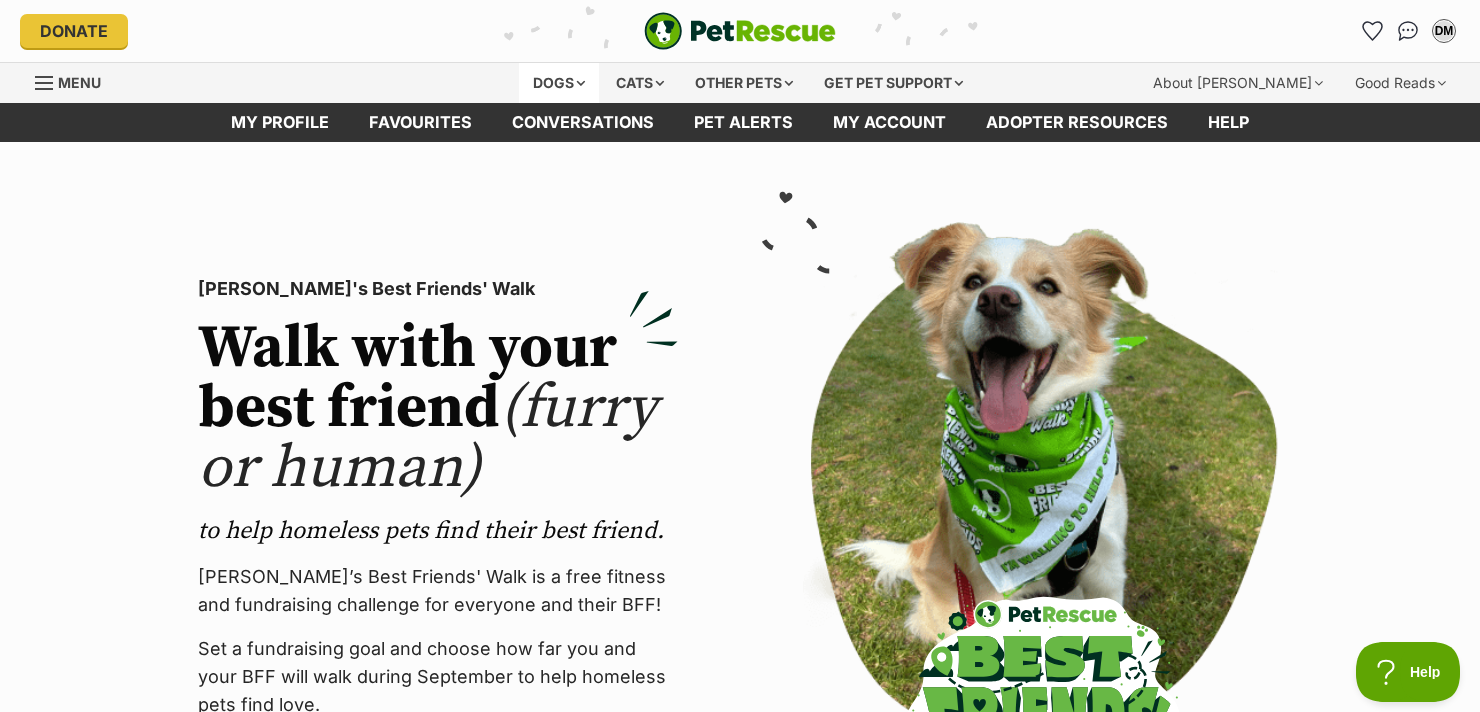 click on "Dogs" at bounding box center [559, 83] 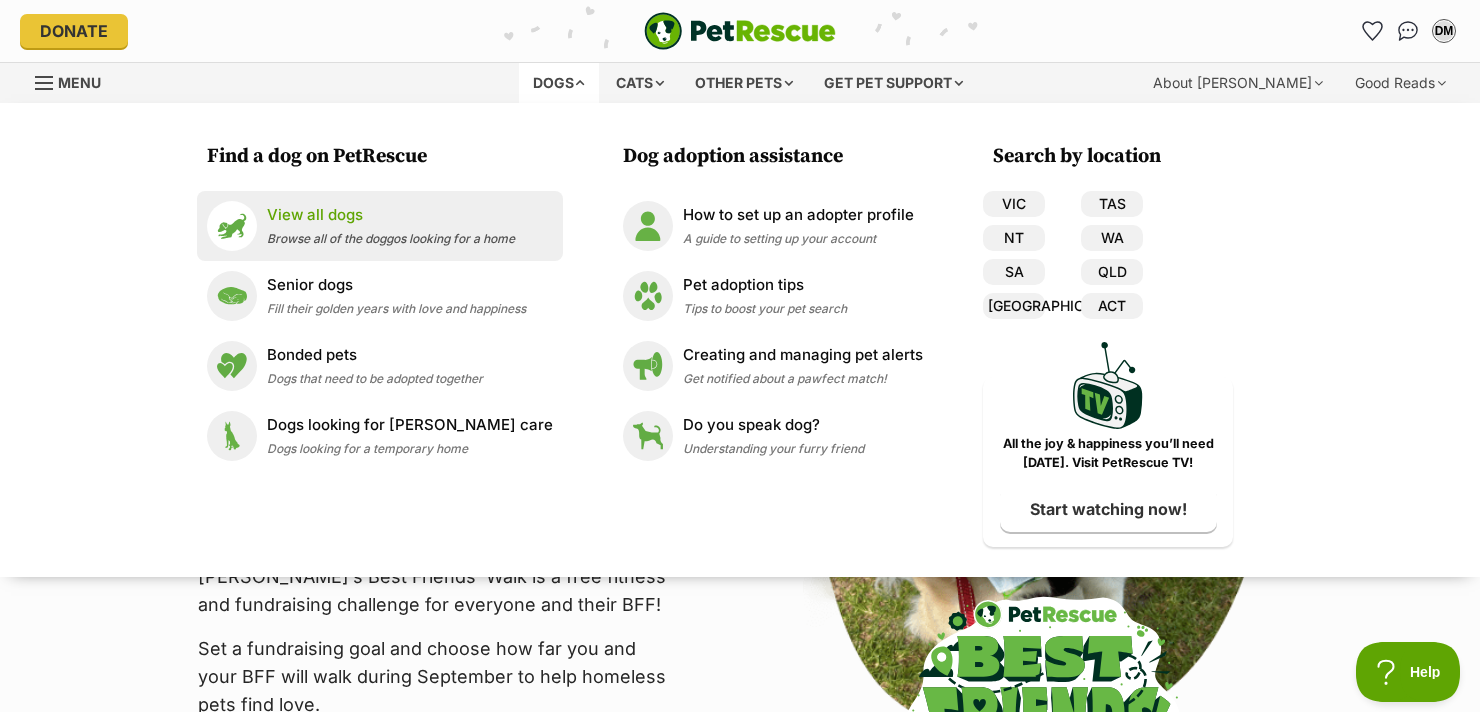 click on "View all dogs
Browse all of the doggos looking for a home" at bounding box center (391, 225) 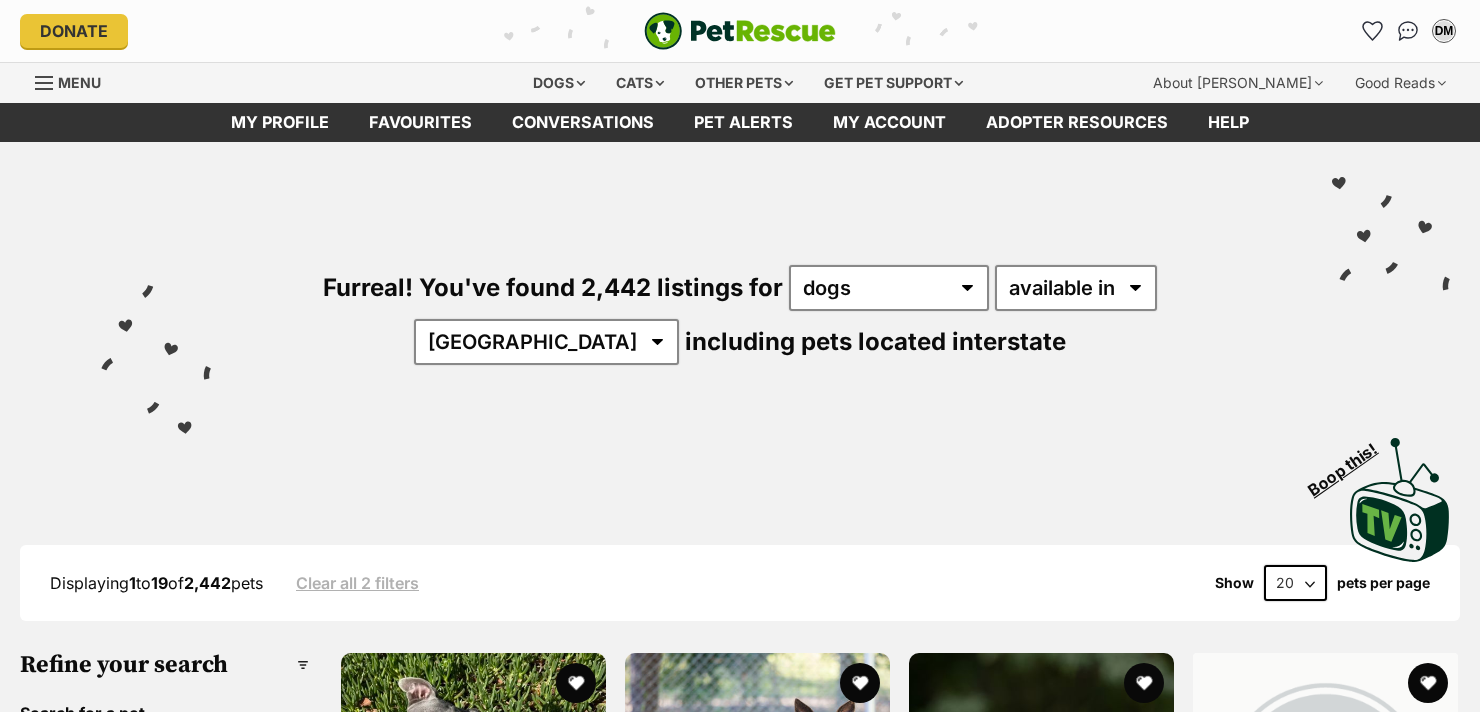 scroll, scrollTop: 0, scrollLeft: 0, axis: both 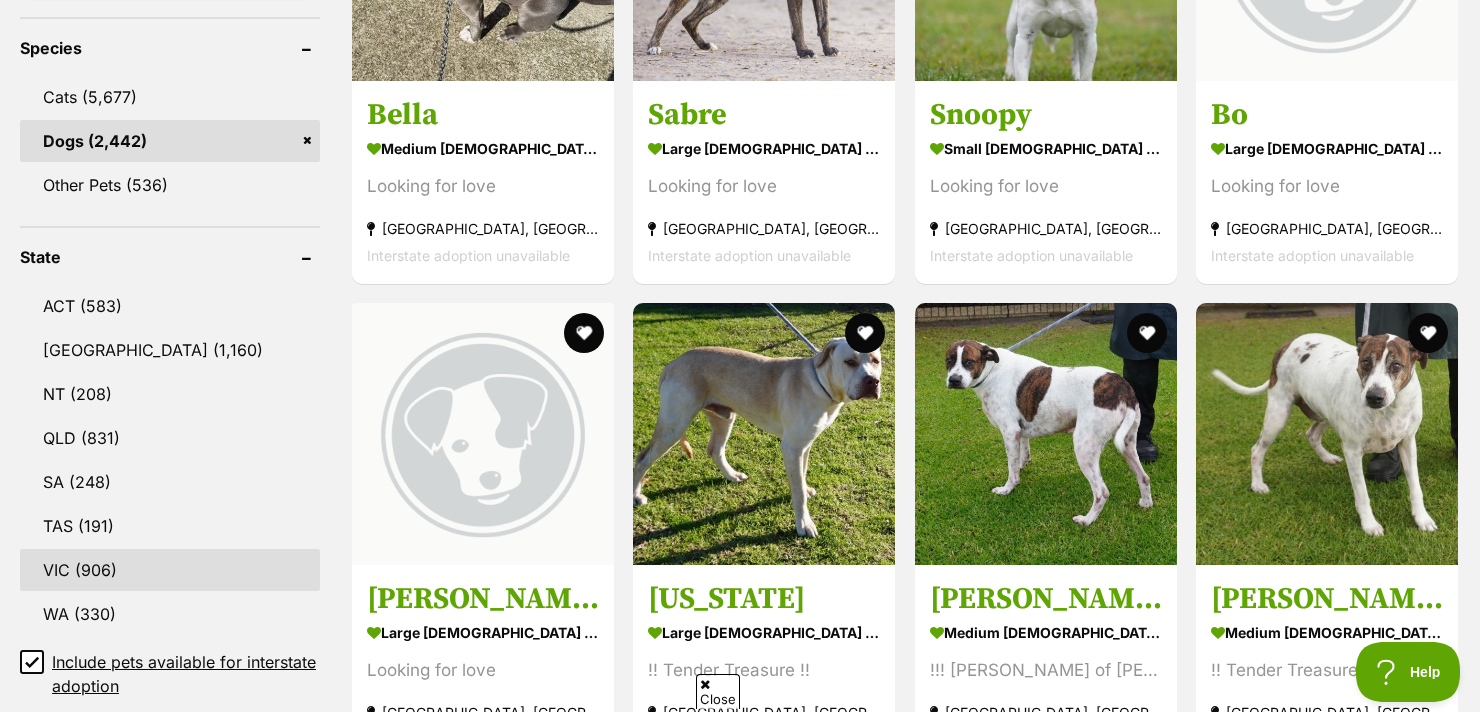 click on "VIC (906)" at bounding box center (170, 570) 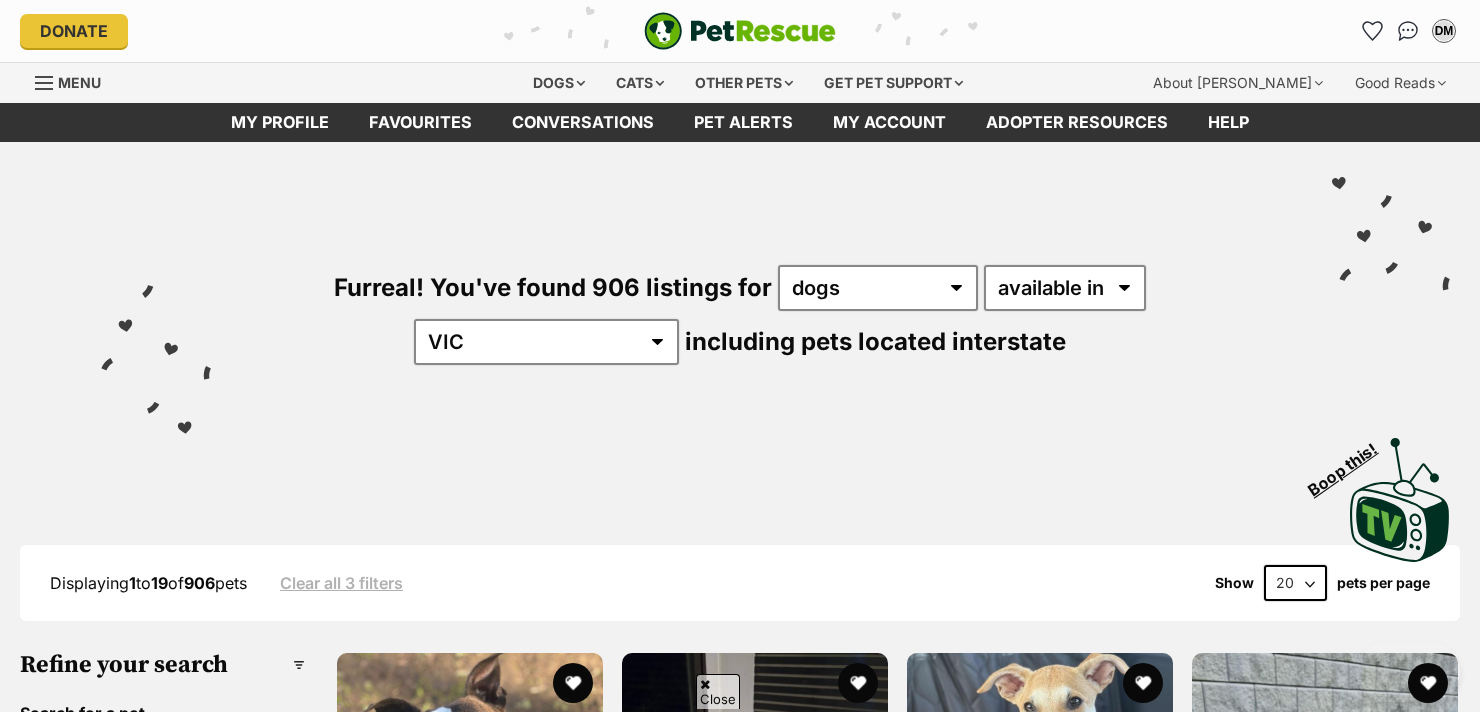 scroll, scrollTop: 495, scrollLeft: 0, axis: vertical 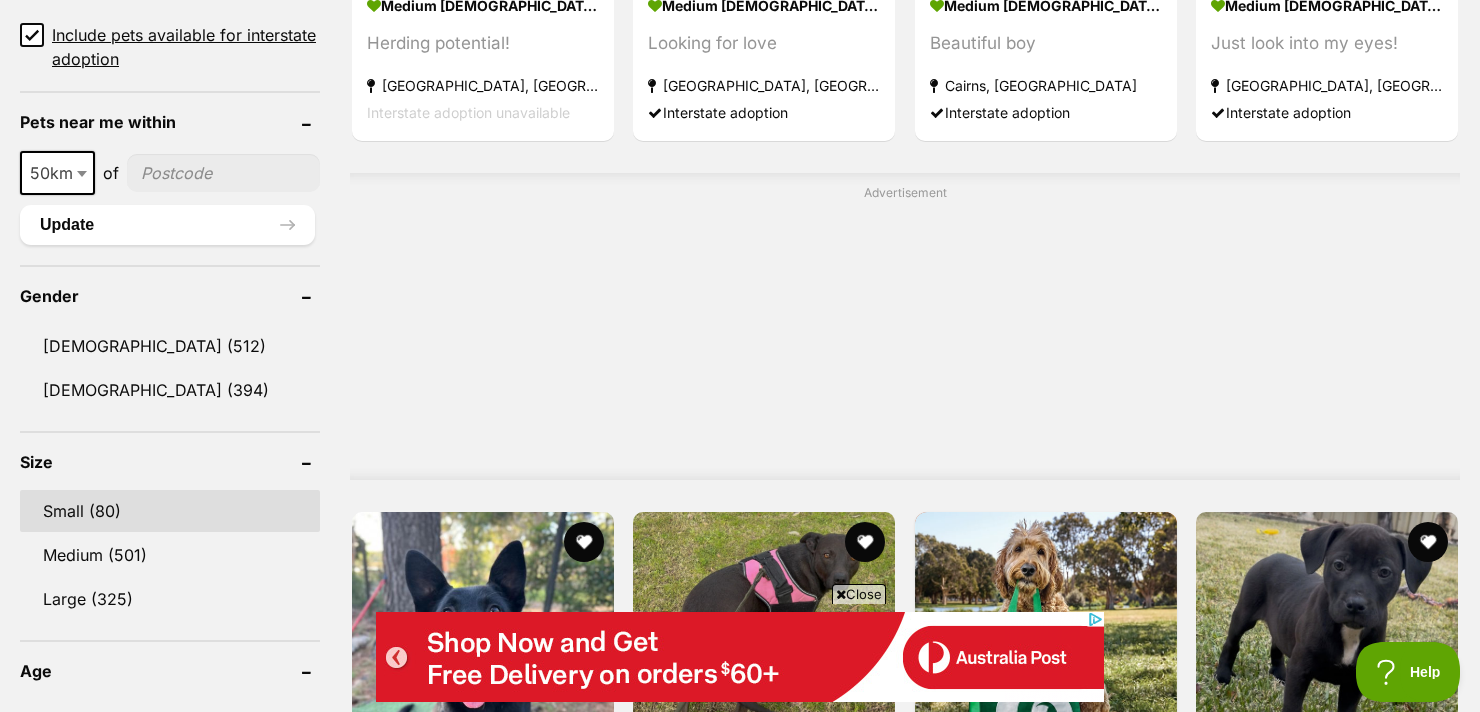 click on "Small (80)" at bounding box center [170, 511] 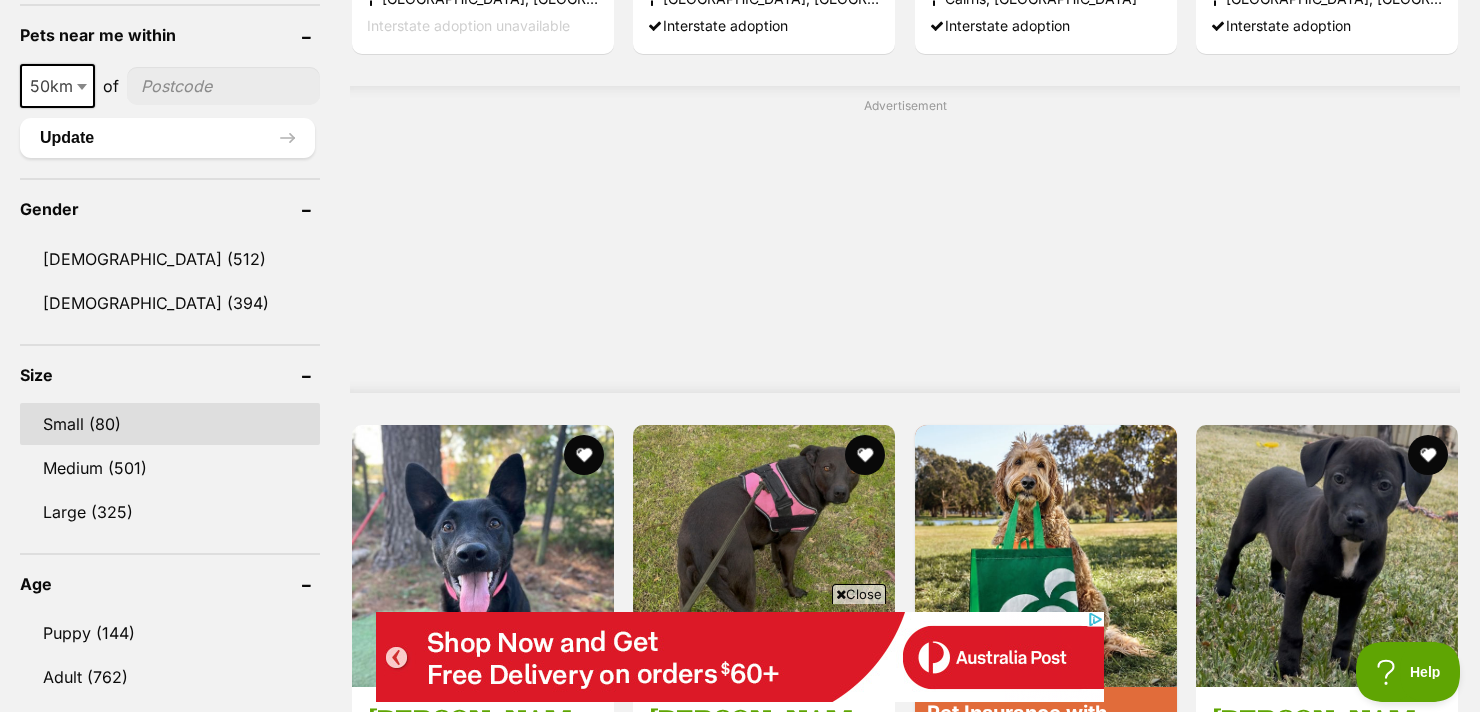 scroll, scrollTop: 1557, scrollLeft: 0, axis: vertical 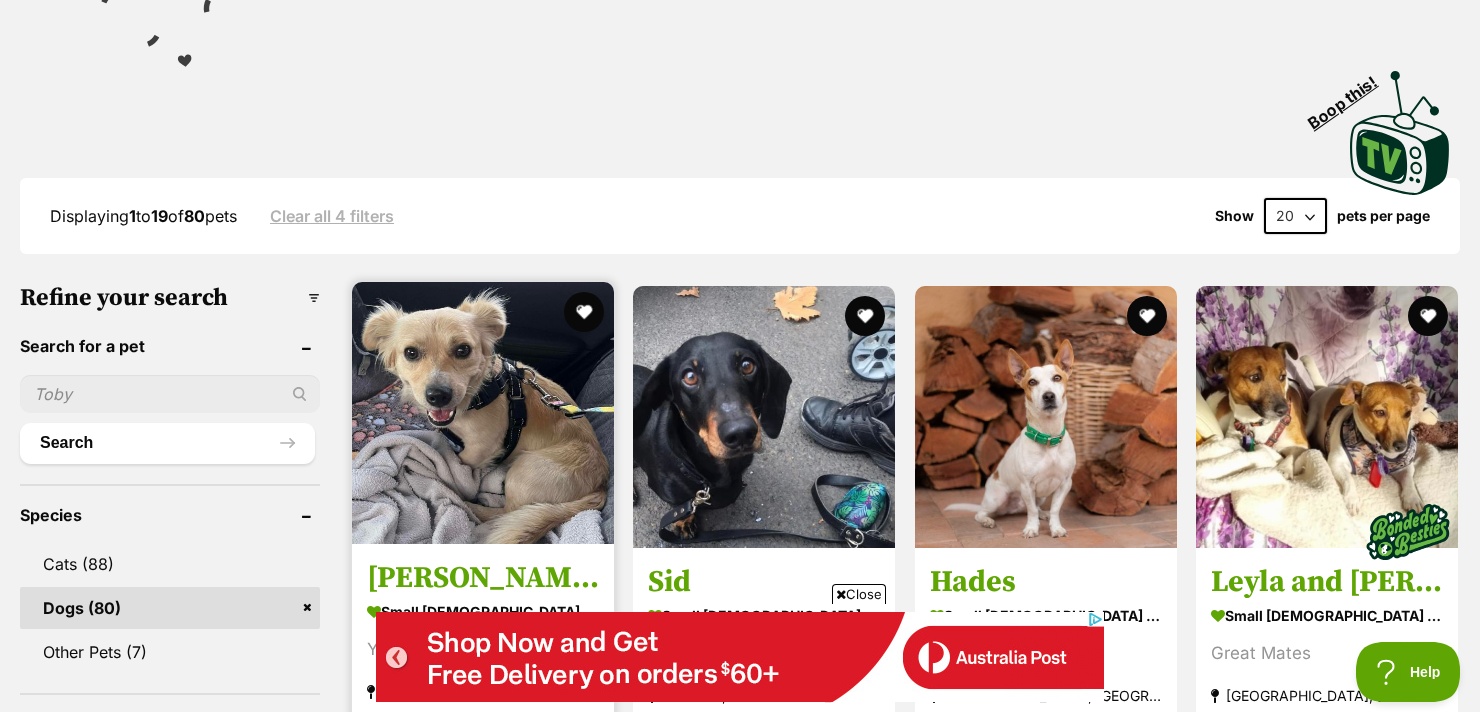 click at bounding box center (483, 413) 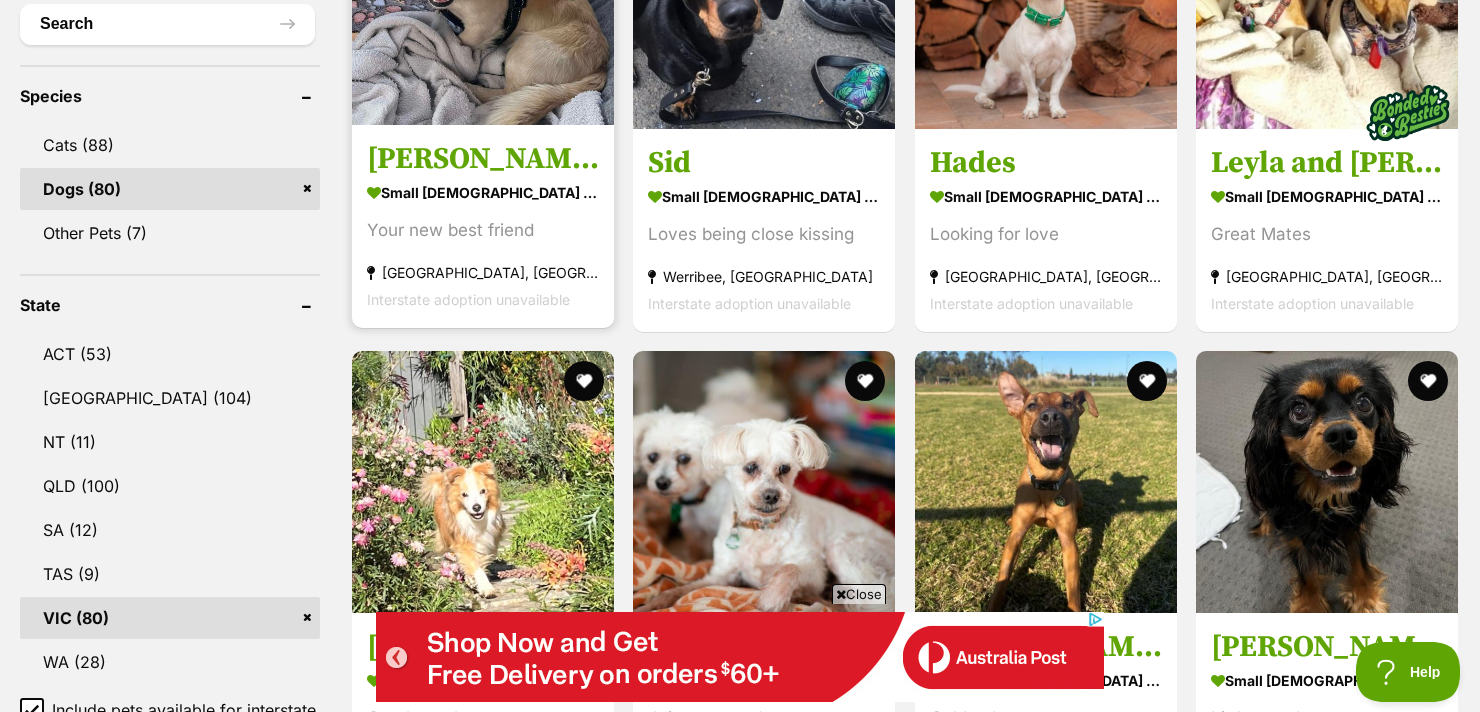 scroll, scrollTop: 798, scrollLeft: 0, axis: vertical 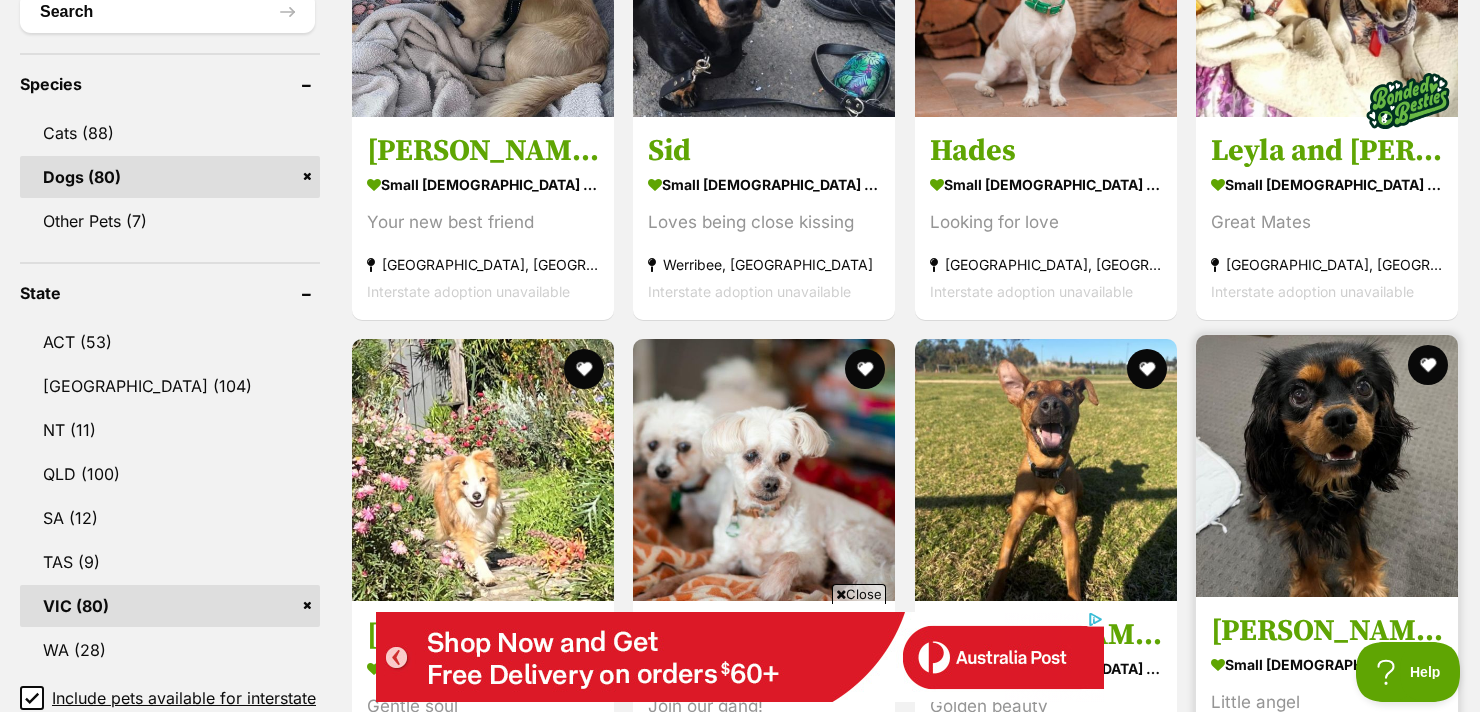 click at bounding box center [1327, 466] 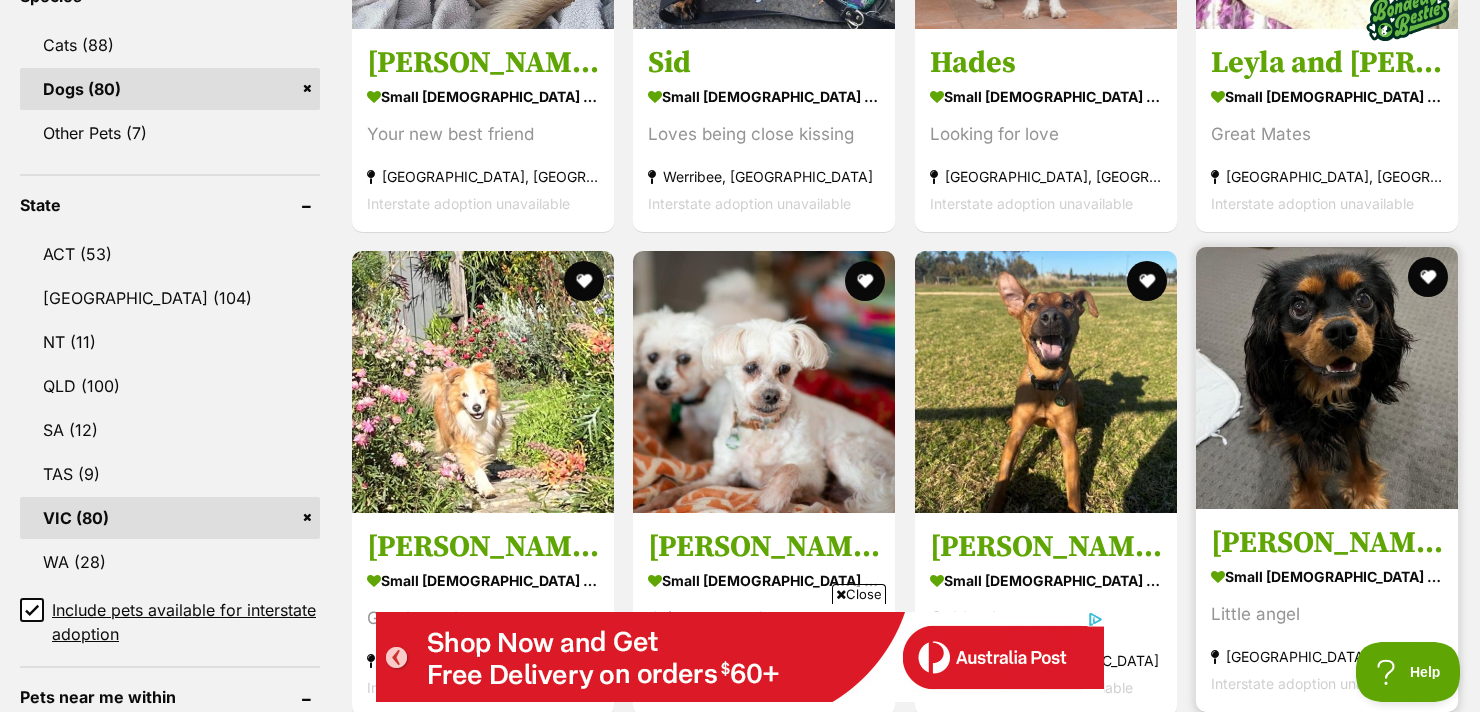 scroll, scrollTop: 894, scrollLeft: 0, axis: vertical 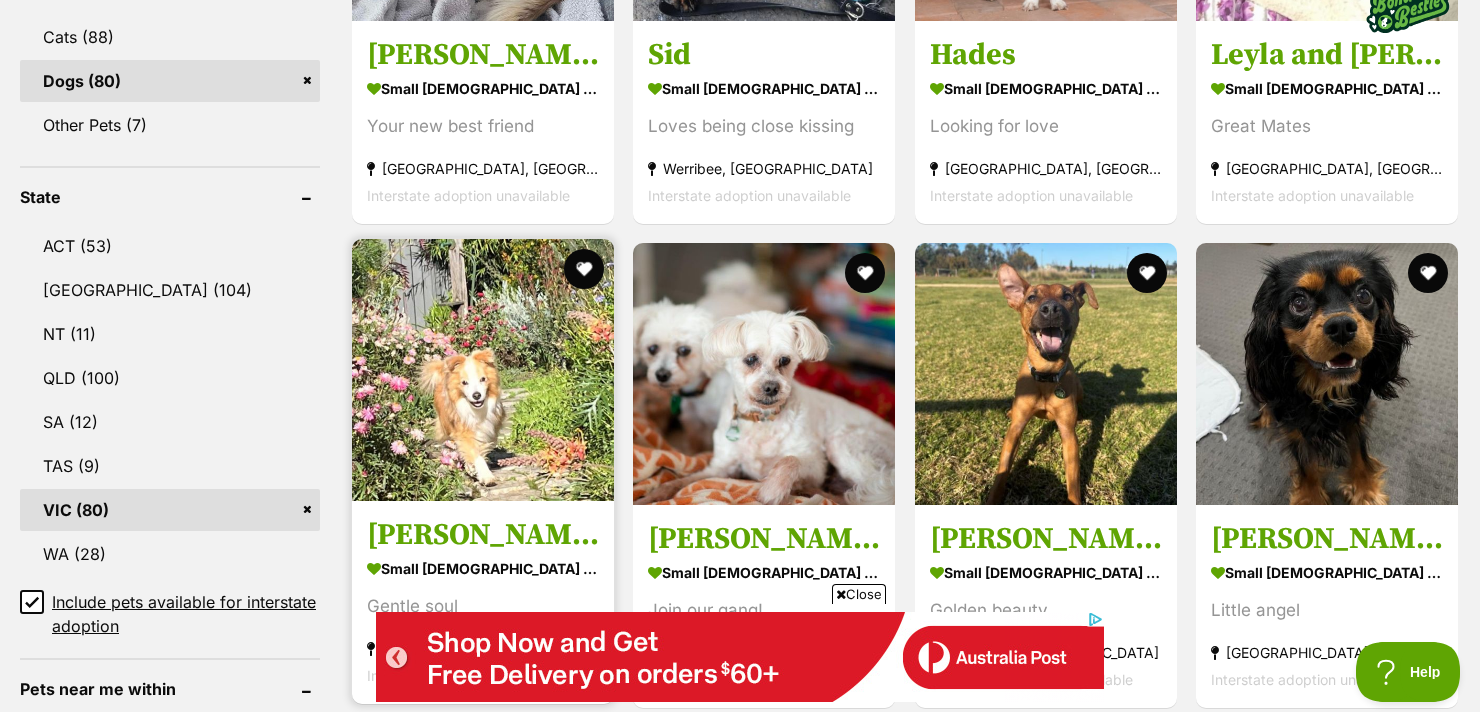 click at bounding box center [483, 370] 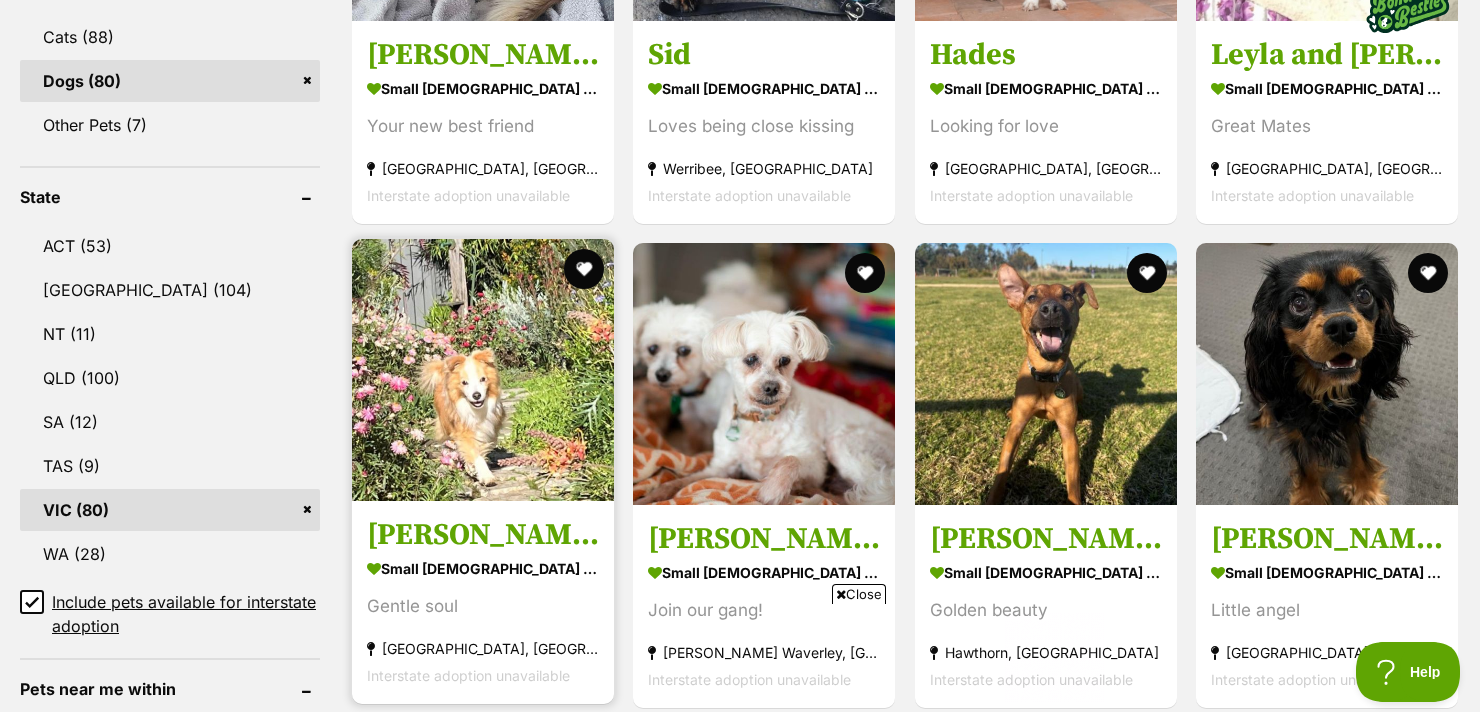 scroll, scrollTop: 0, scrollLeft: 0, axis: both 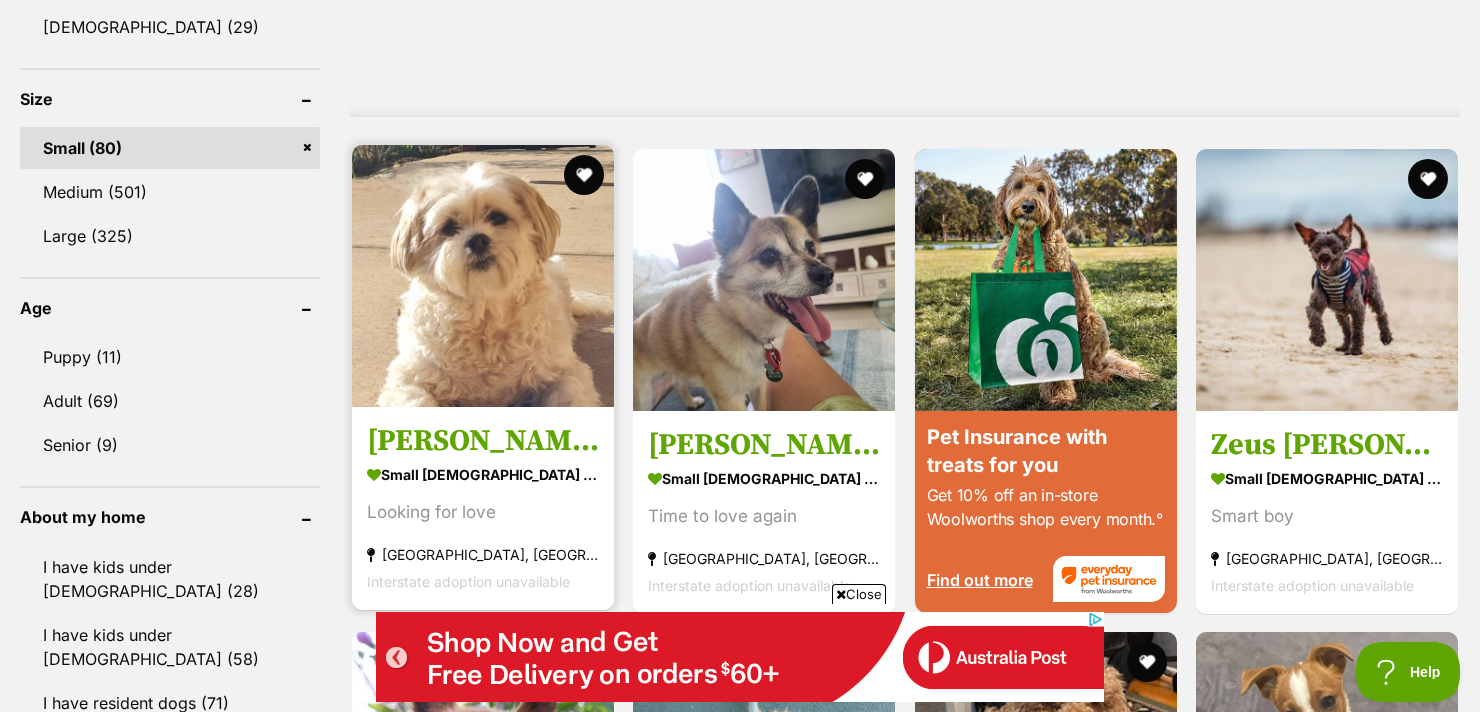 click at bounding box center (483, 276) 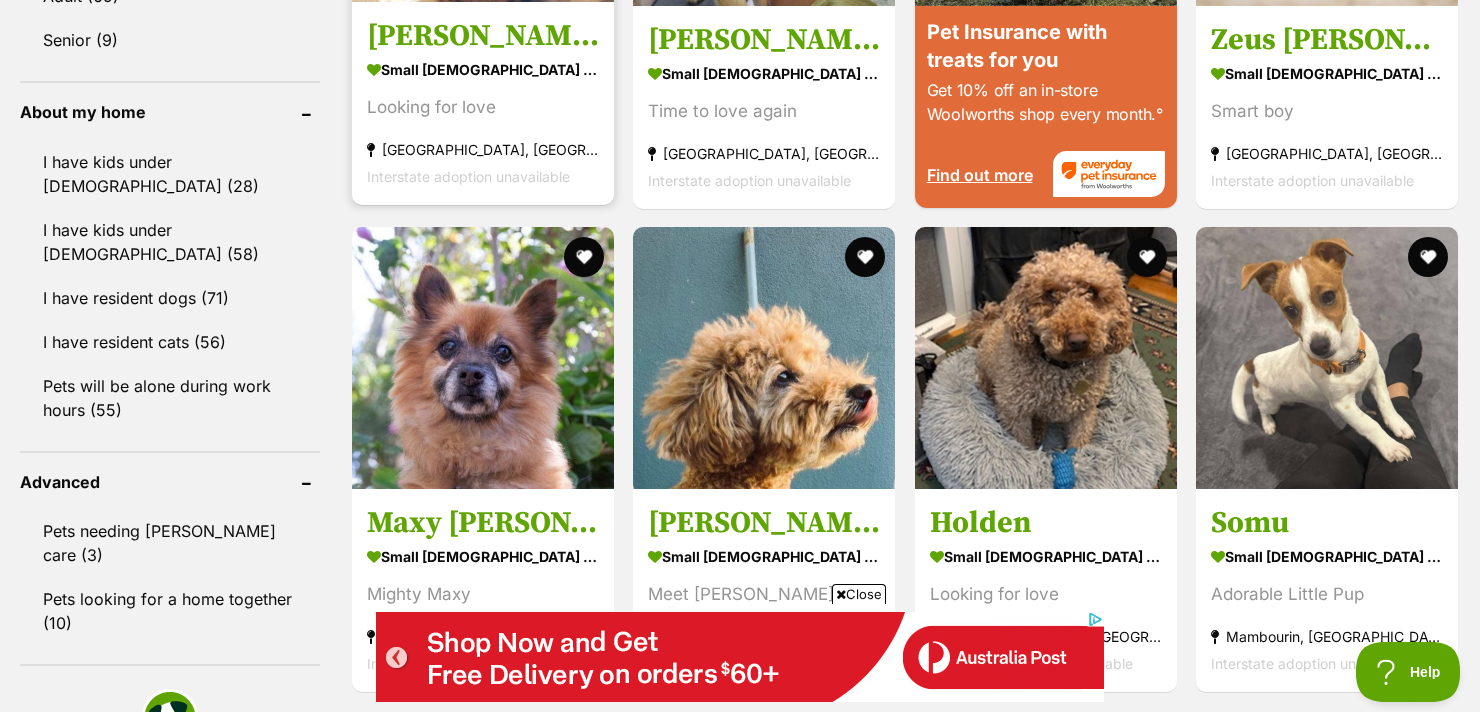 scroll, scrollTop: 2232, scrollLeft: 0, axis: vertical 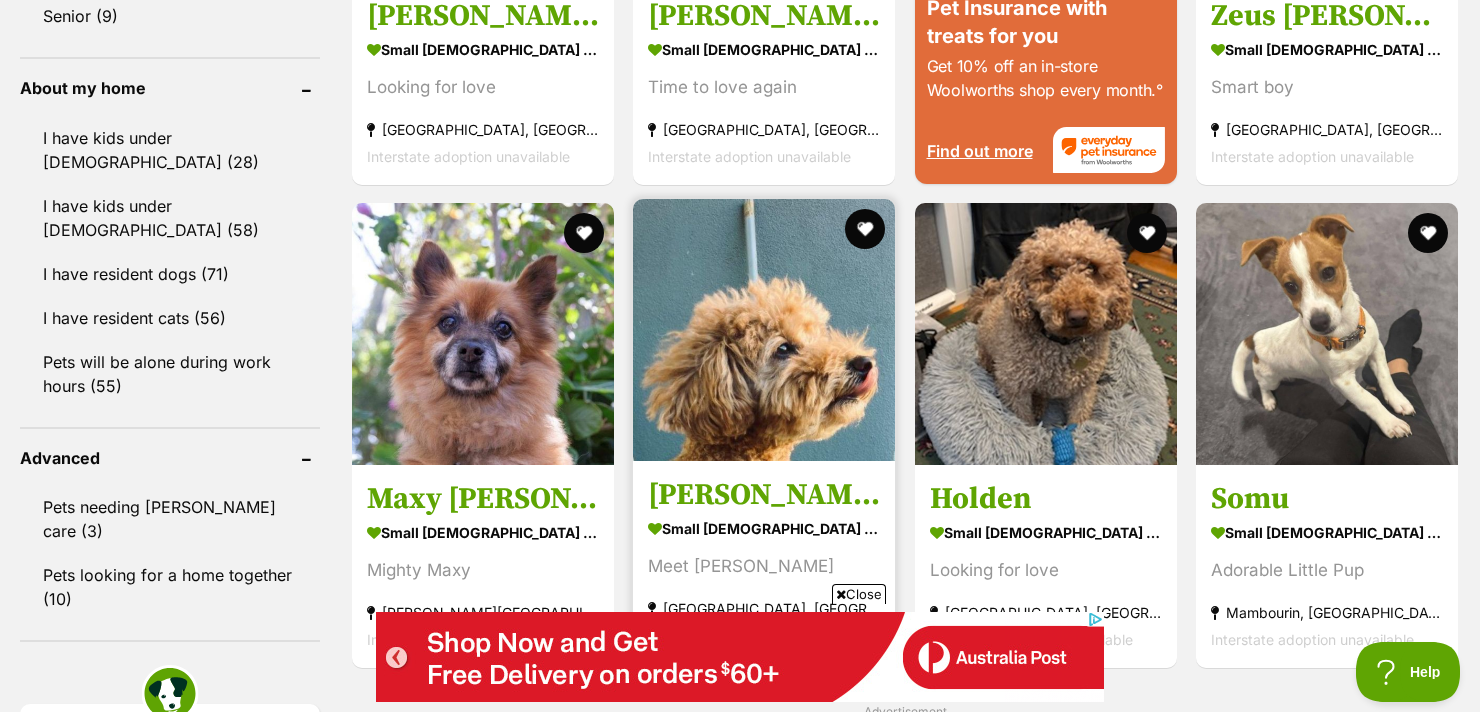 click on "Jerry Russellton" at bounding box center [764, 495] 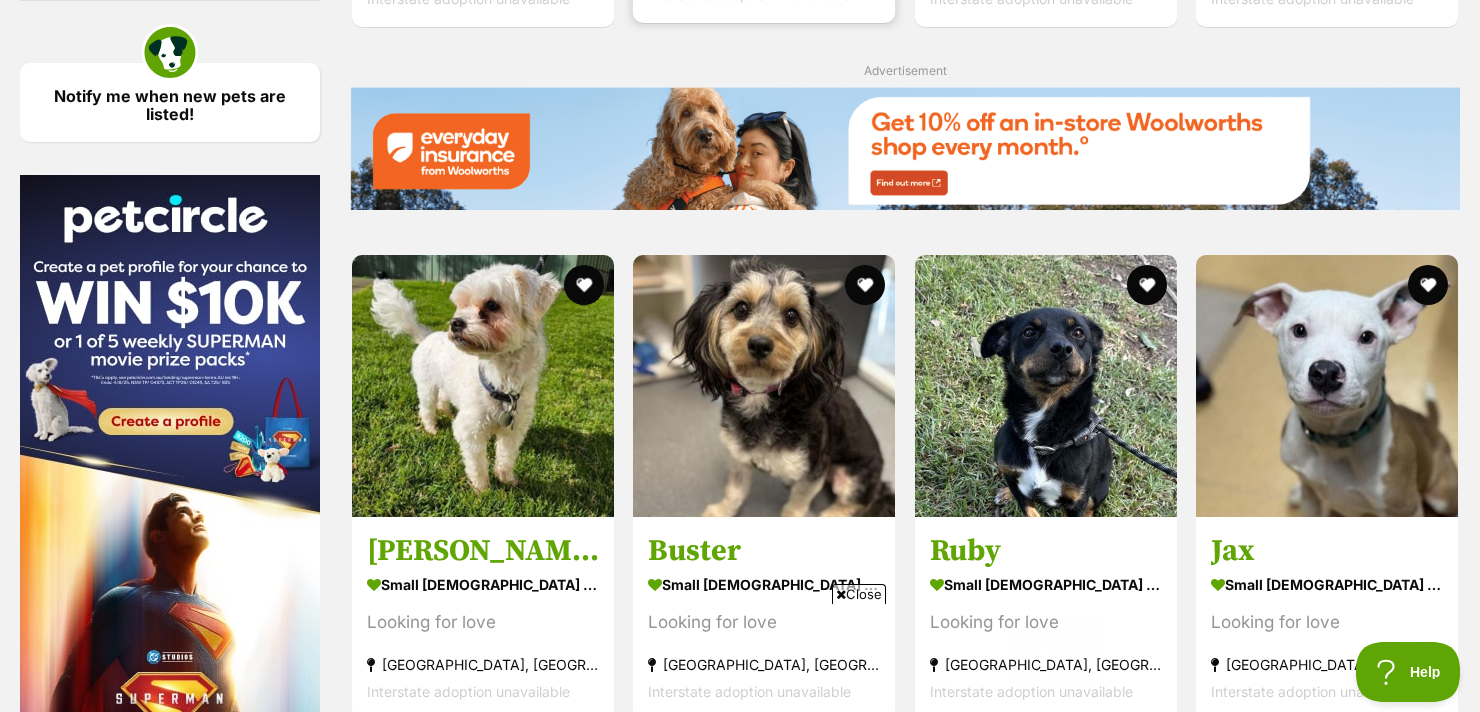 scroll, scrollTop: 0, scrollLeft: 0, axis: both 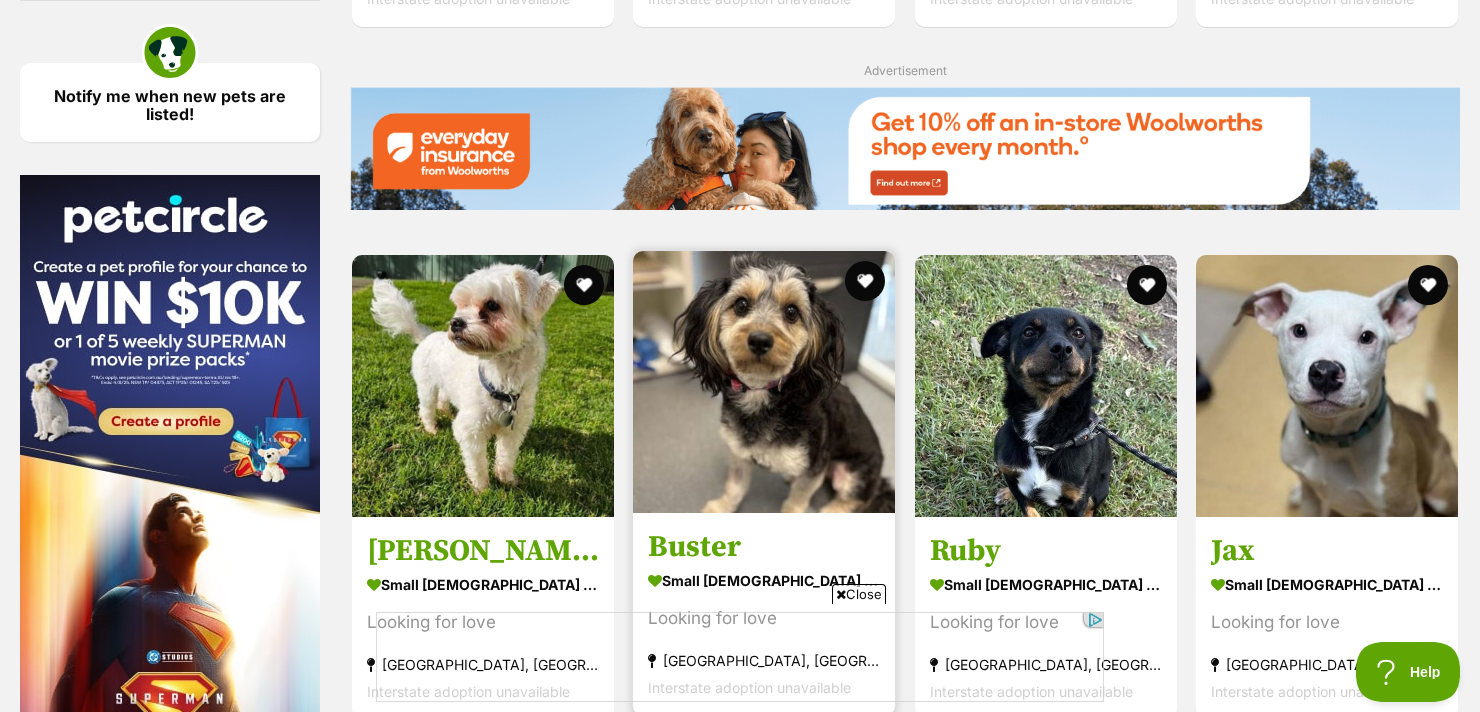 click at bounding box center (764, 382) 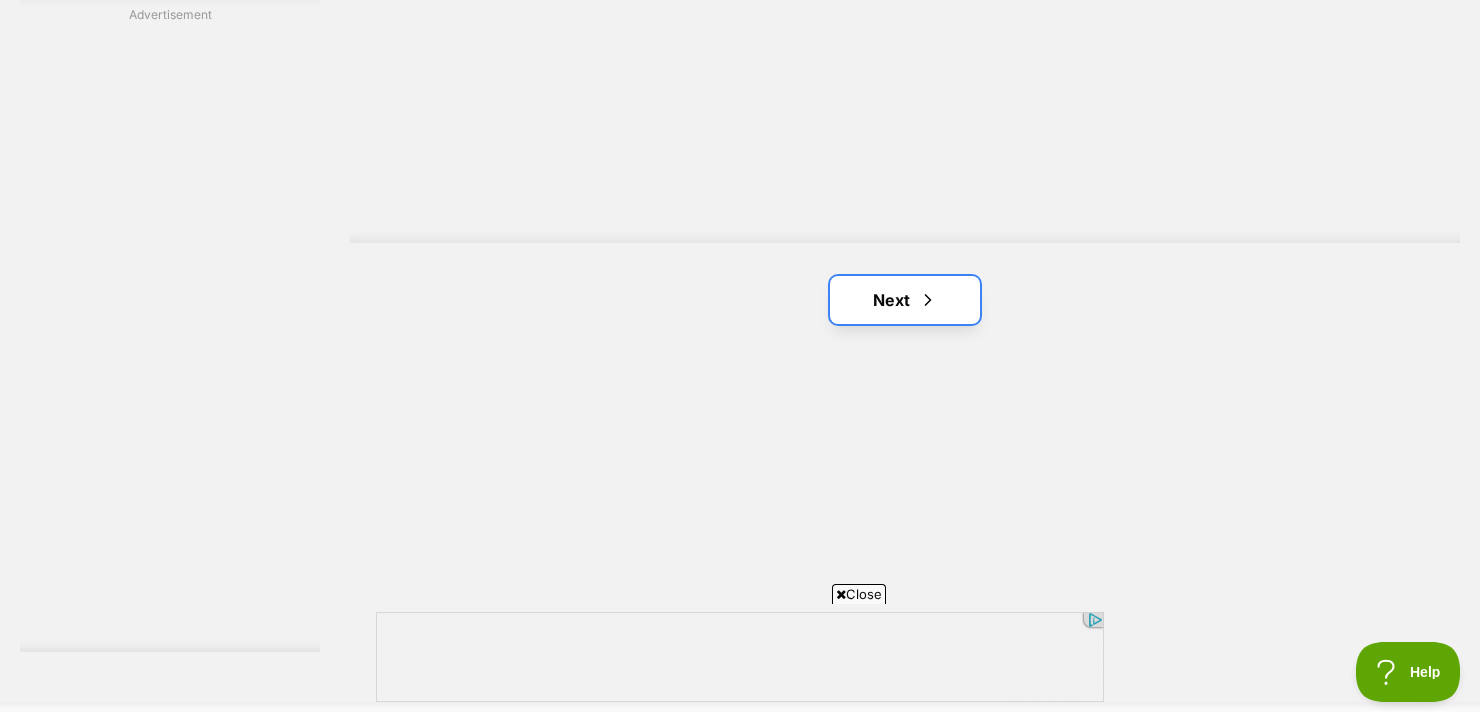 click on "Next" at bounding box center [905, 300] 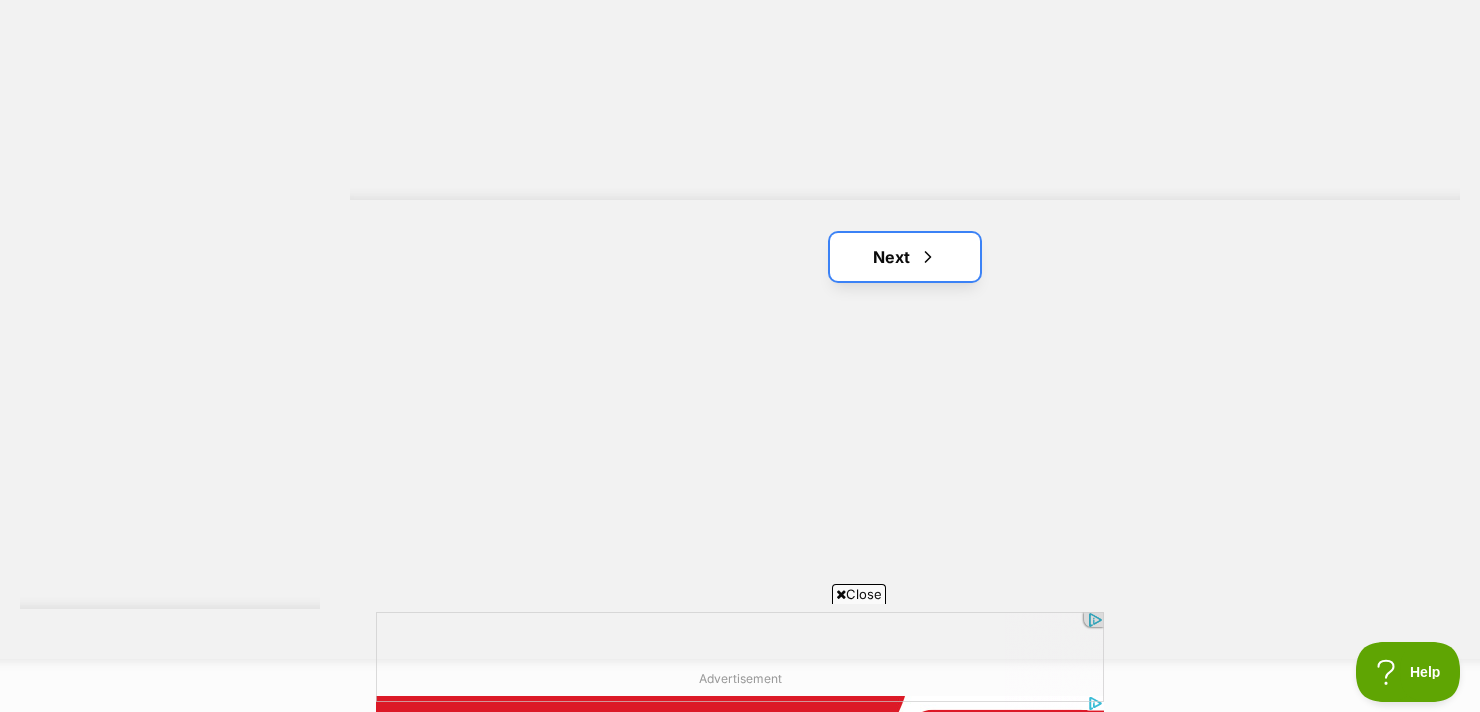 scroll, scrollTop: 3805, scrollLeft: 0, axis: vertical 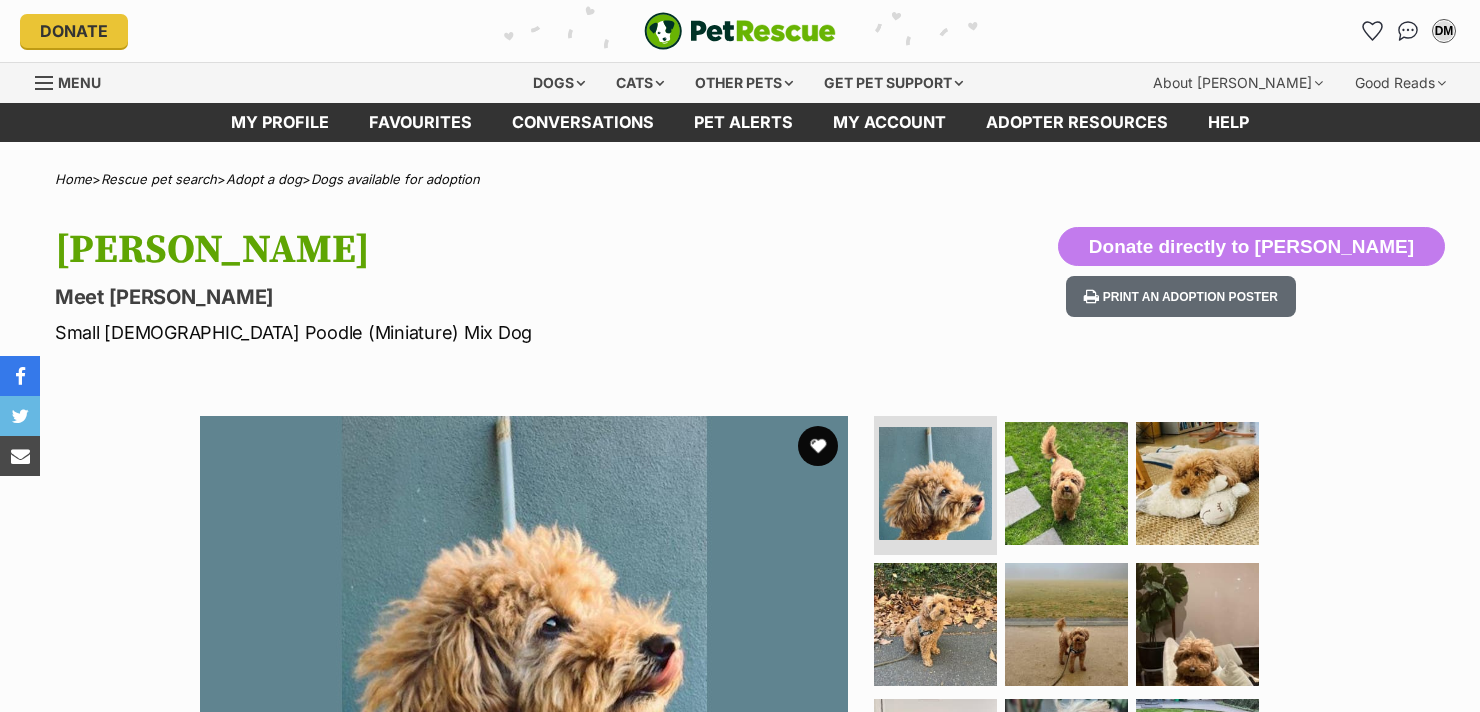 click on "Available
1
of 9 images
1
of 9 images
1
of 9 images
1
of 9 images
1
of 9 images
1
of 9 images
1
of 9 images
1
of 9 images
1
of 9 images
Next Prev 1 2 3 4 5 6 7 8 9" at bounding box center [740, 725] 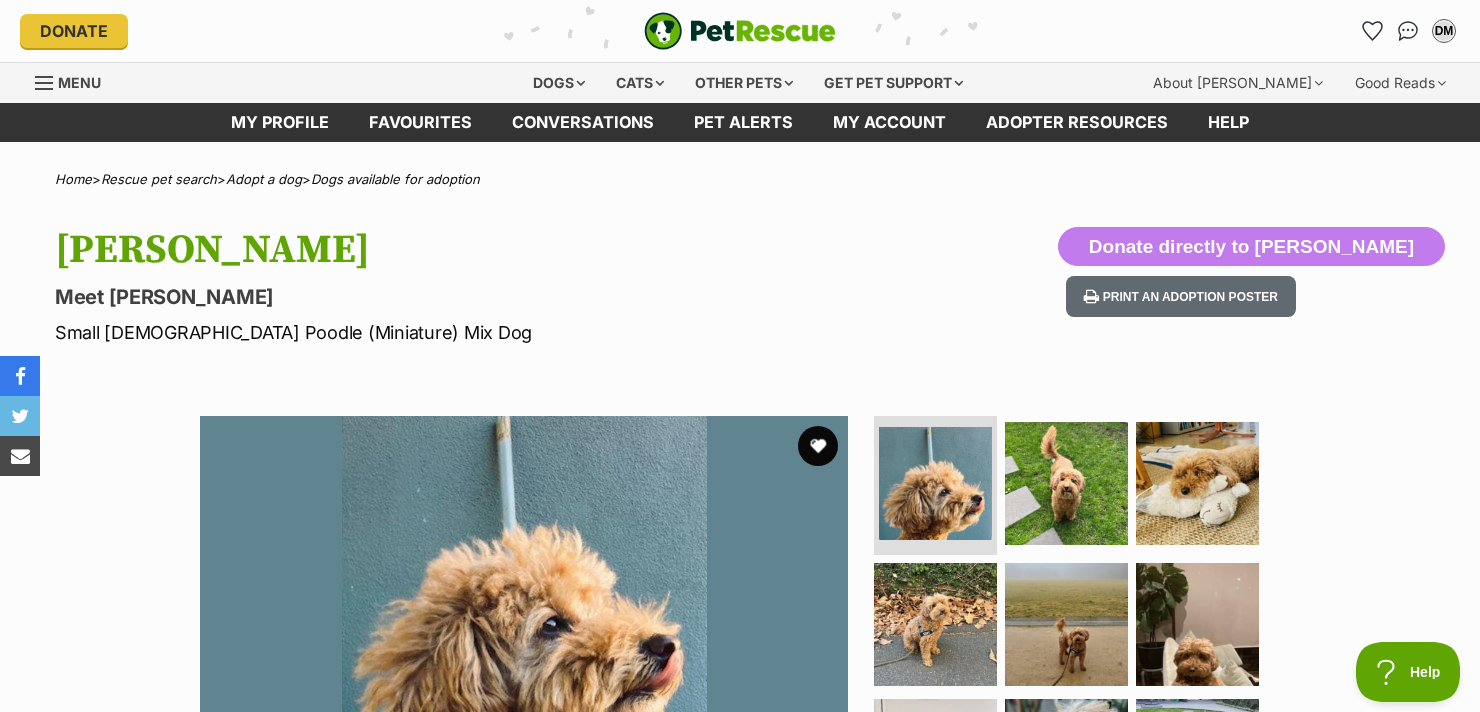 scroll, scrollTop: 0, scrollLeft: 0, axis: both 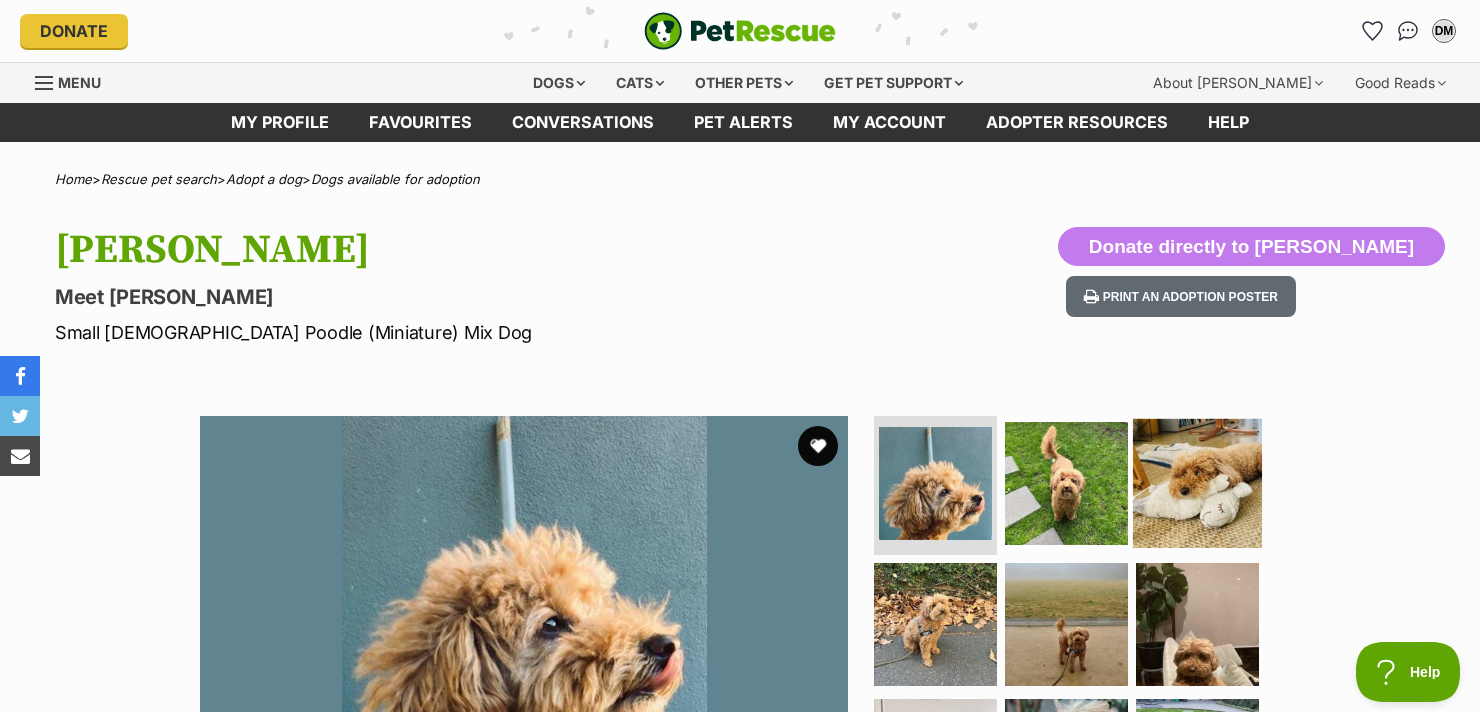 click at bounding box center [1197, 482] 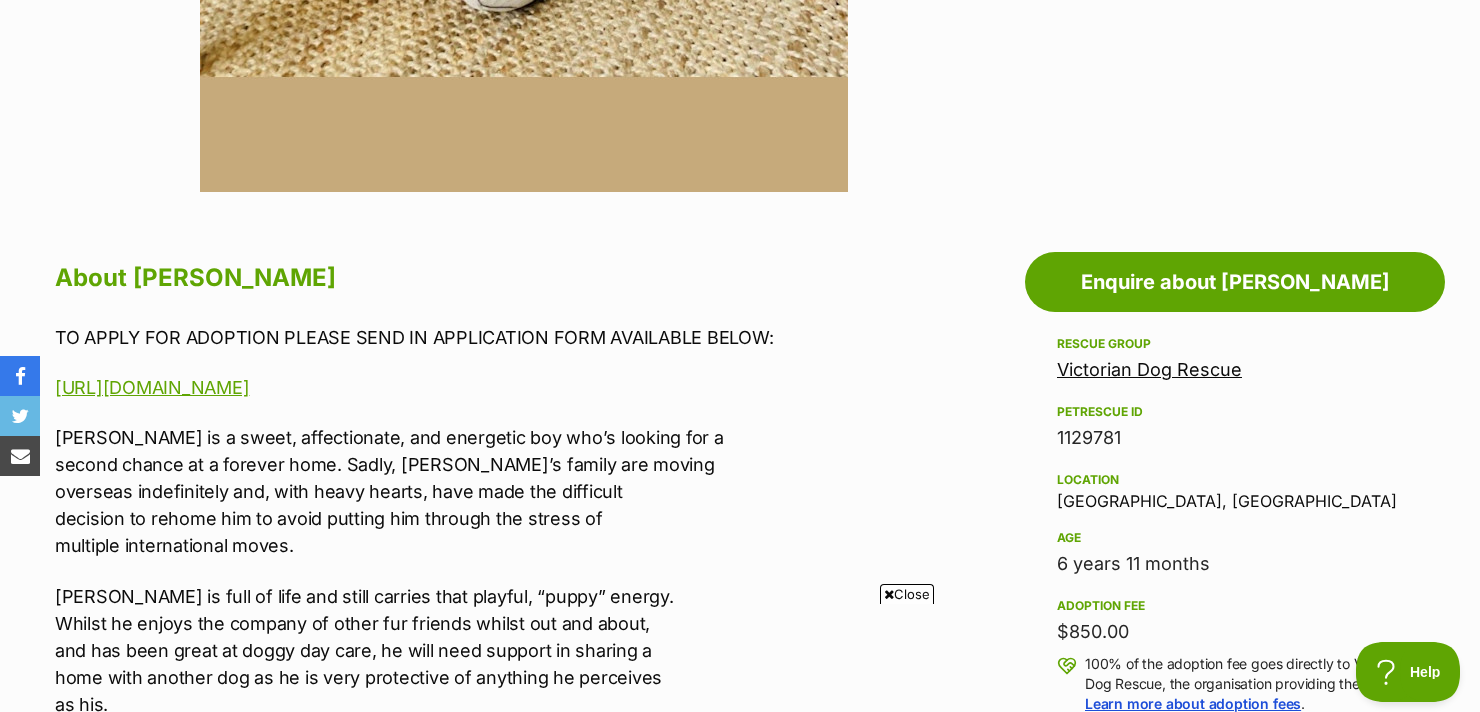 scroll, scrollTop: 875, scrollLeft: 0, axis: vertical 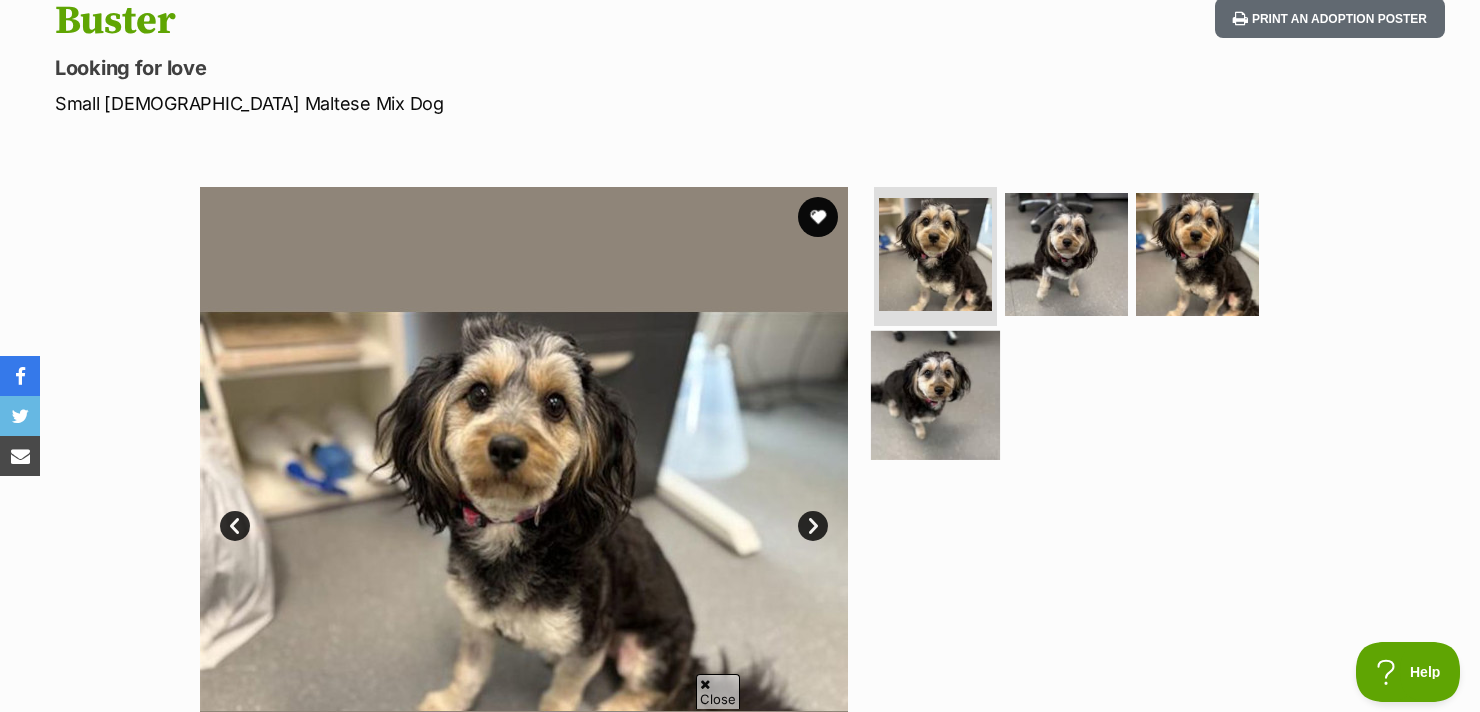 click at bounding box center (935, 395) 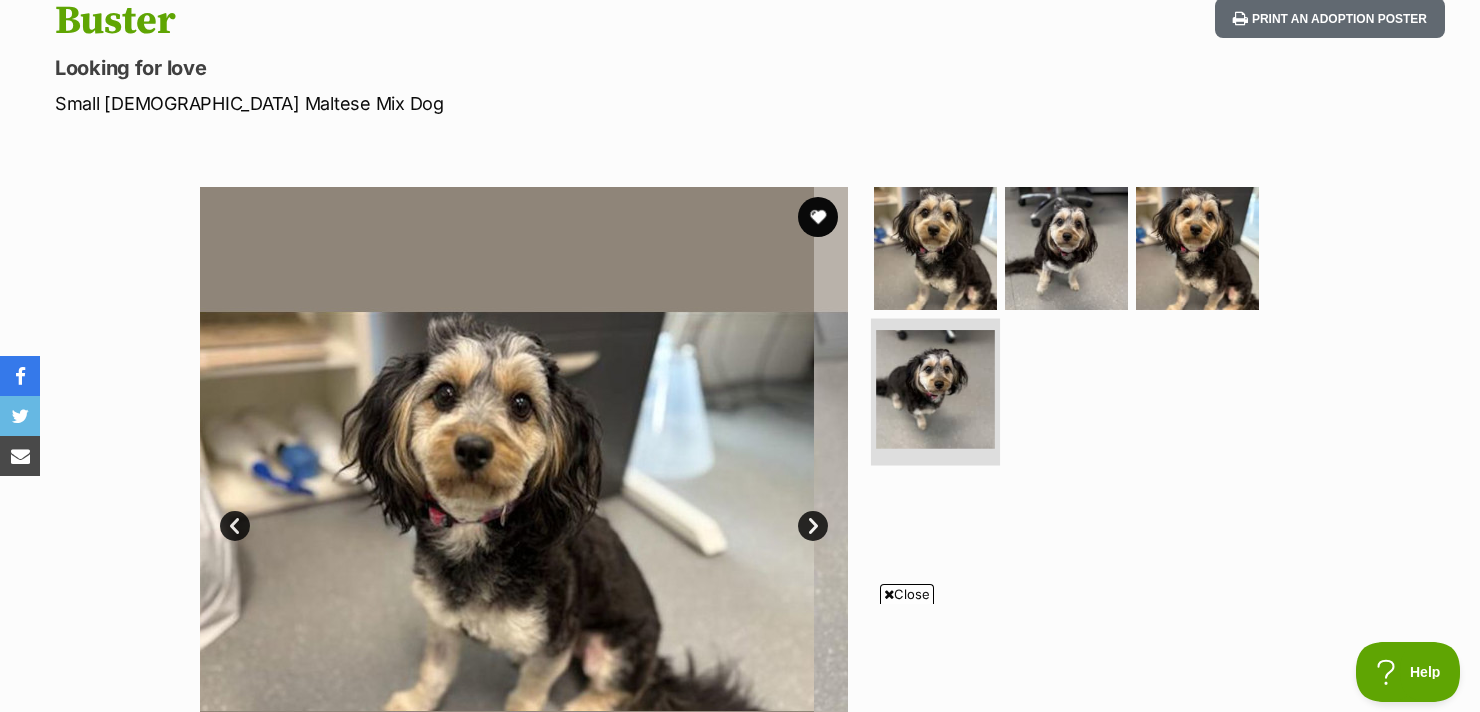 scroll, scrollTop: 0, scrollLeft: 0, axis: both 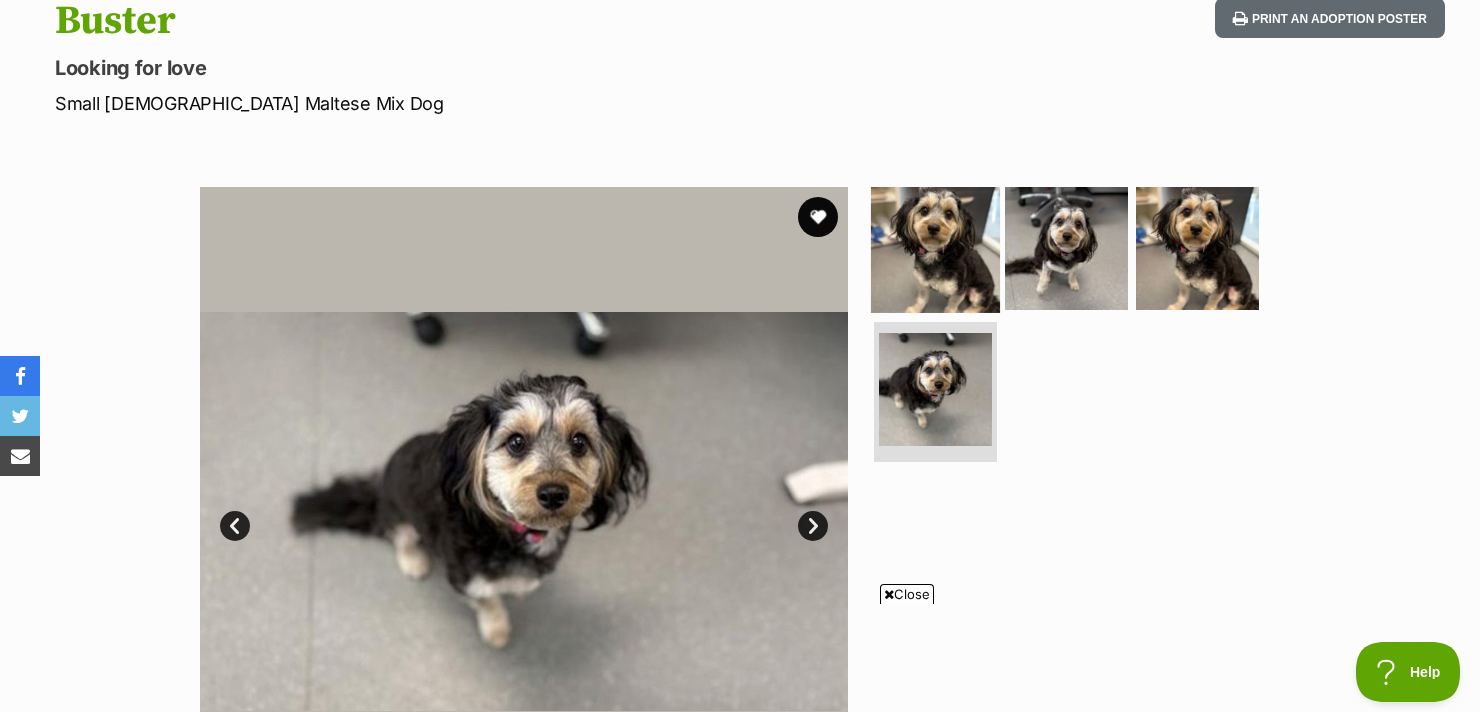 click at bounding box center [935, 247] 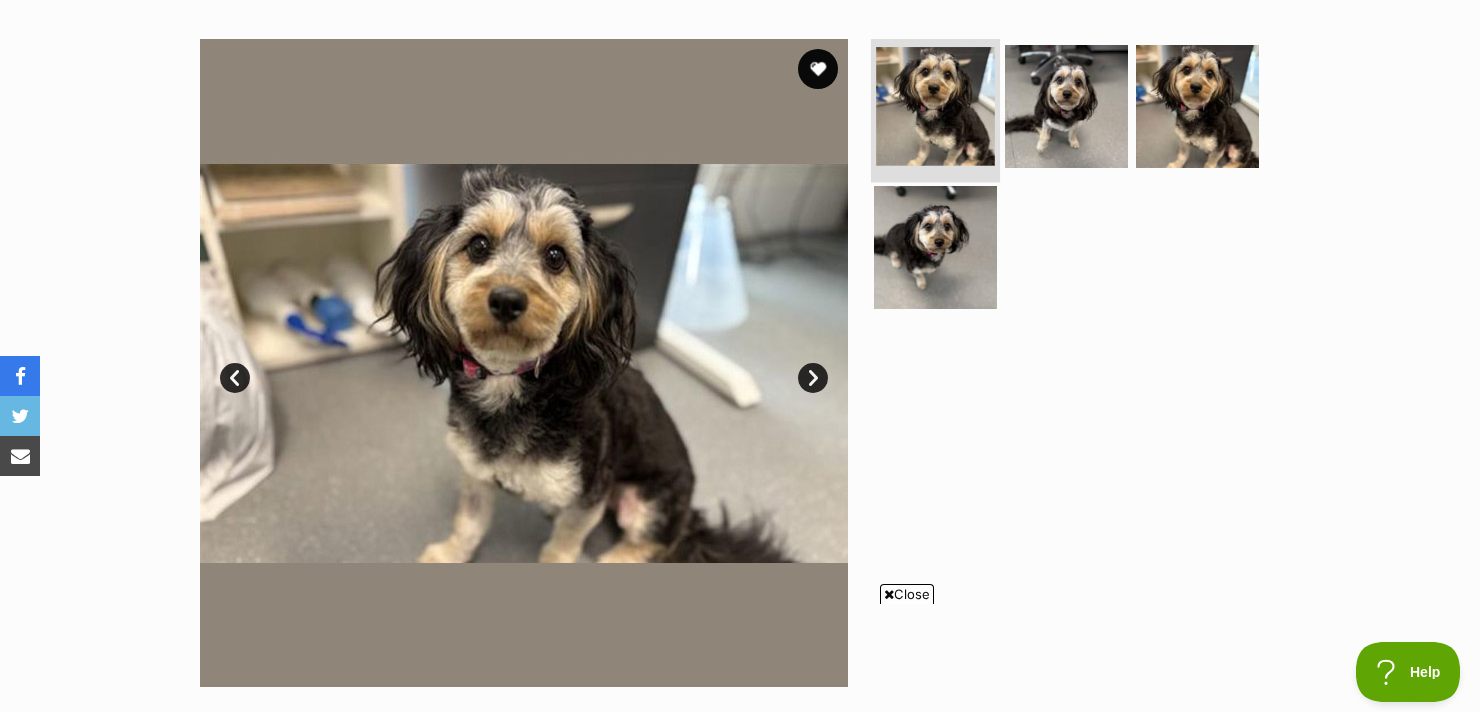 scroll, scrollTop: 212, scrollLeft: 0, axis: vertical 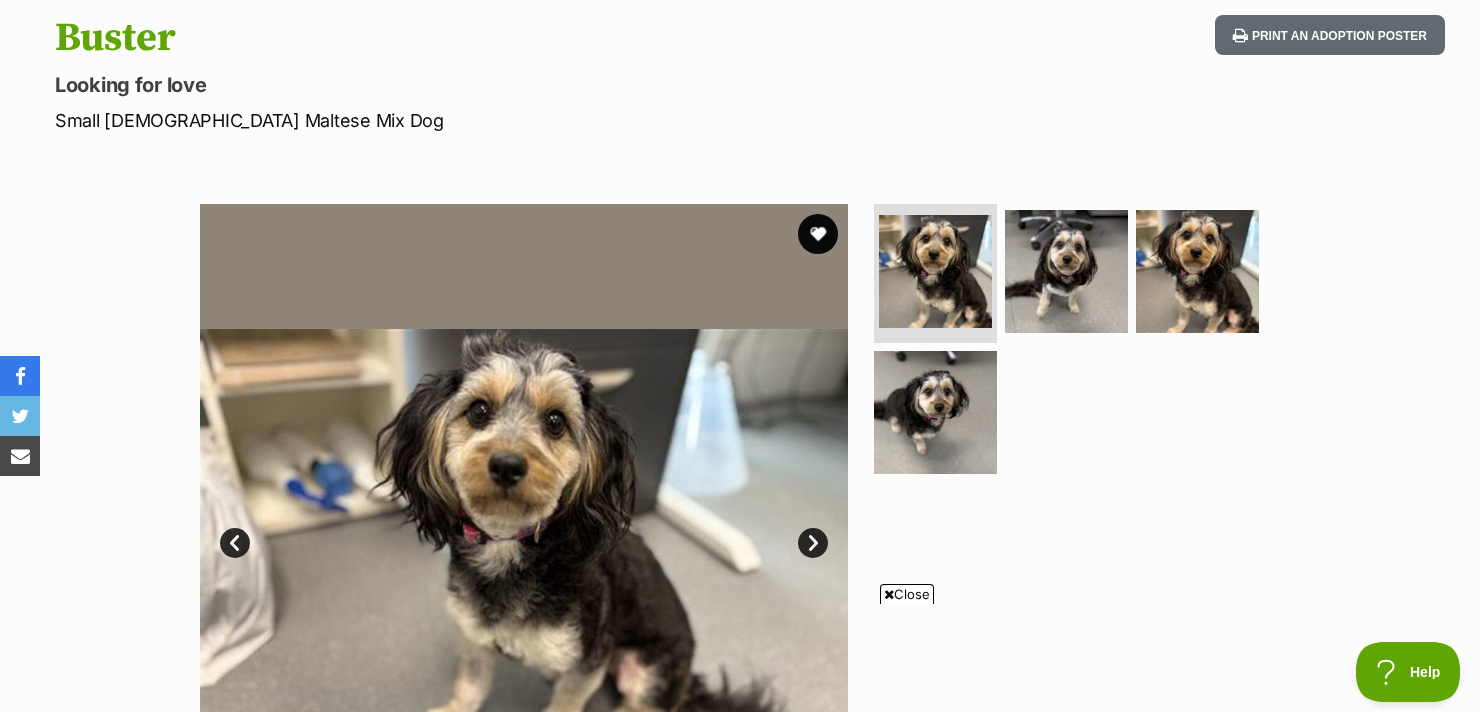 click at bounding box center [1075, 346] 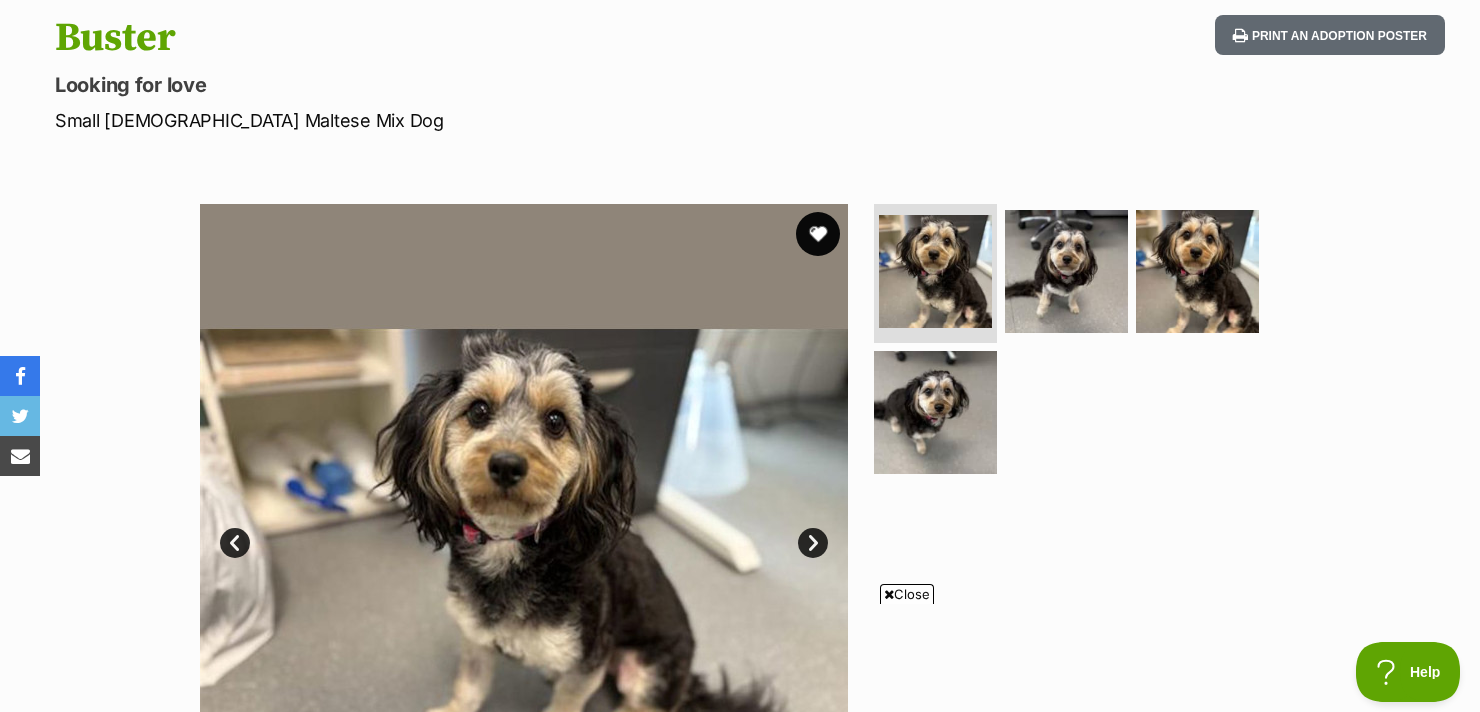 click at bounding box center [818, 234] 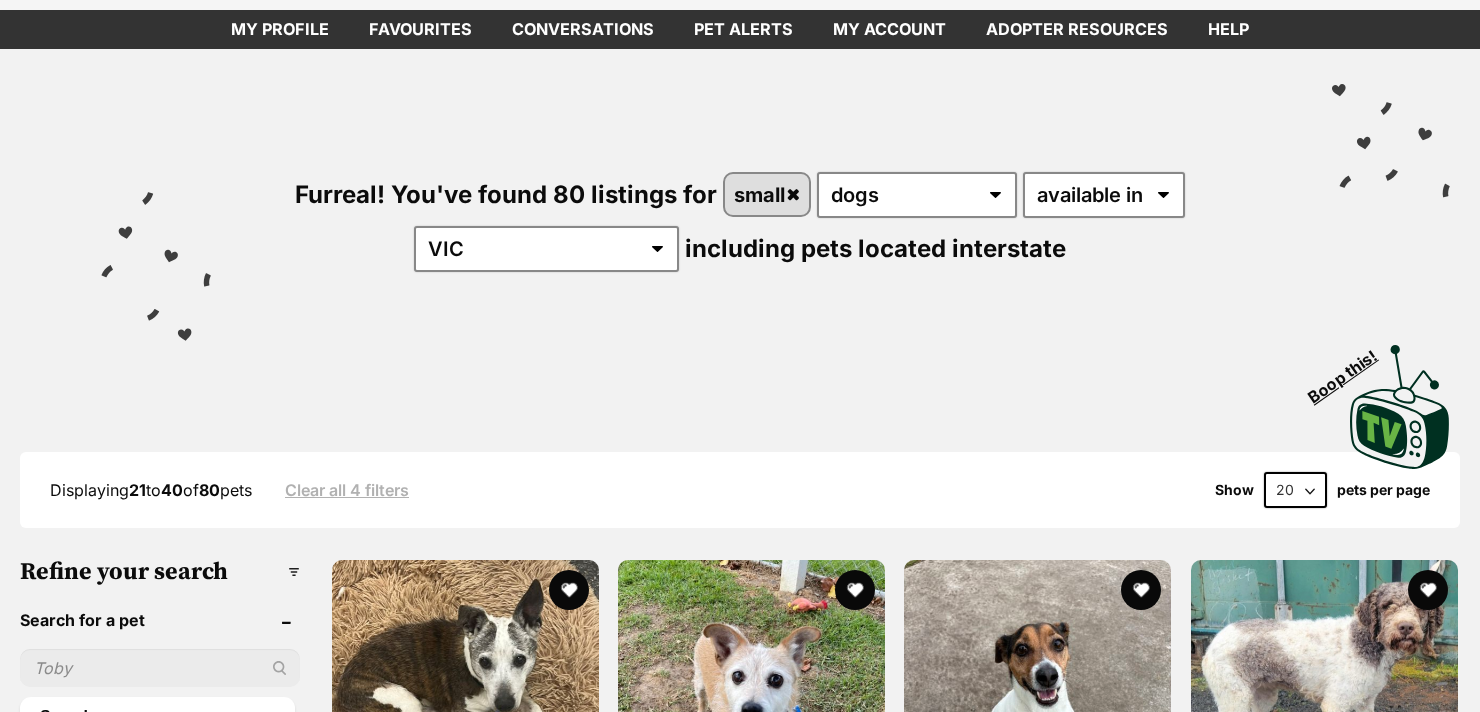 scroll, scrollTop: 0, scrollLeft: 0, axis: both 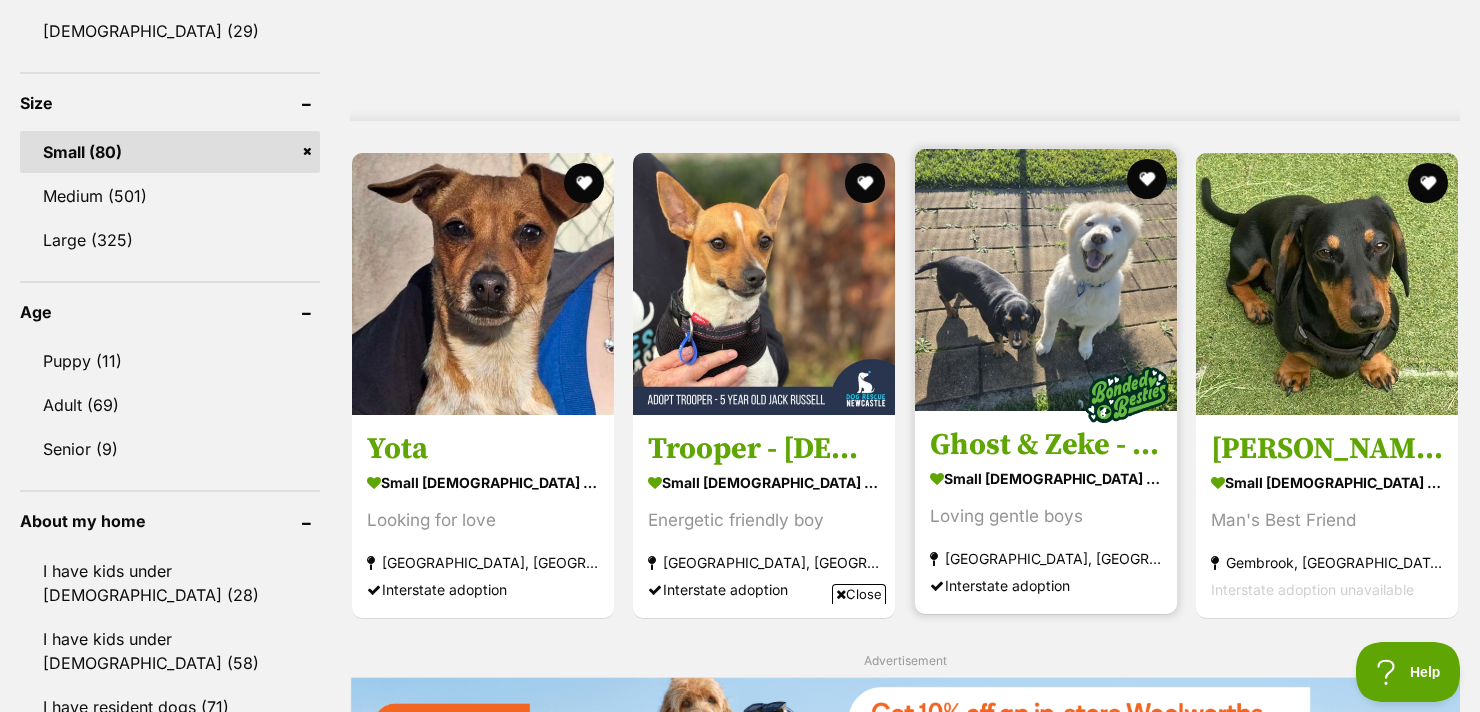 click at bounding box center (1046, 280) 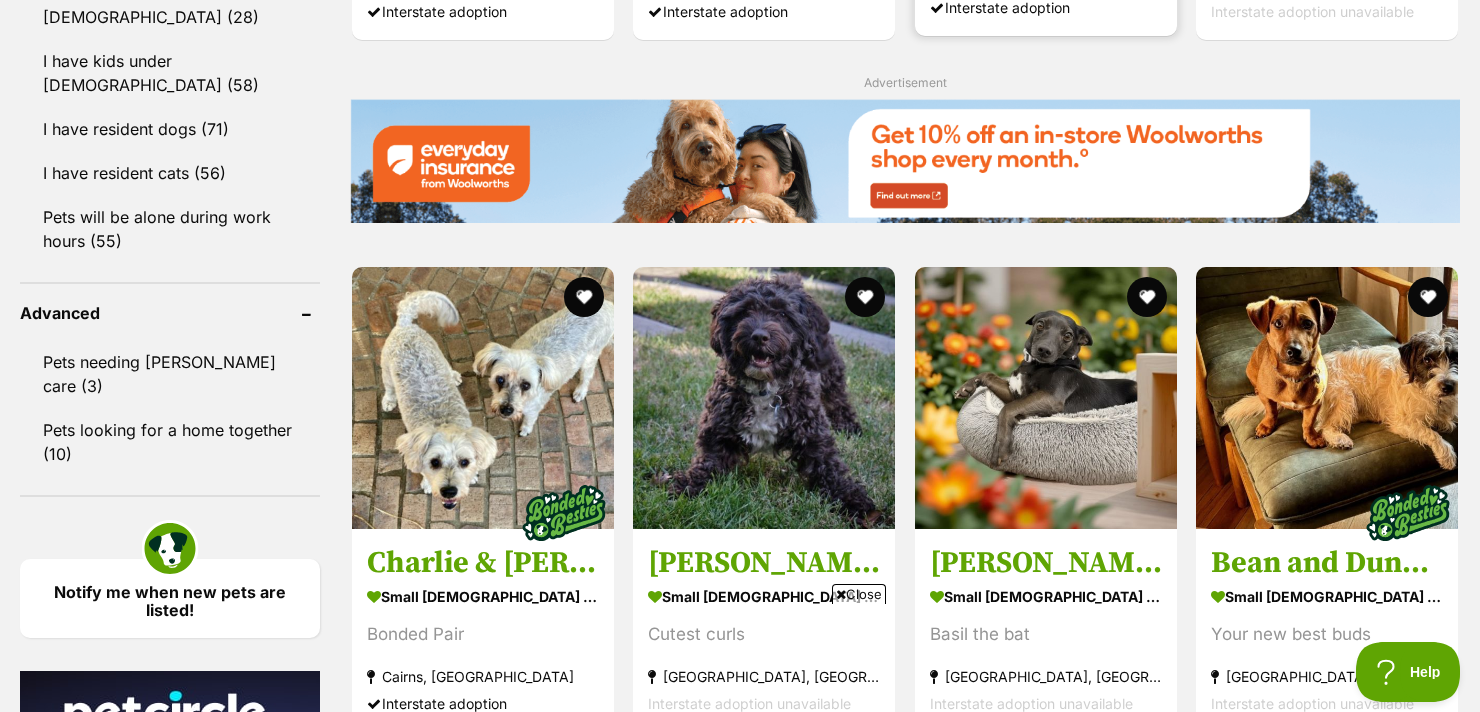 scroll, scrollTop: 2404, scrollLeft: 0, axis: vertical 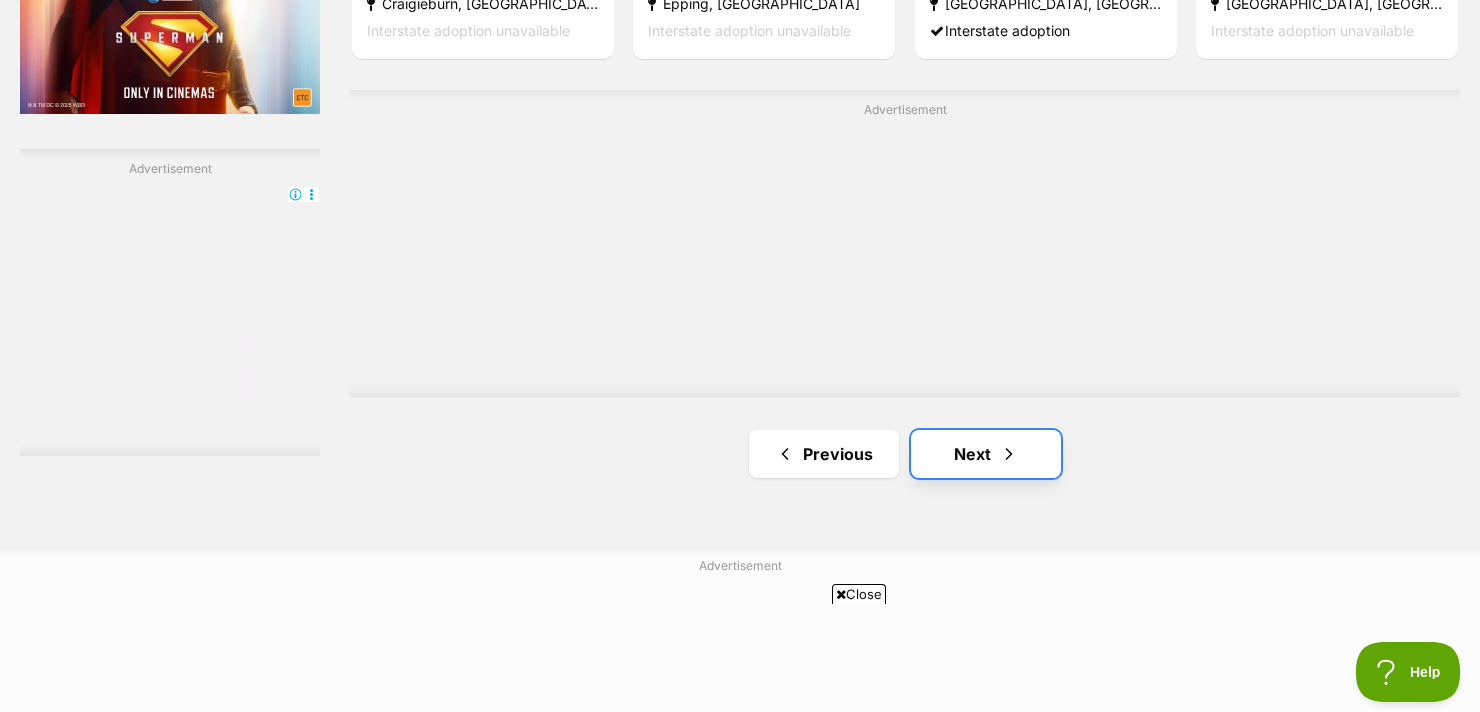 click on "Next" at bounding box center (986, 454) 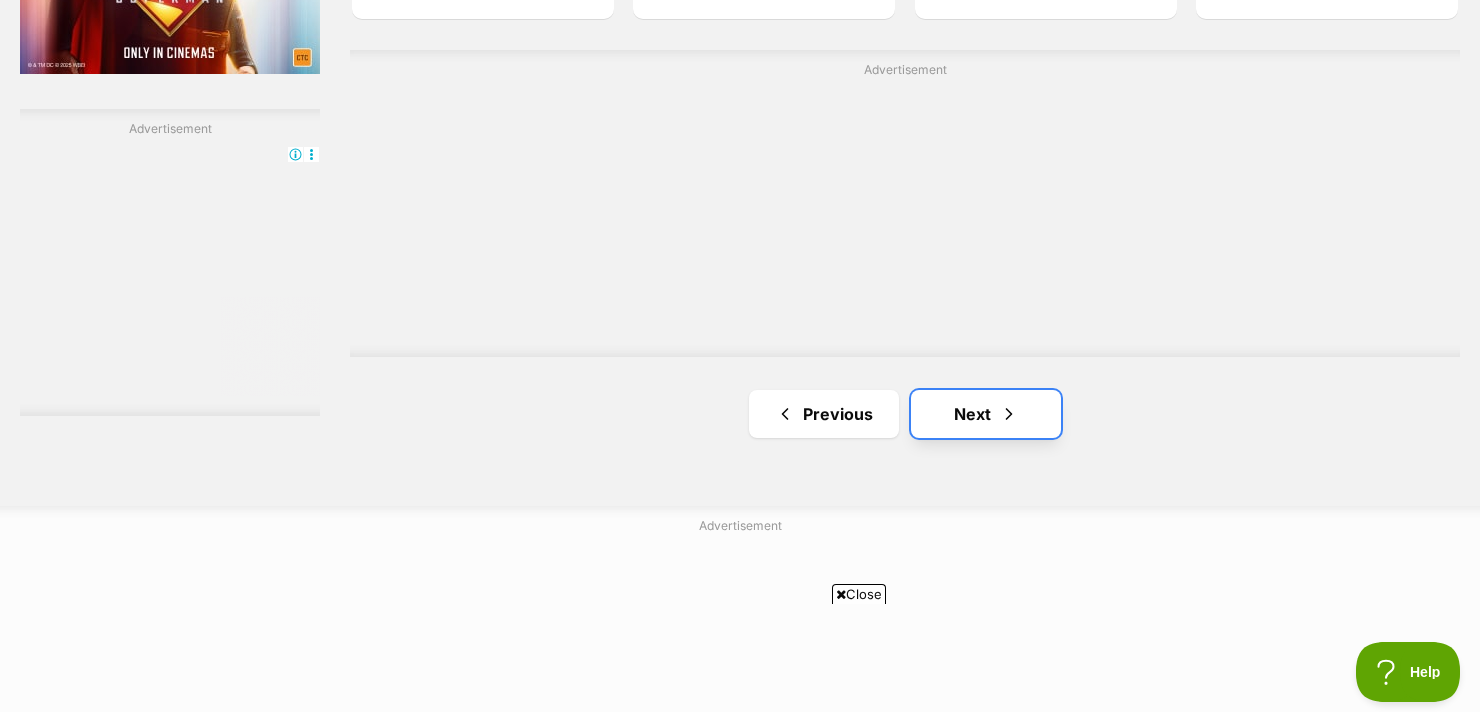 scroll, scrollTop: 3651, scrollLeft: 0, axis: vertical 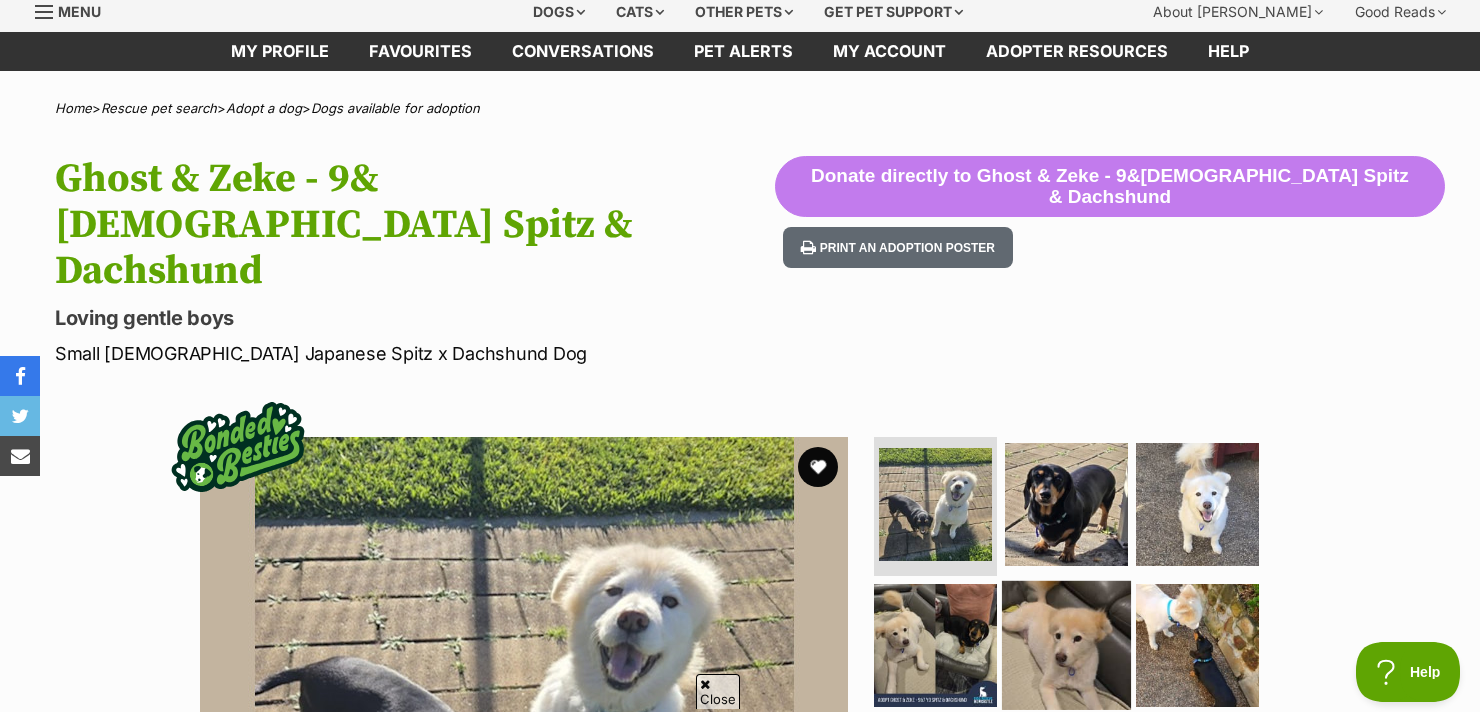click at bounding box center (1066, 645) 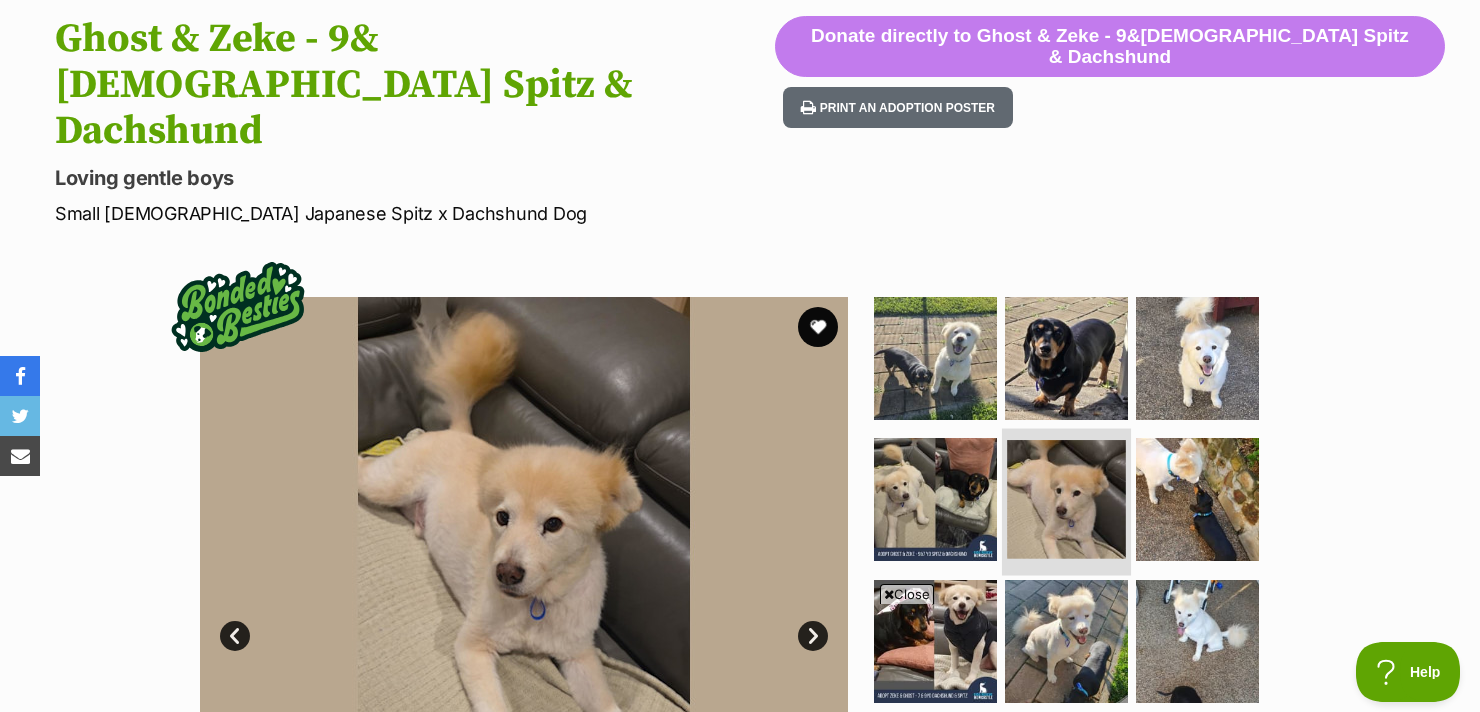 scroll, scrollTop: 212, scrollLeft: 0, axis: vertical 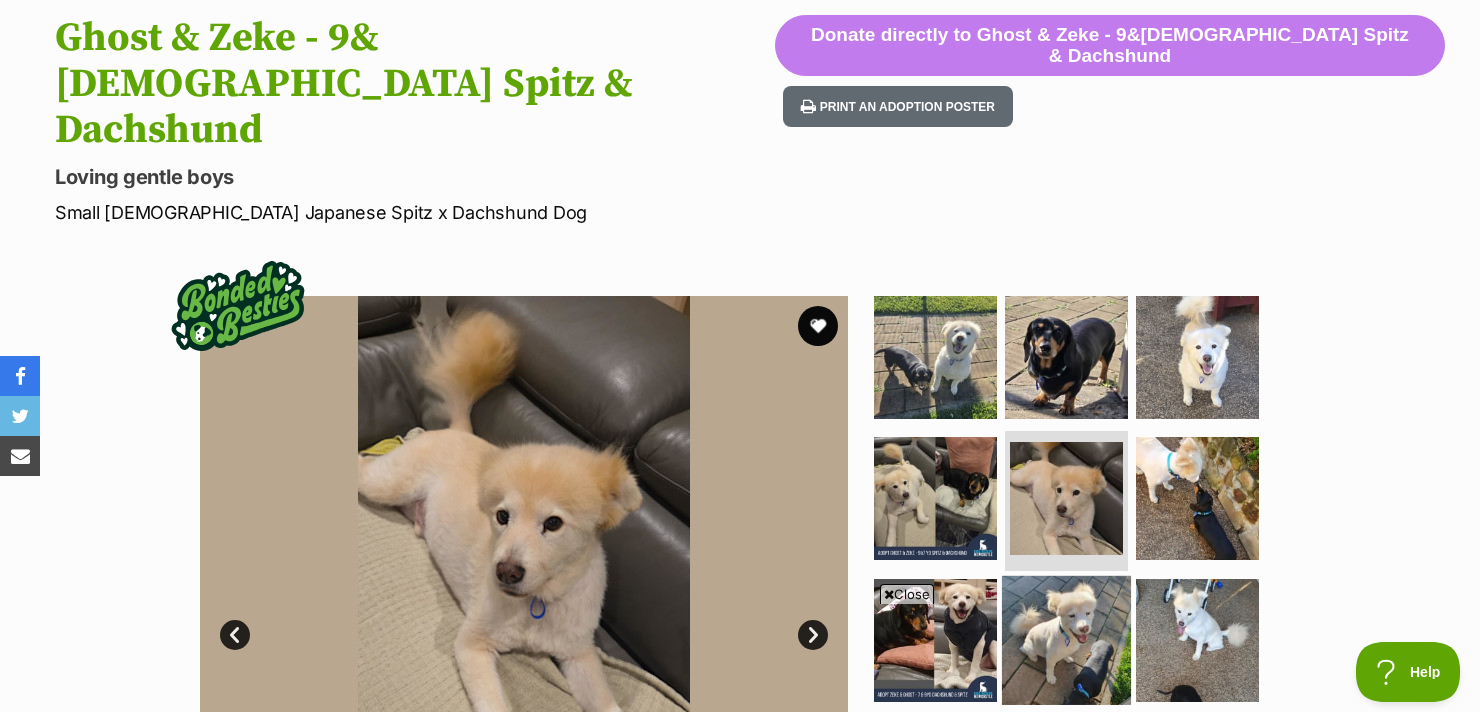 click at bounding box center [1066, 640] 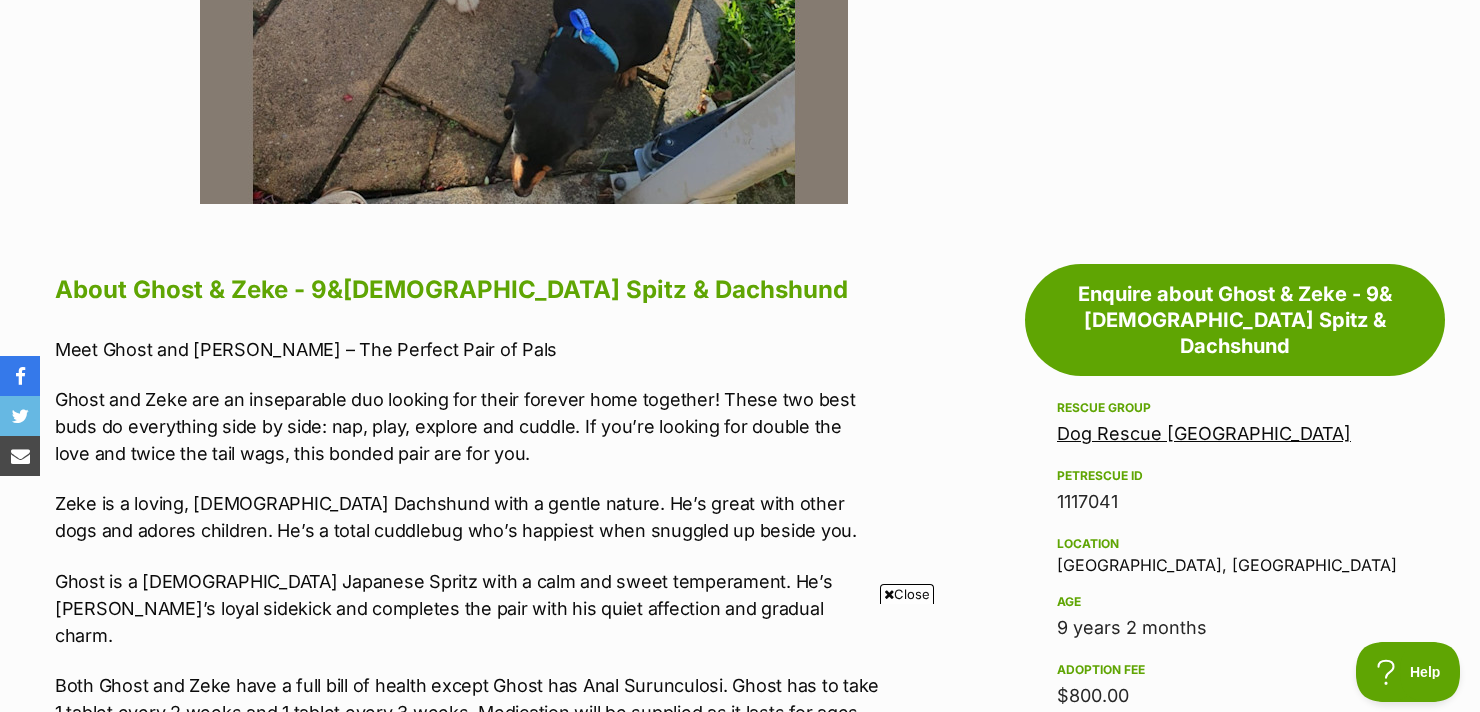 scroll, scrollTop: 953, scrollLeft: 0, axis: vertical 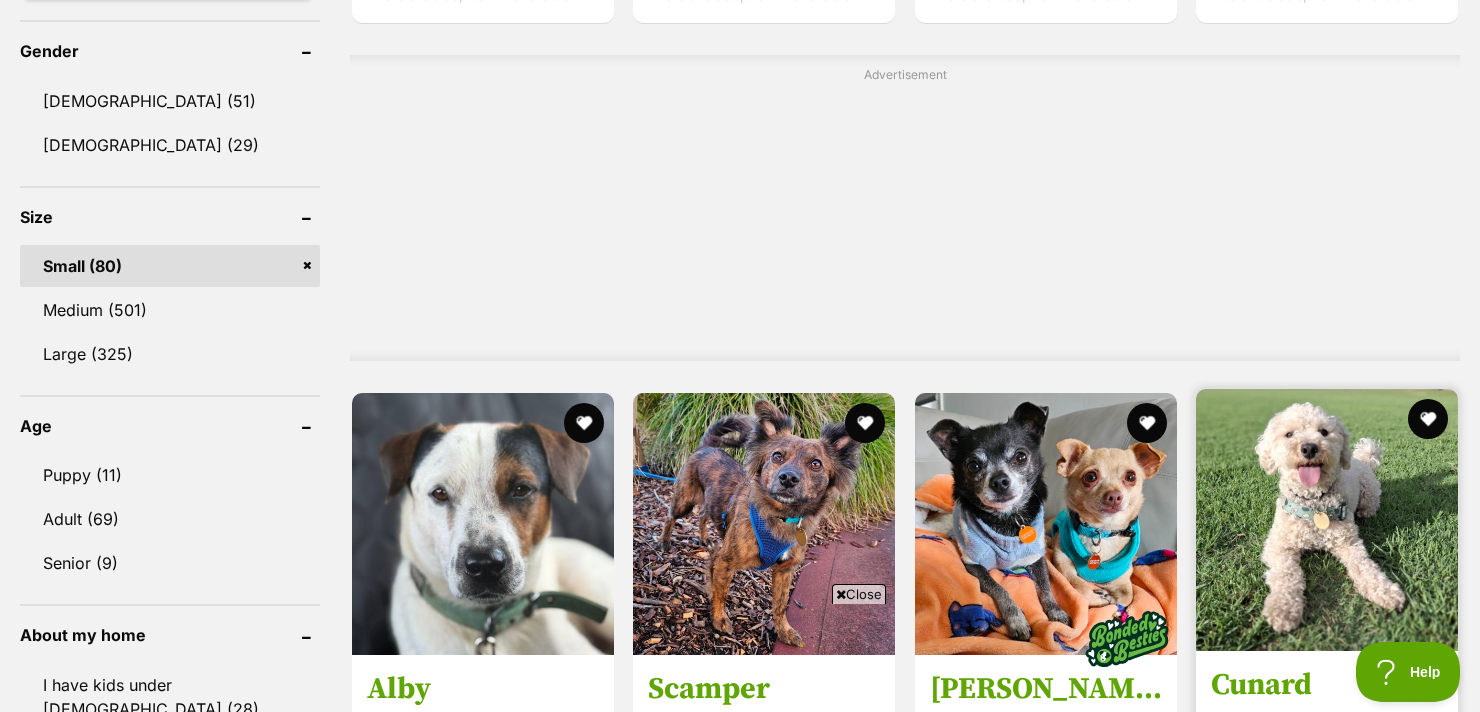 click at bounding box center [1327, 520] 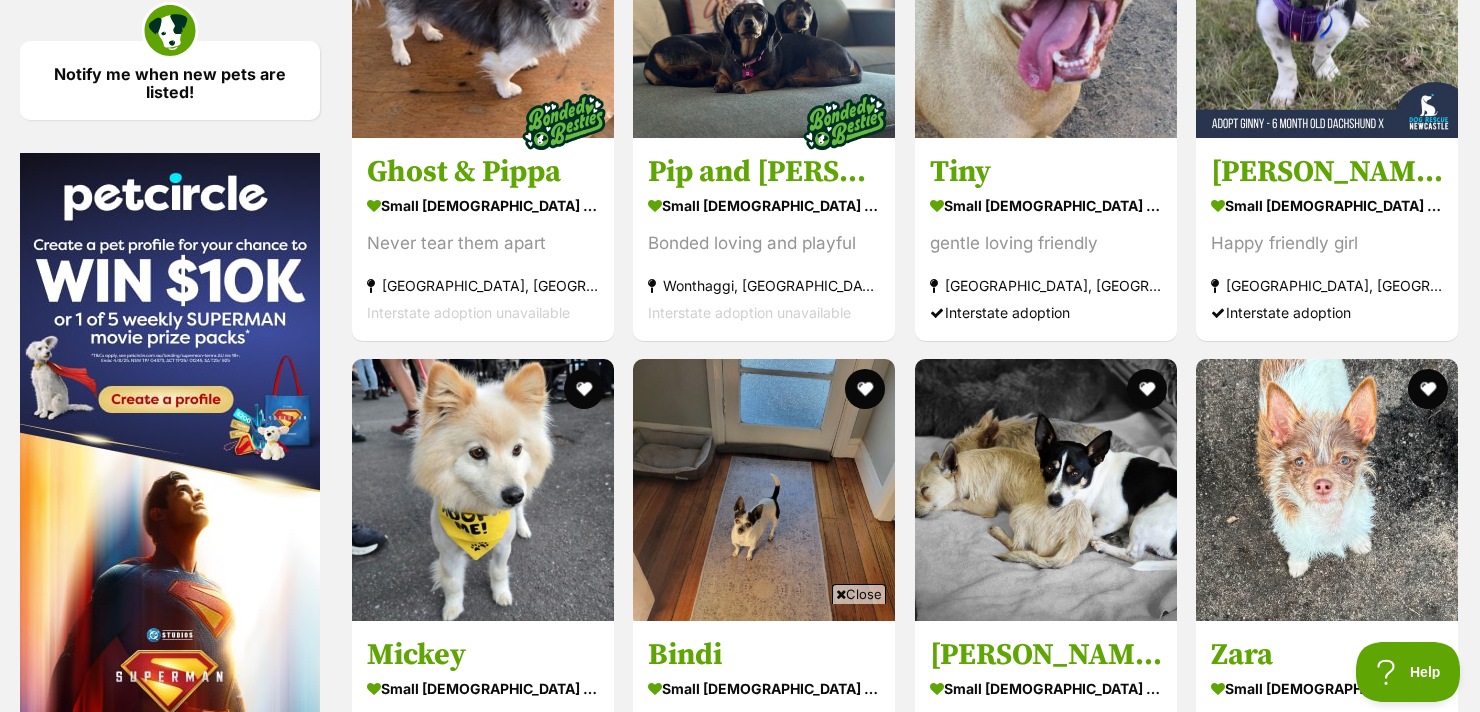 scroll, scrollTop: 2919, scrollLeft: 0, axis: vertical 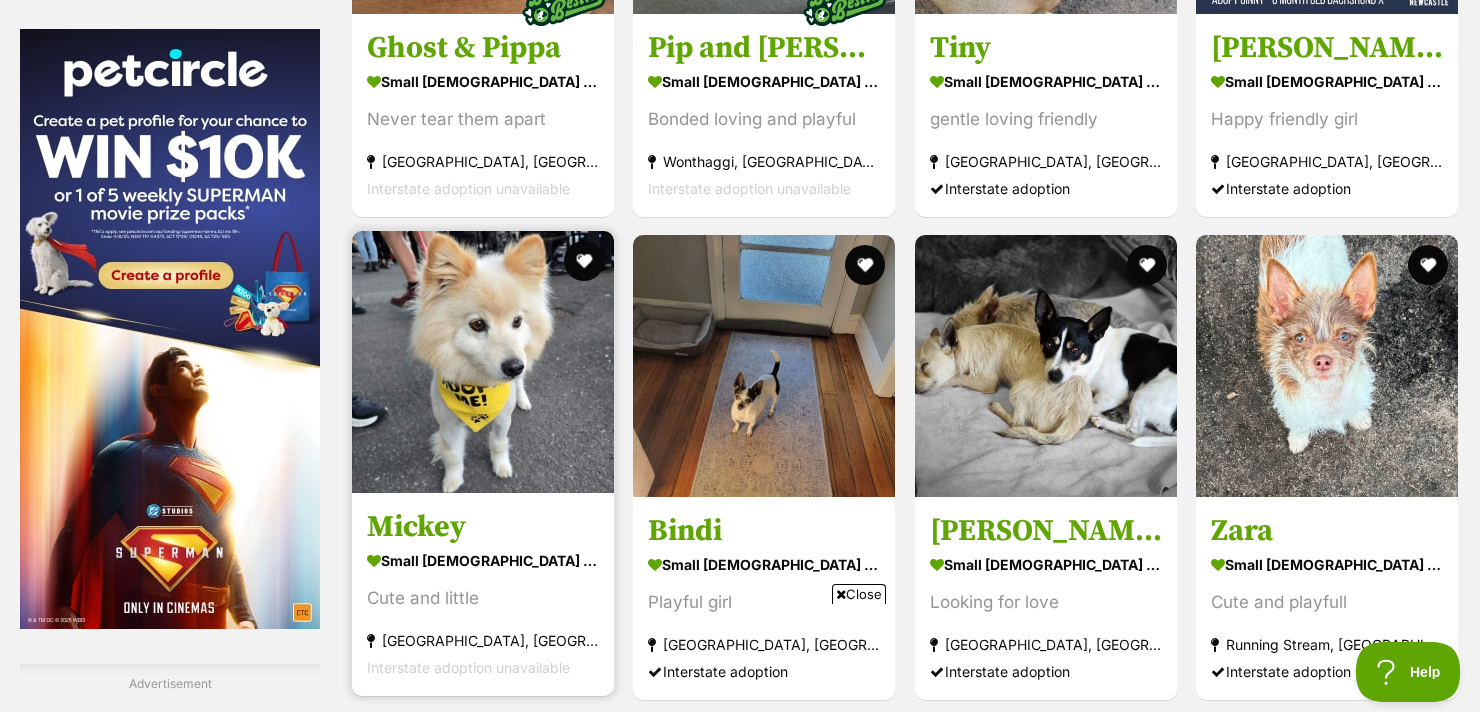 click at bounding box center [483, 362] 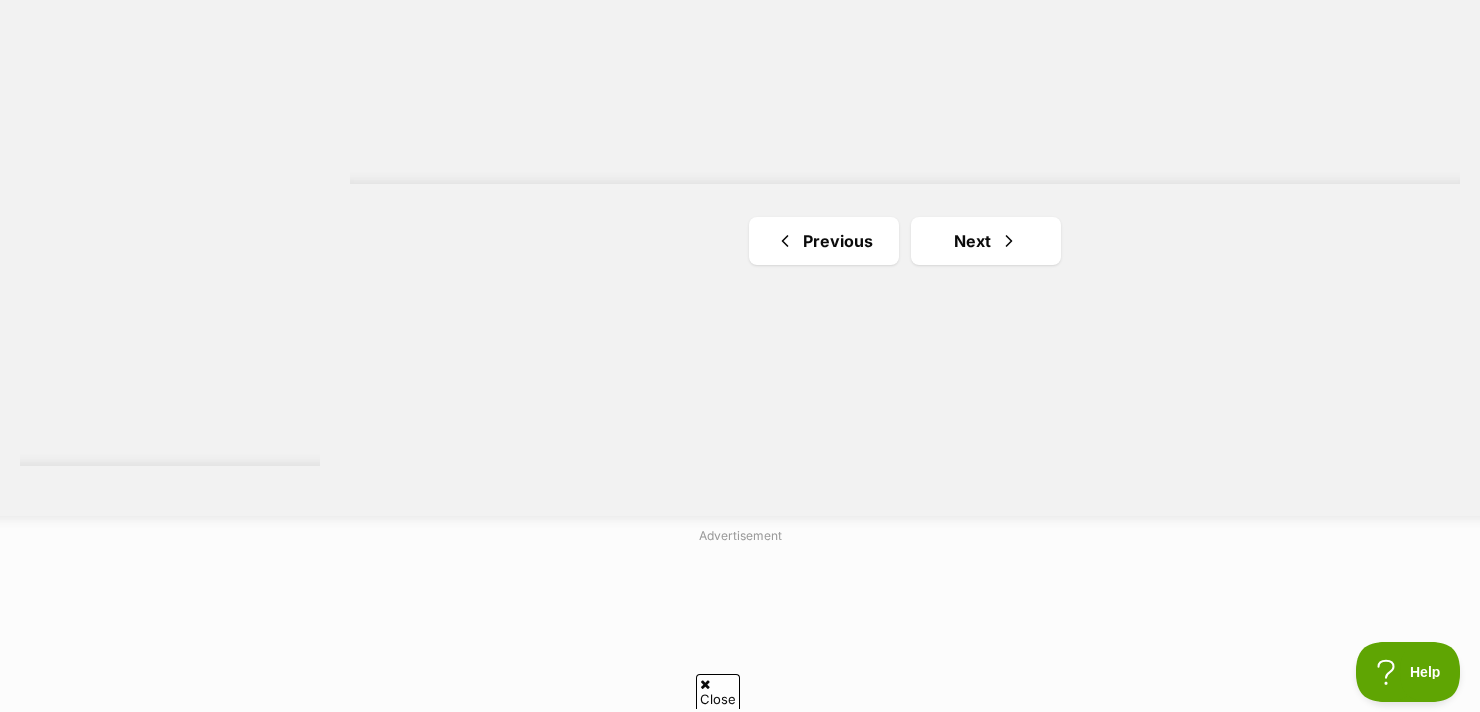 scroll, scrollTop: 3906, scrollLeft: 0, axis: vertical 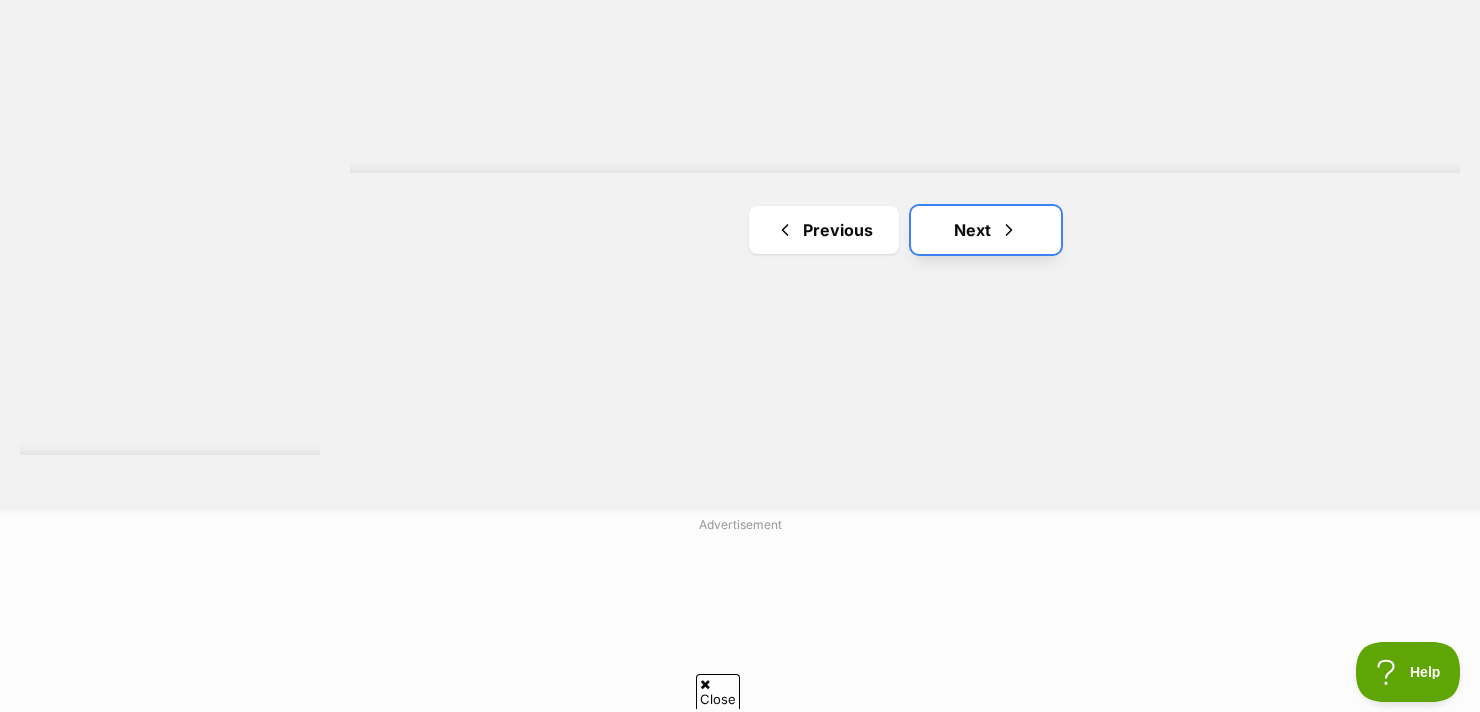 click on "Next" at bounding box center [986, 230] 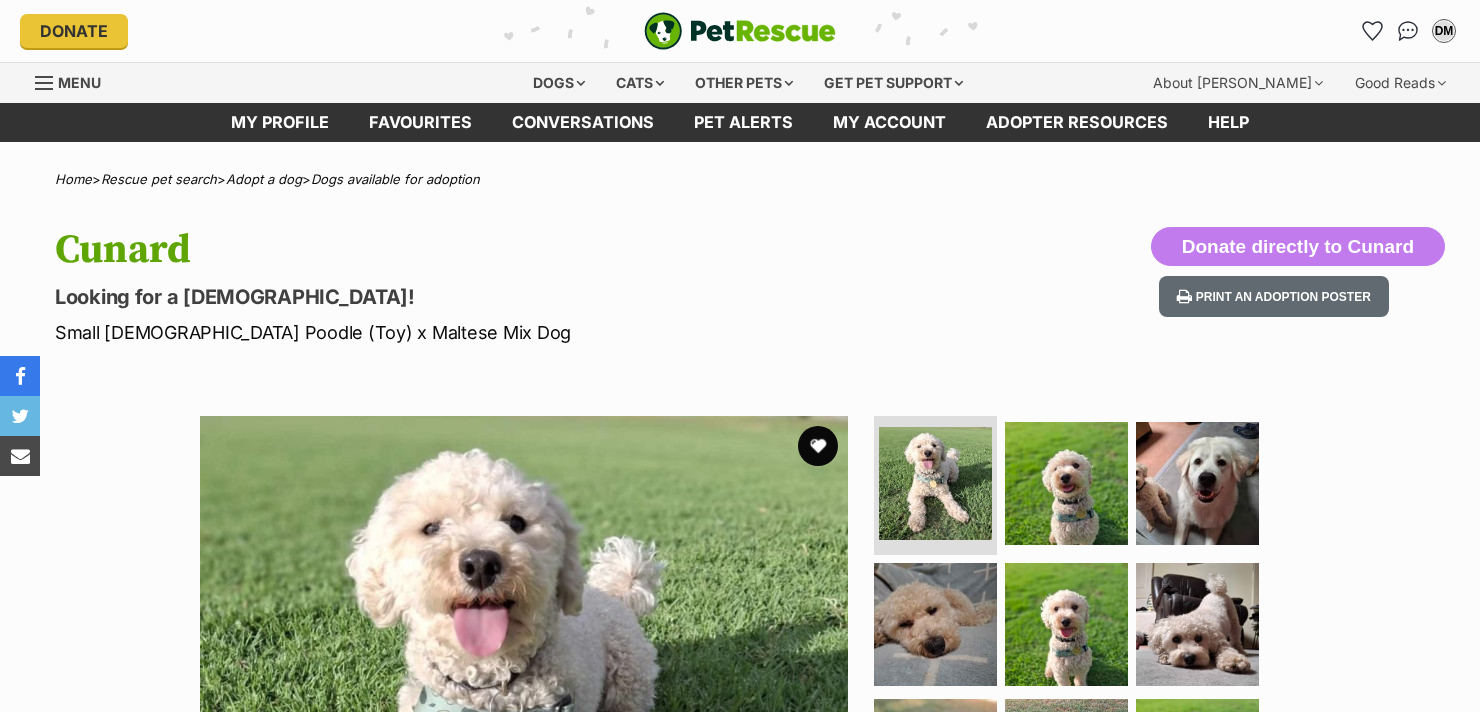scroll, scrollTop: 0, scrollLeft: 0, axis: both 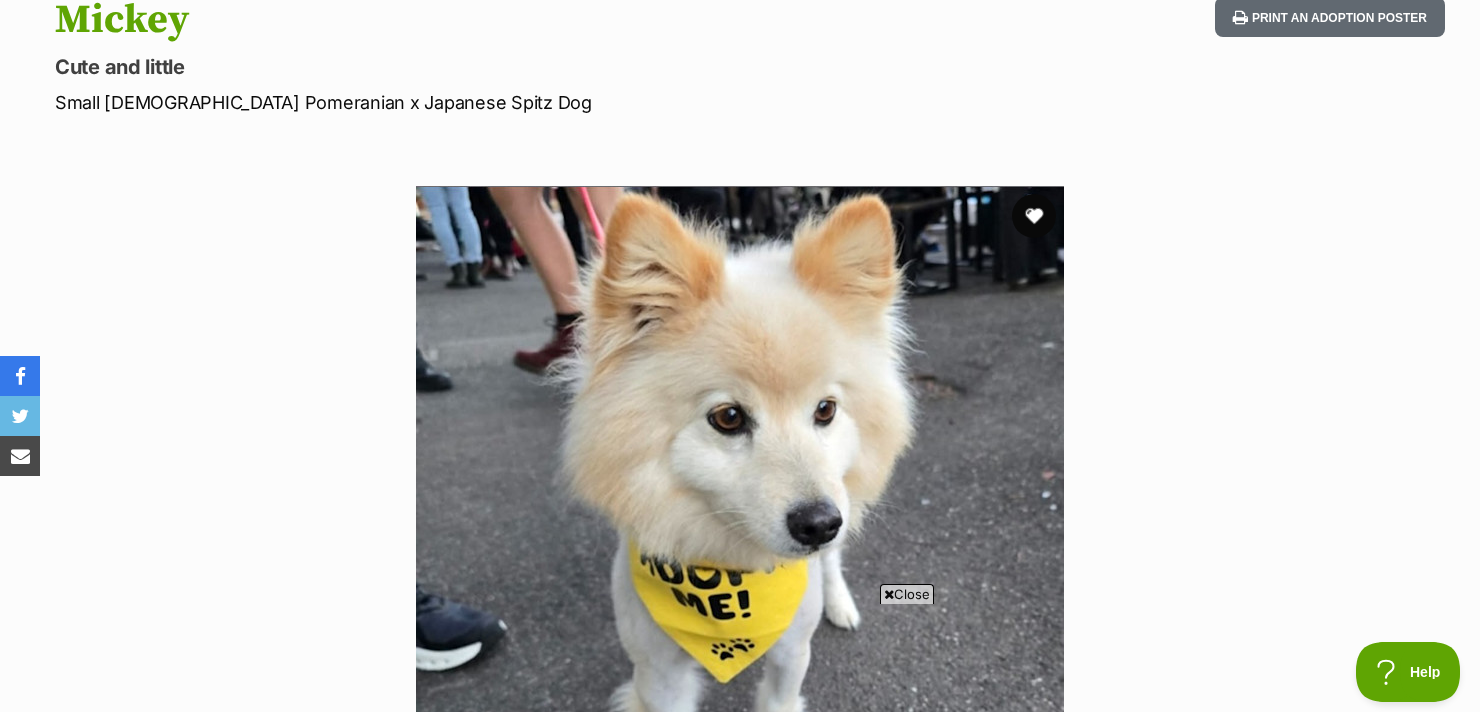 click at bounding box center [1034, 216] 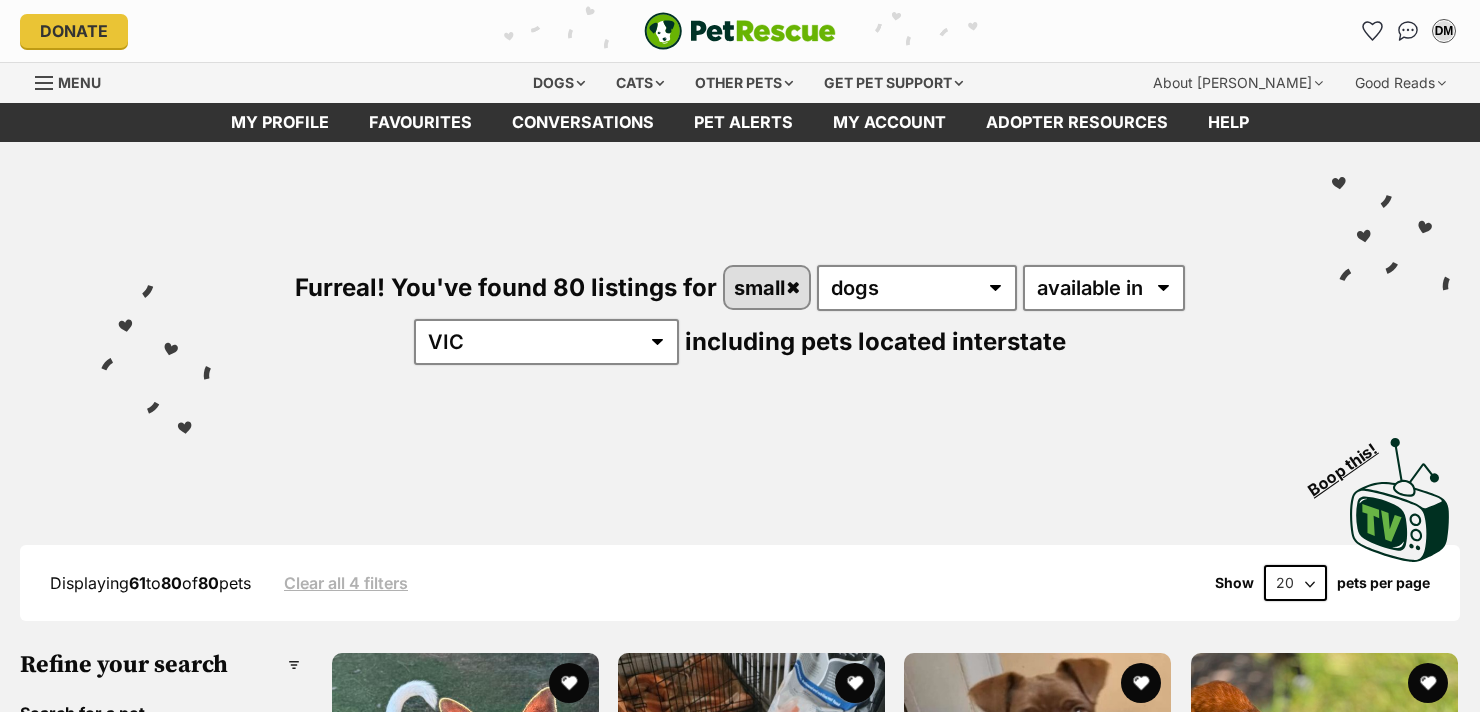 scroll, scrollTop: 0, scrollLeft: 0, axis: both 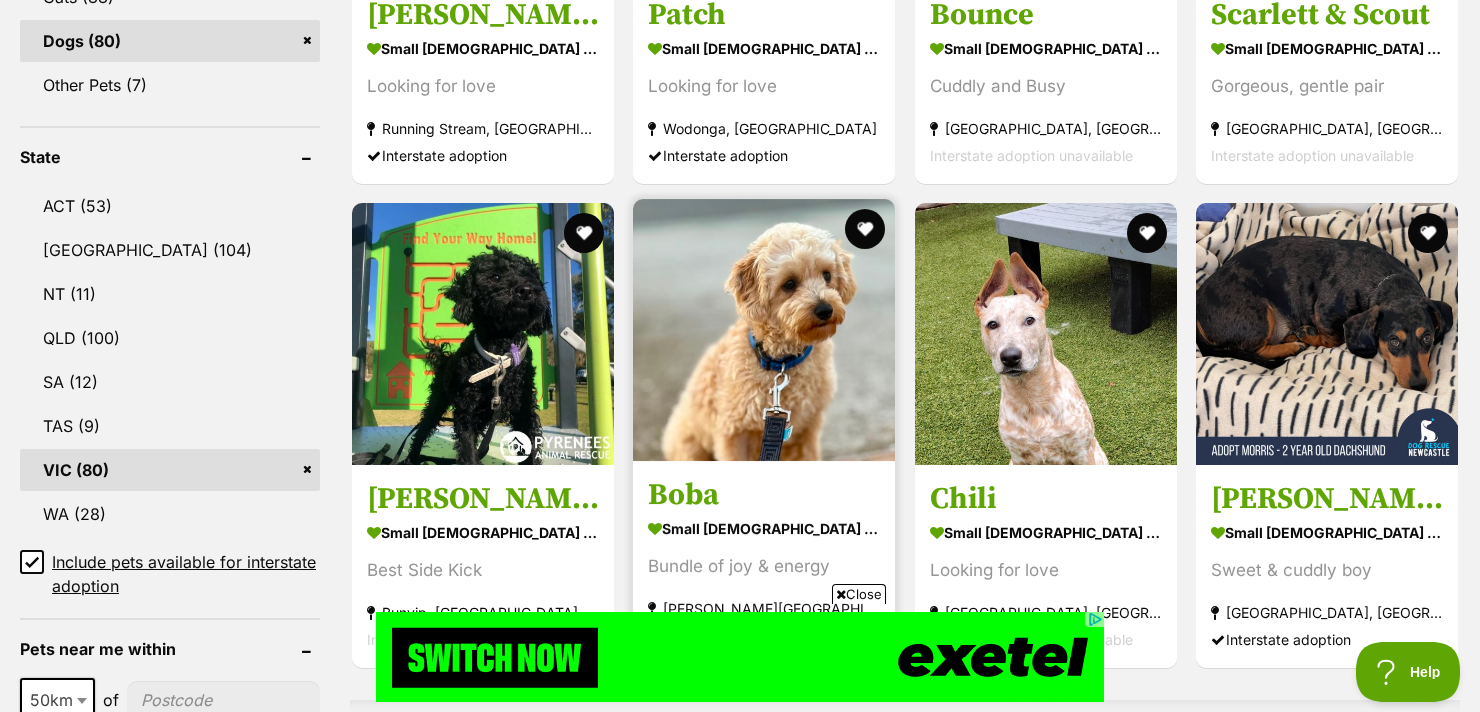 click at bounding box center [764, 330] 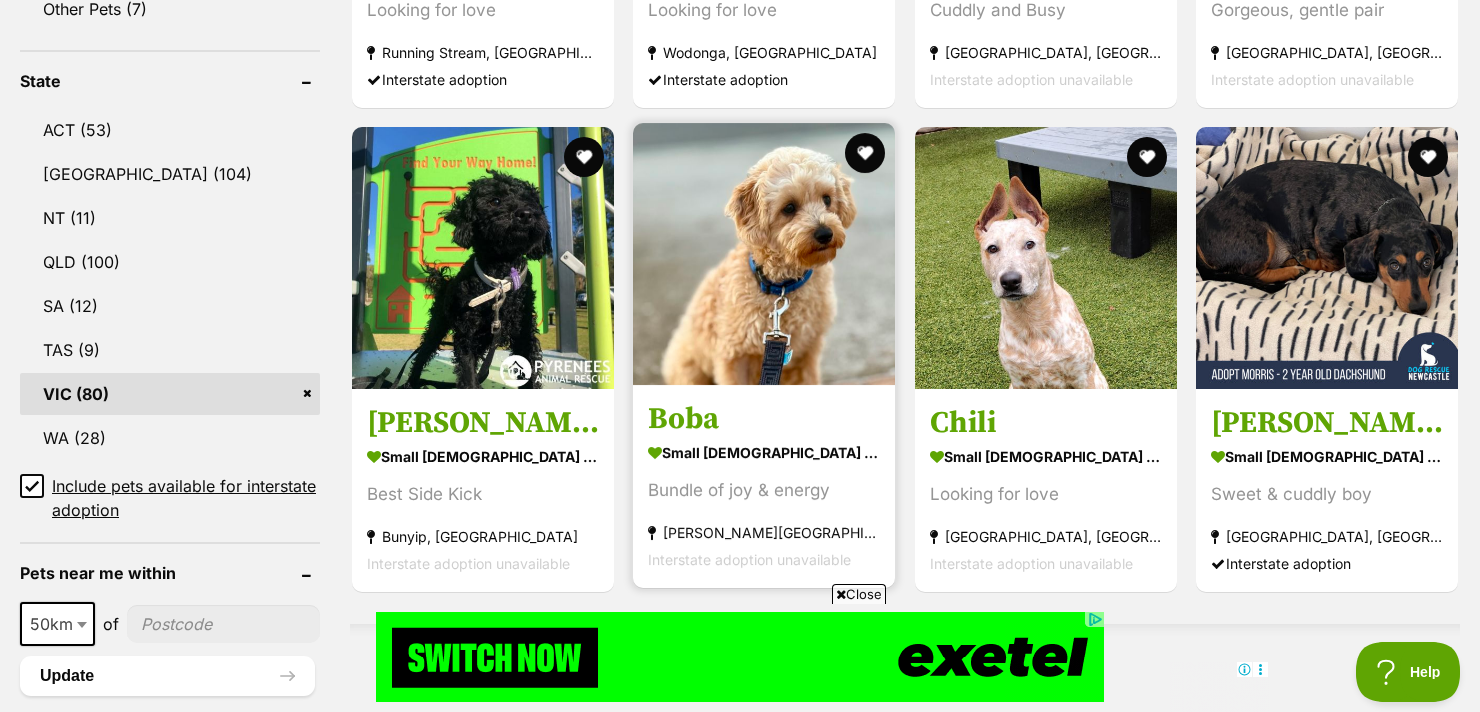 scroll, scrollTop: 1030, scrollLeft: 0, axis: vertical 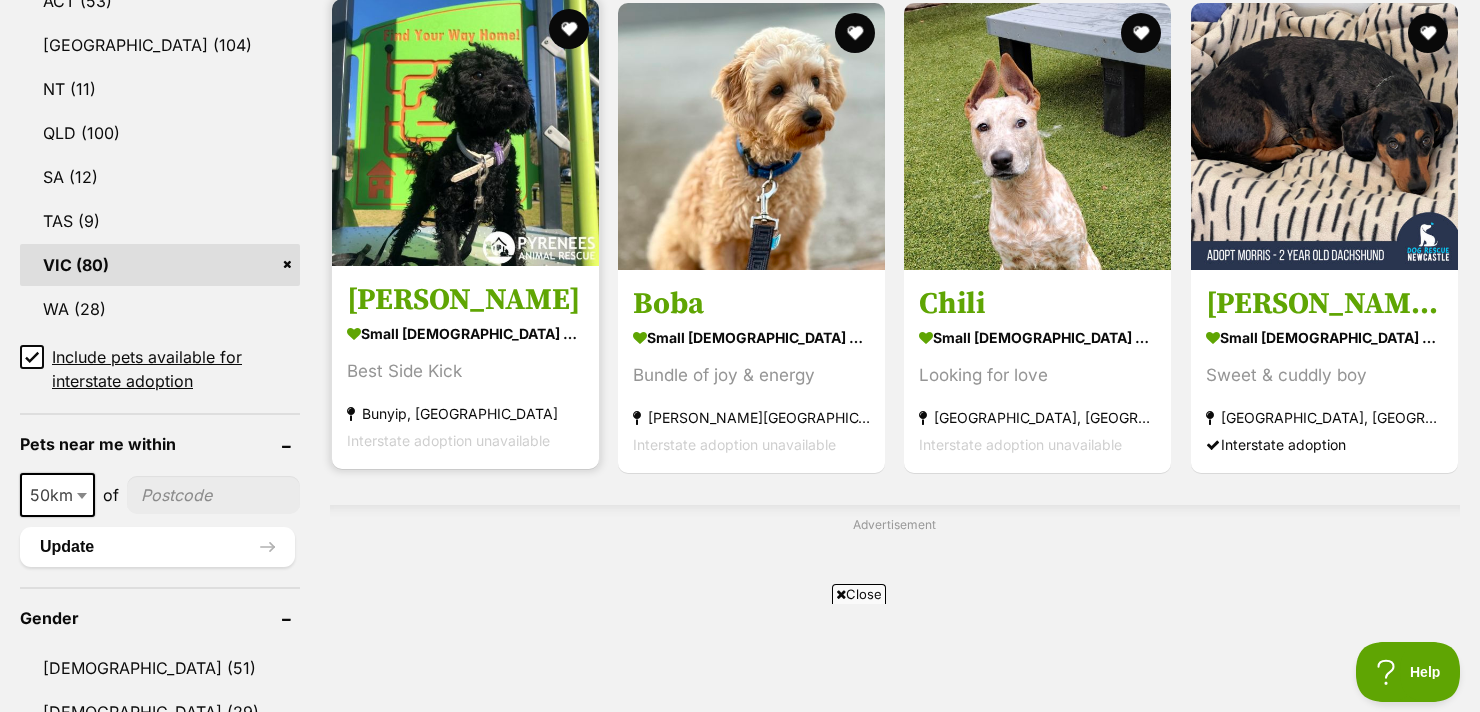 click at bounding box center (465, 132) 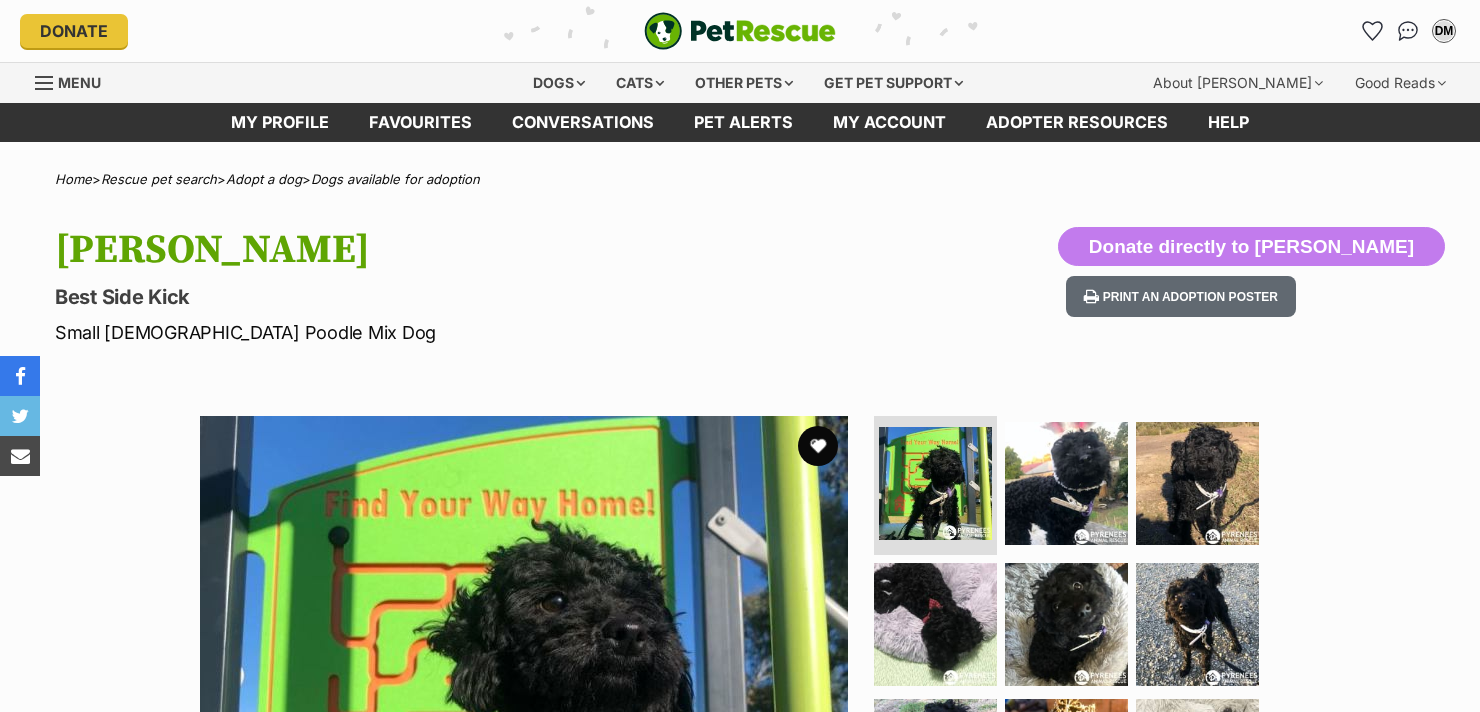 scroll, scrollTop: 0, scrollLeft: 0, axis: both 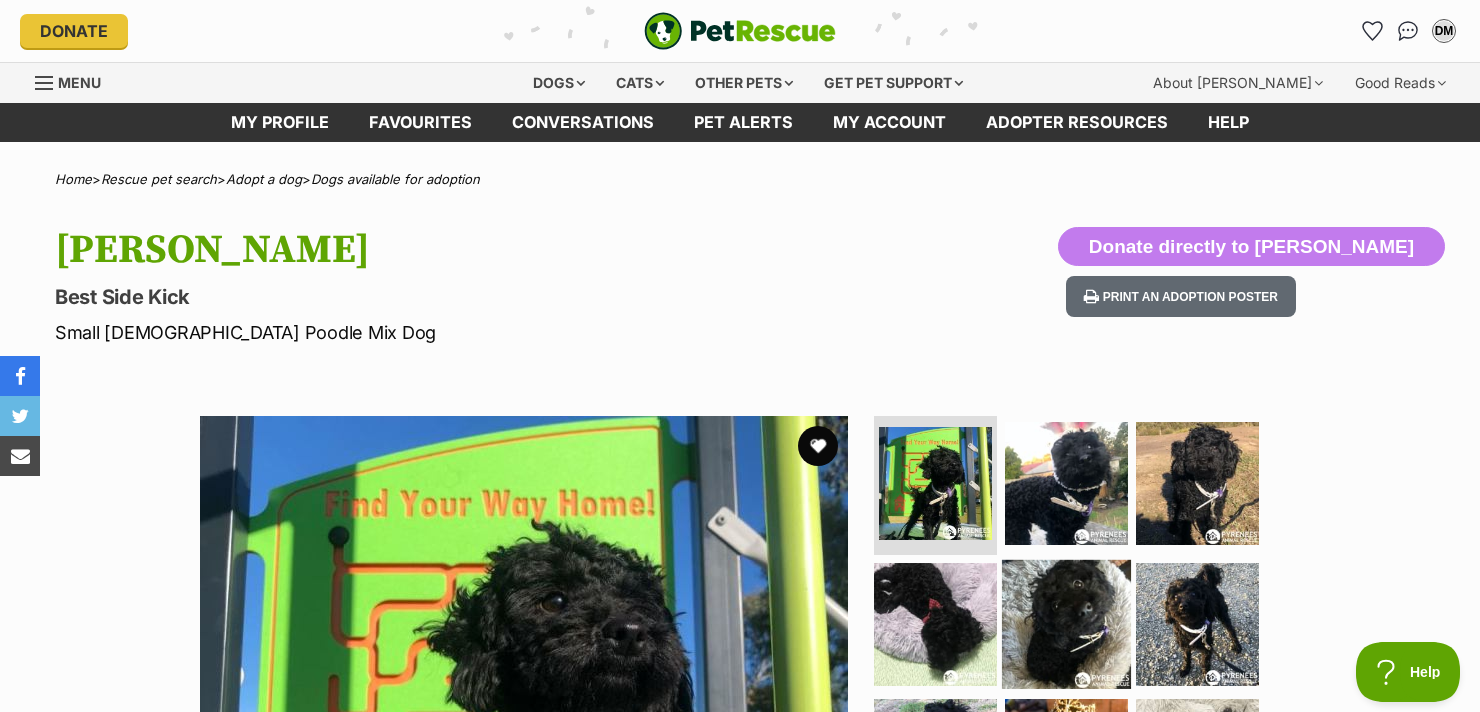 click at bounding box center (1066, 624) 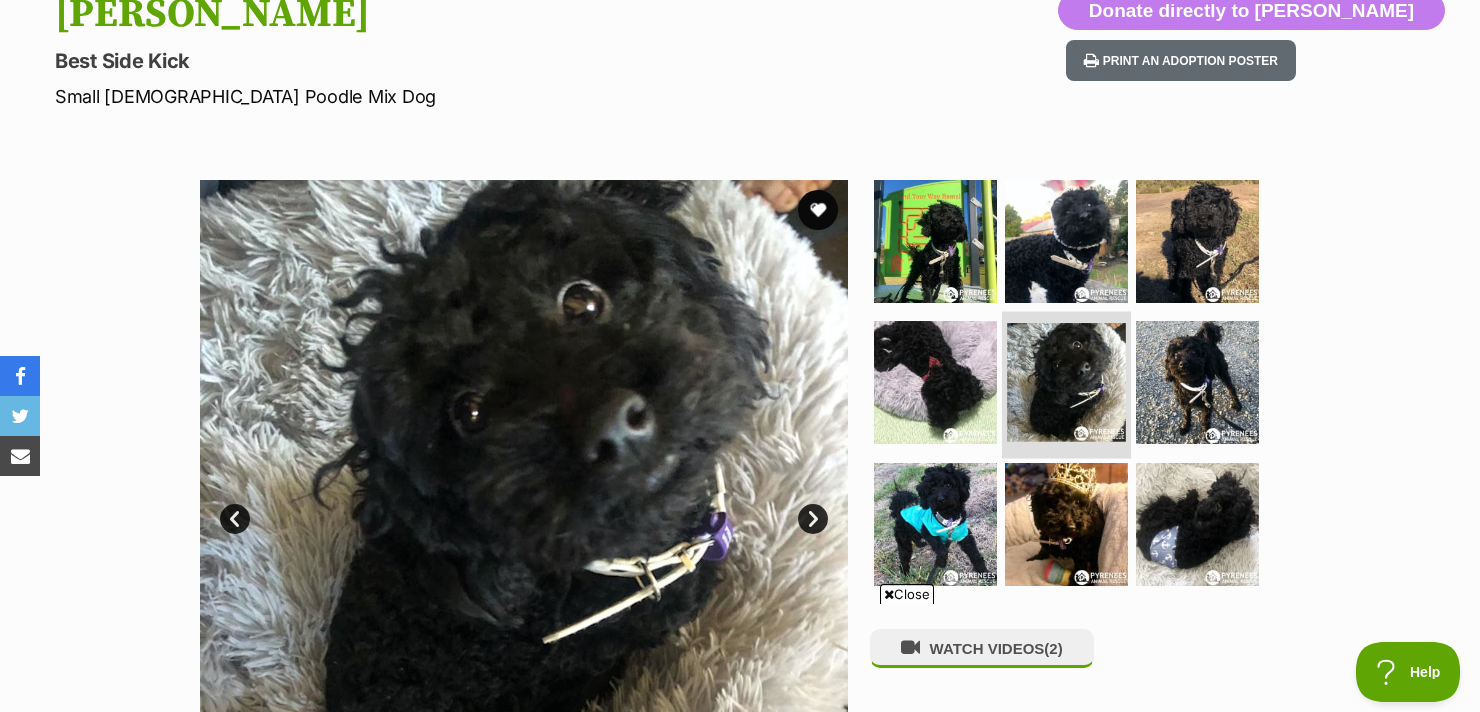 scroll, scrollTop: 0, scrollLeft: 0, axis: both 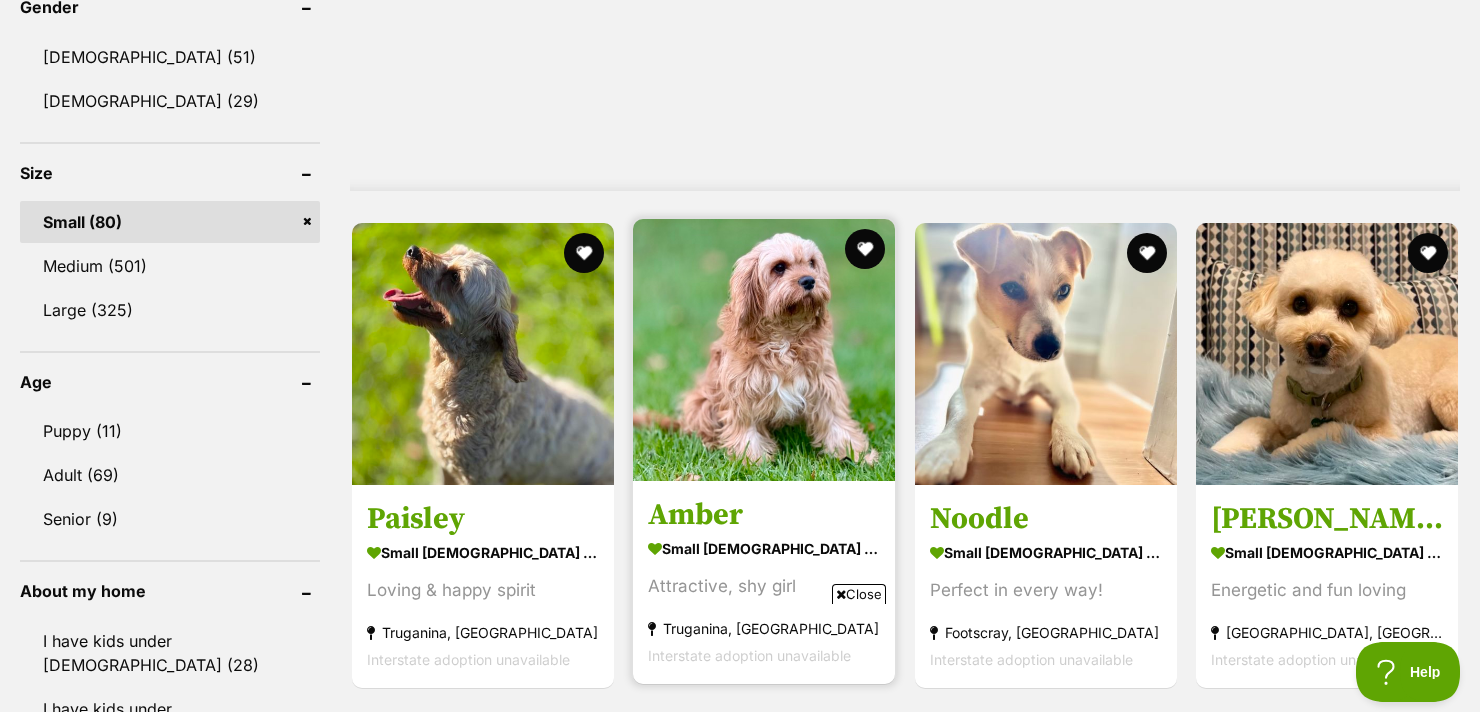 click at bounding box center (764, 350) 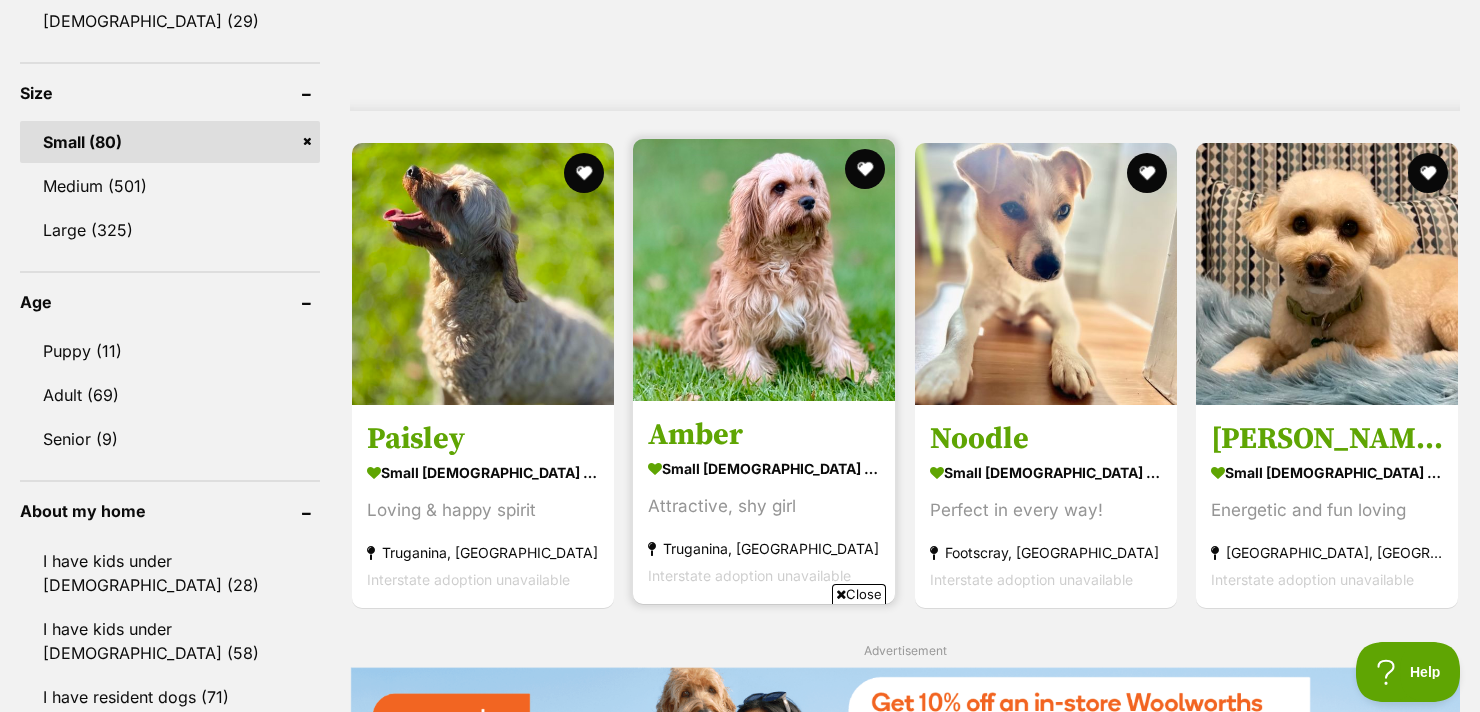 scroll, scrollTop: 1846, scrollLeft: 0, axis: vertical 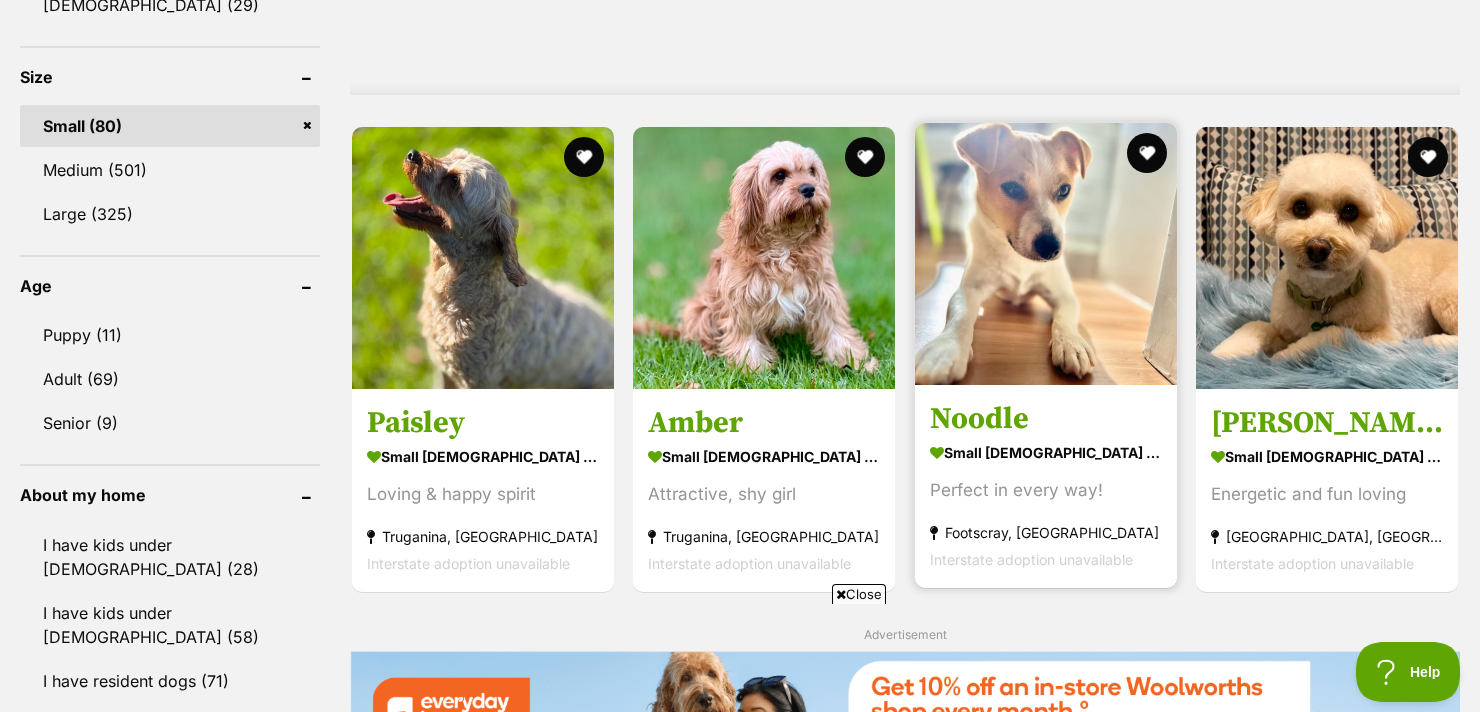 click at bounding box center [1046, 254] 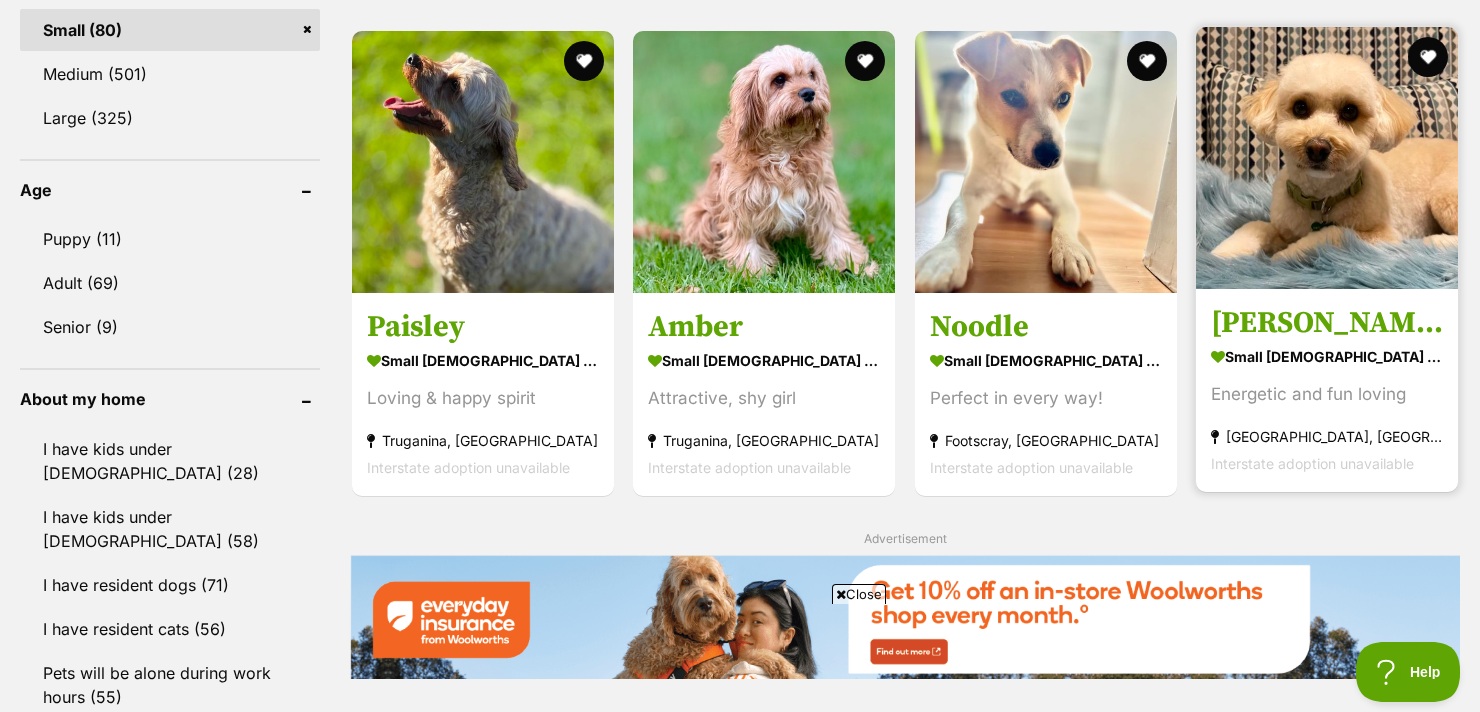 click at bounding box center (1327, 158) 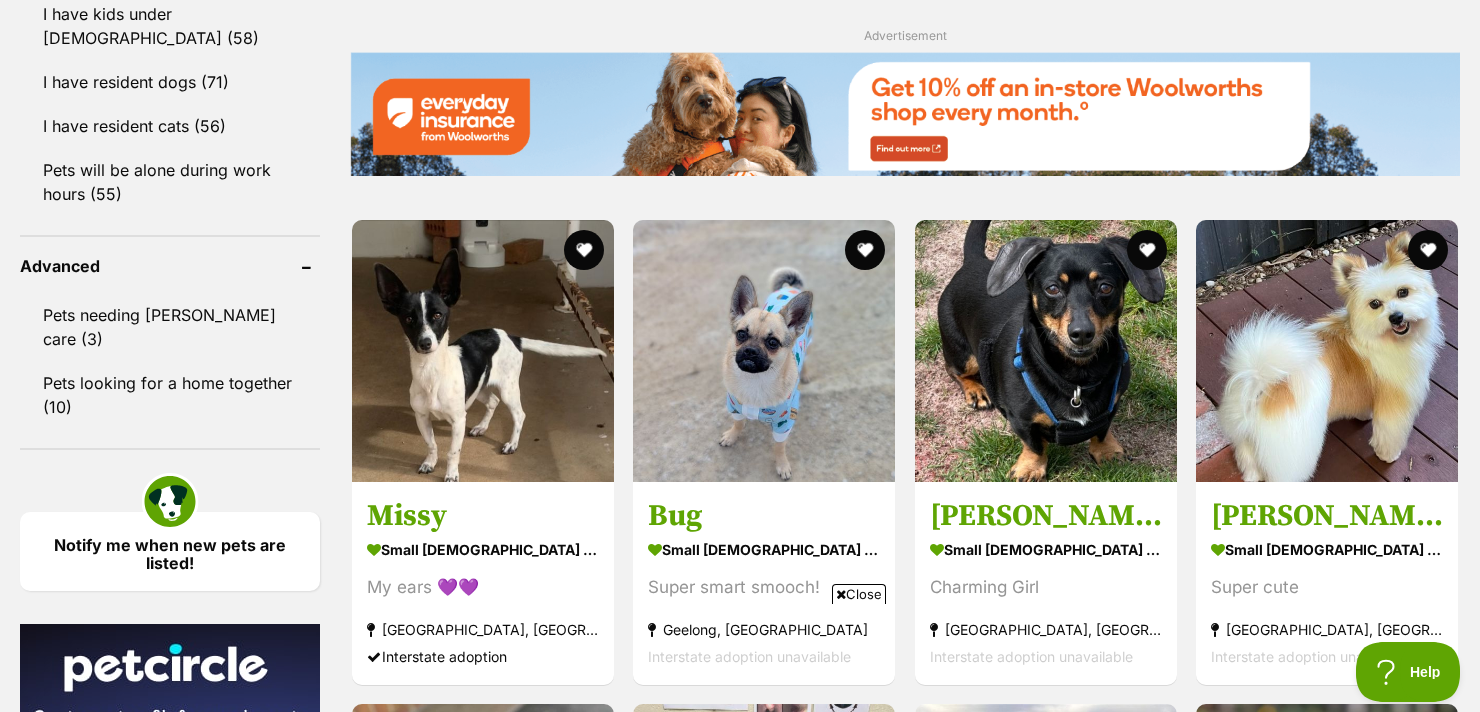 scroll, scrollTop: 2451, scrollLeft: 0, axis: vertical 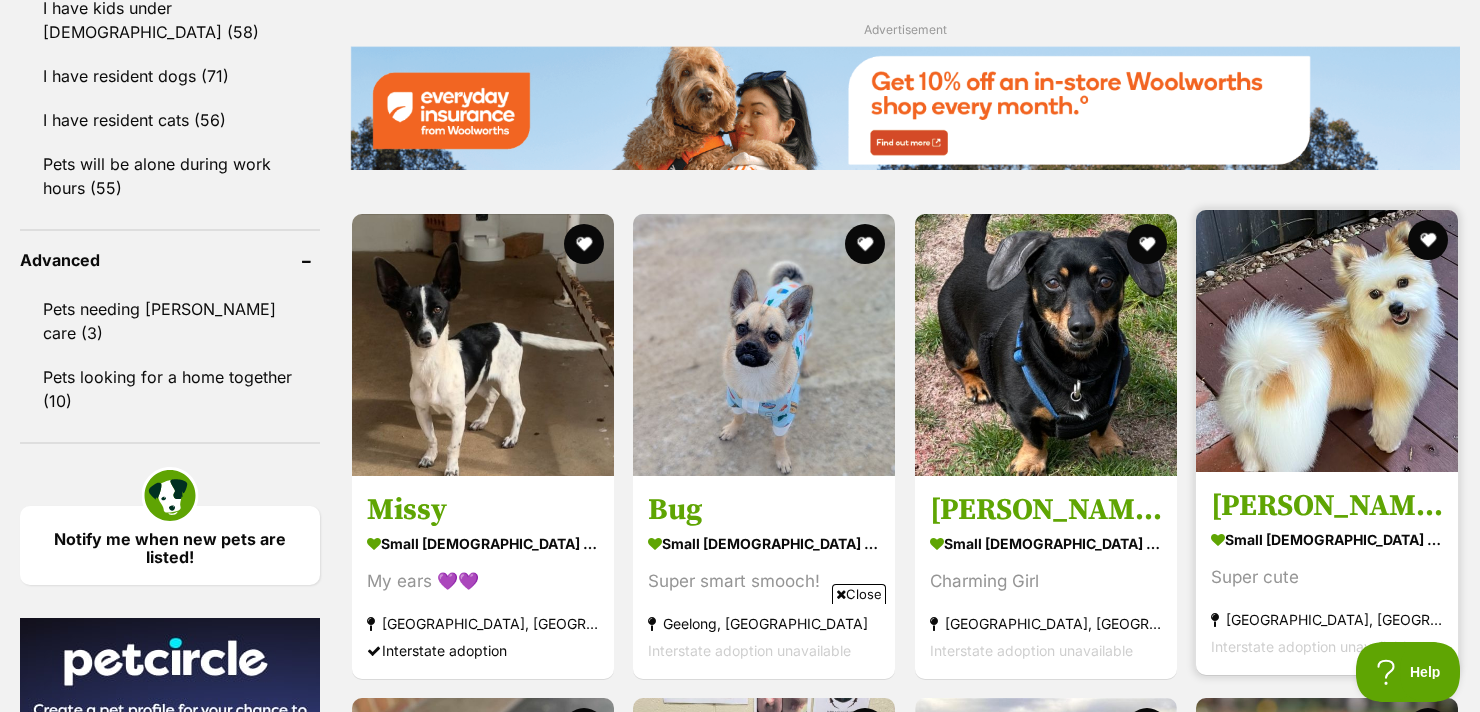 click at bounding box center (1327, 341) 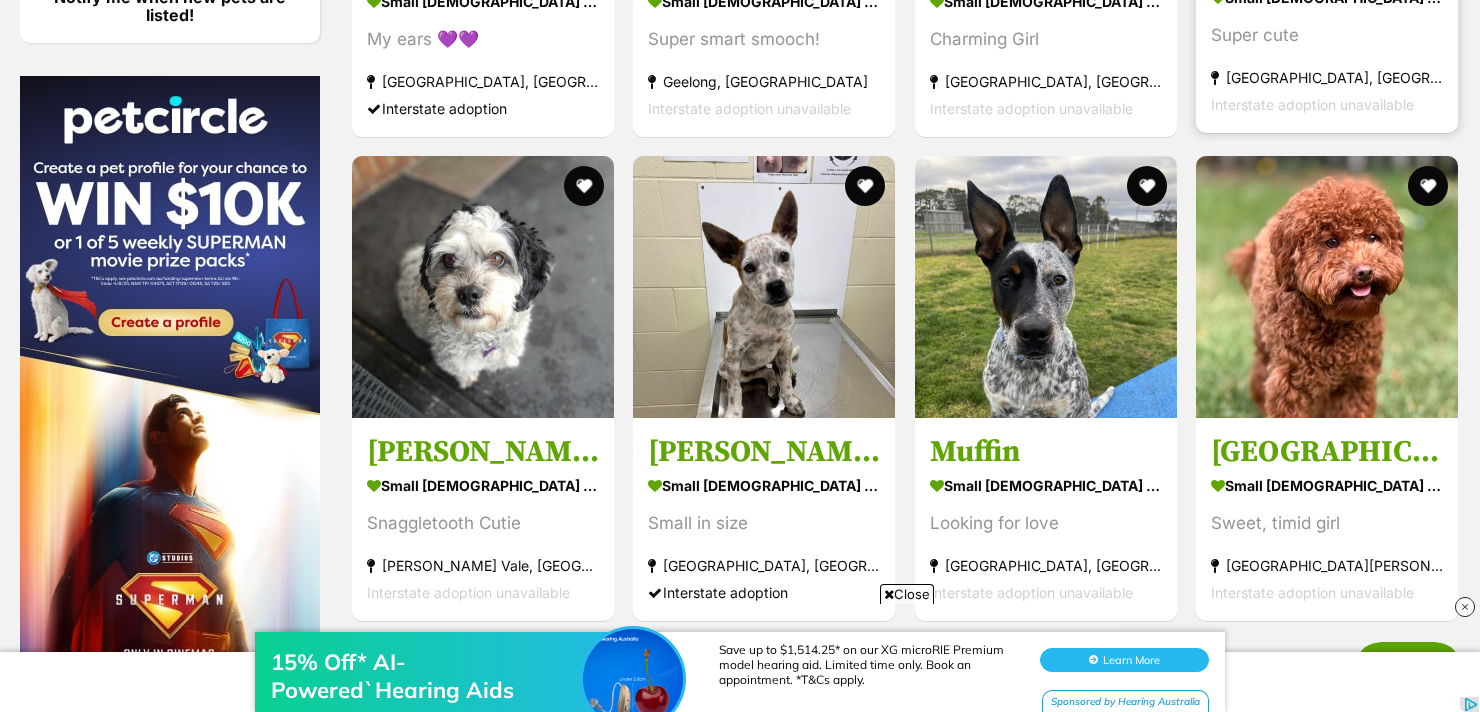 scroll, scrollTop: 2994, scrollLeft: 0, axis: vertical 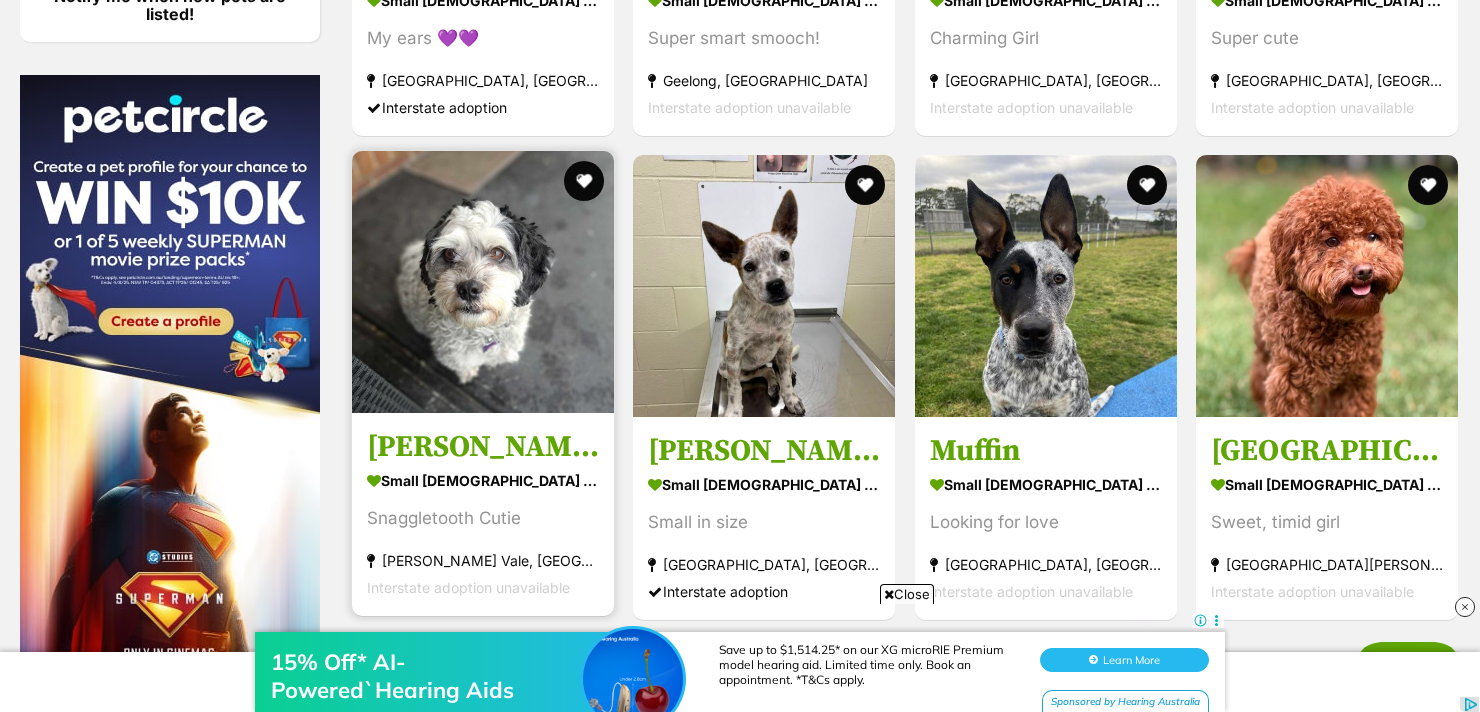 click at bounding box center [483, 282] 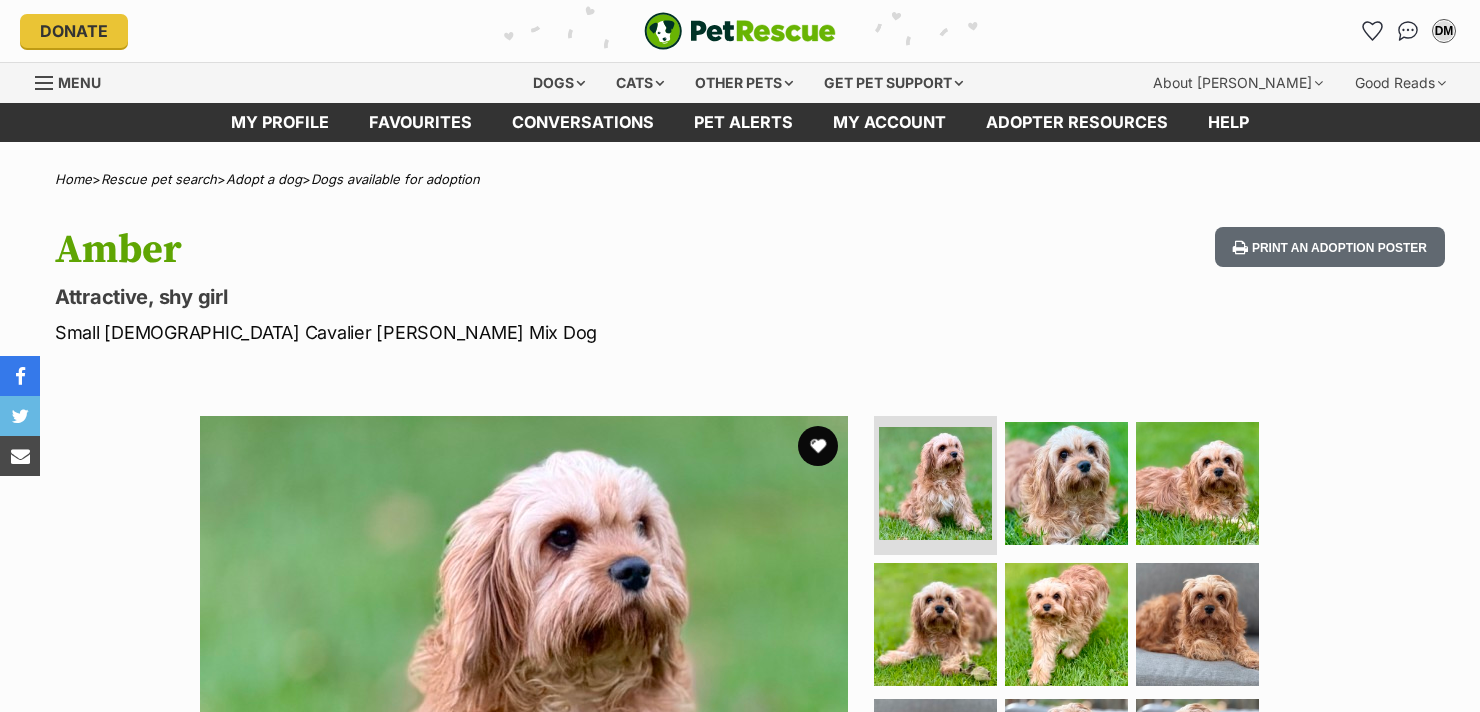 scroll, scrollTop: 41, scrollLeft: 0, axis: vertical 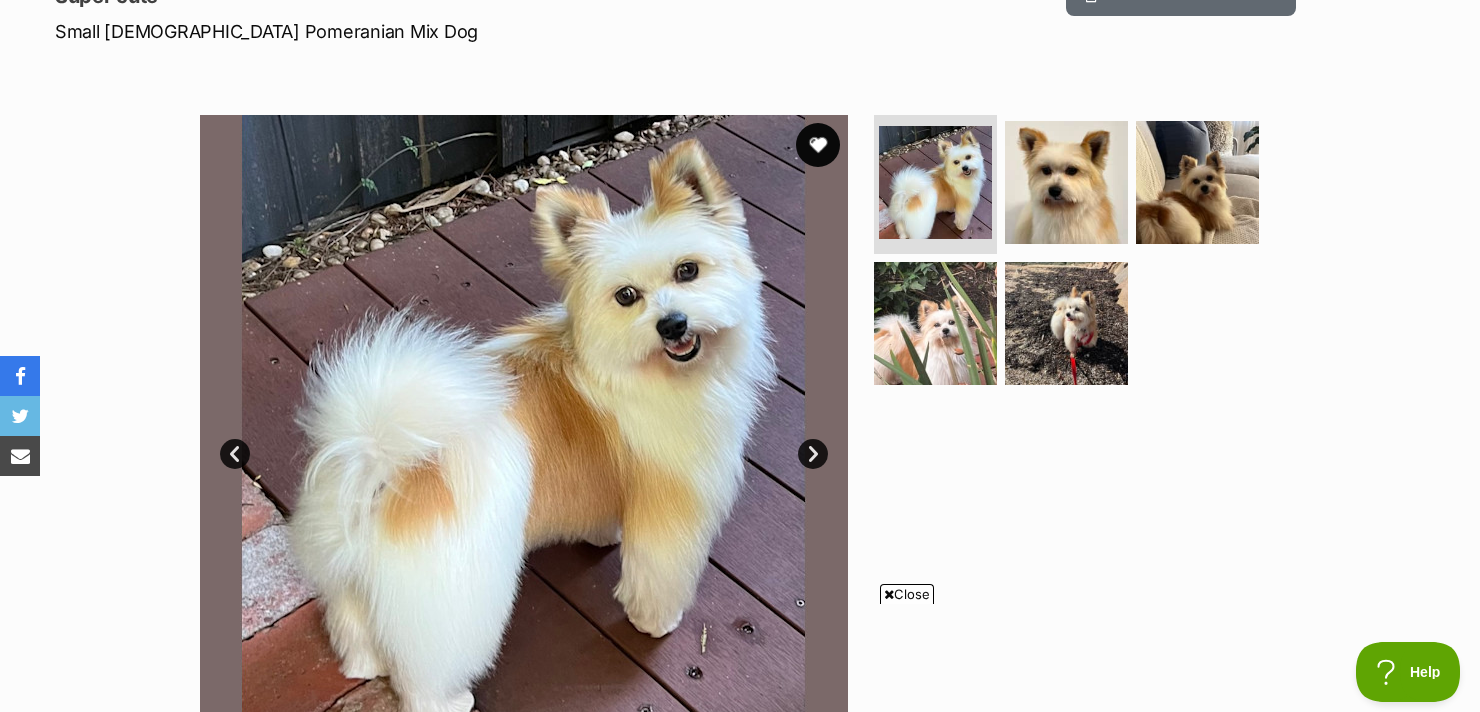 click at bounding box center [818, 145] 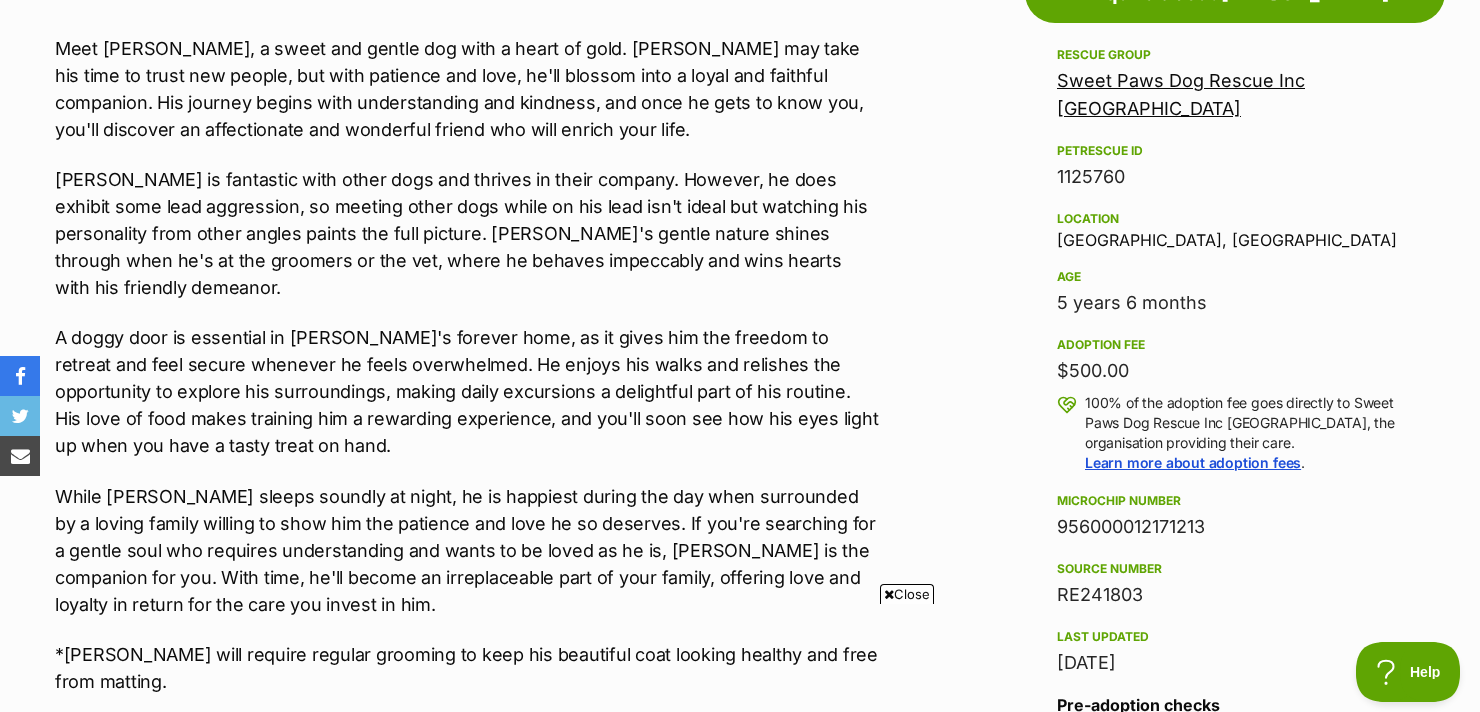 scroll, scrollTop: 1163, scrollLeft: 0, axis: vertical 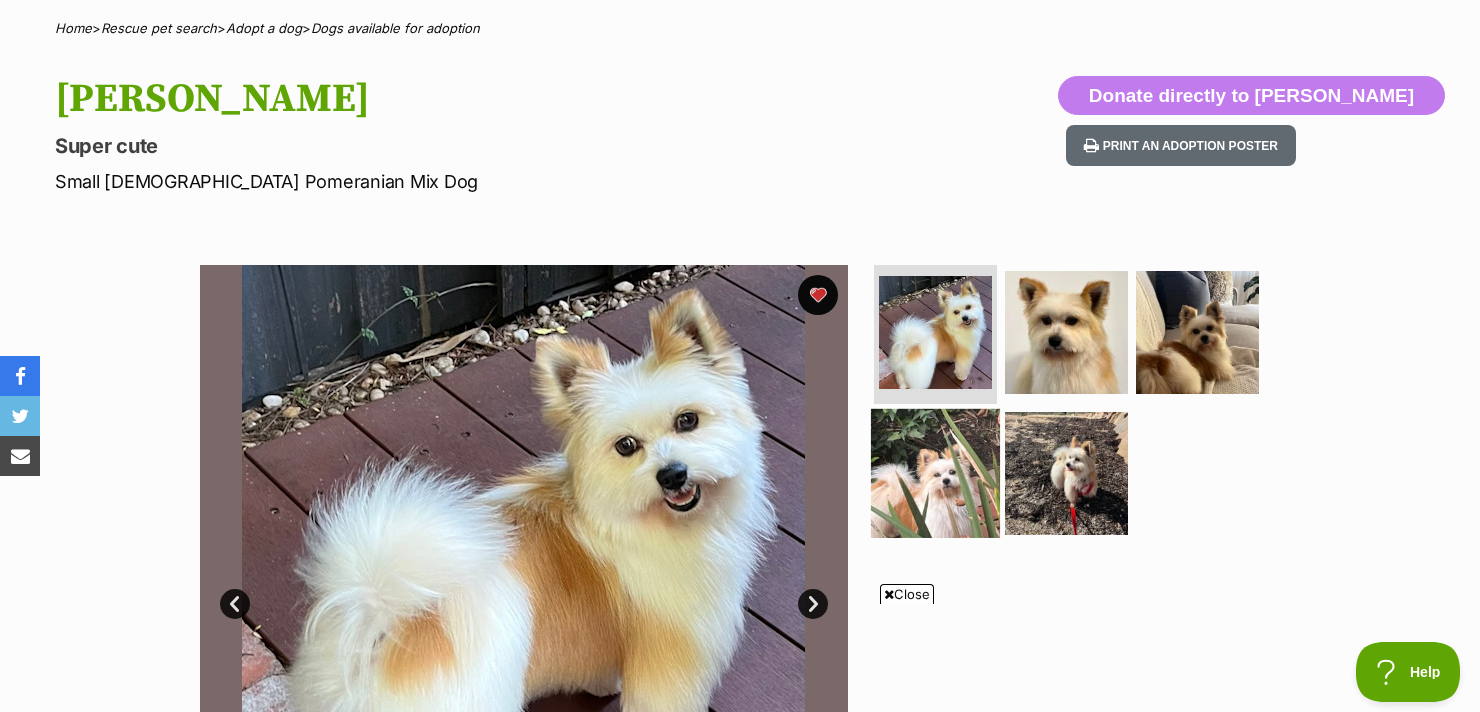 click at bounding box center (935, 473) 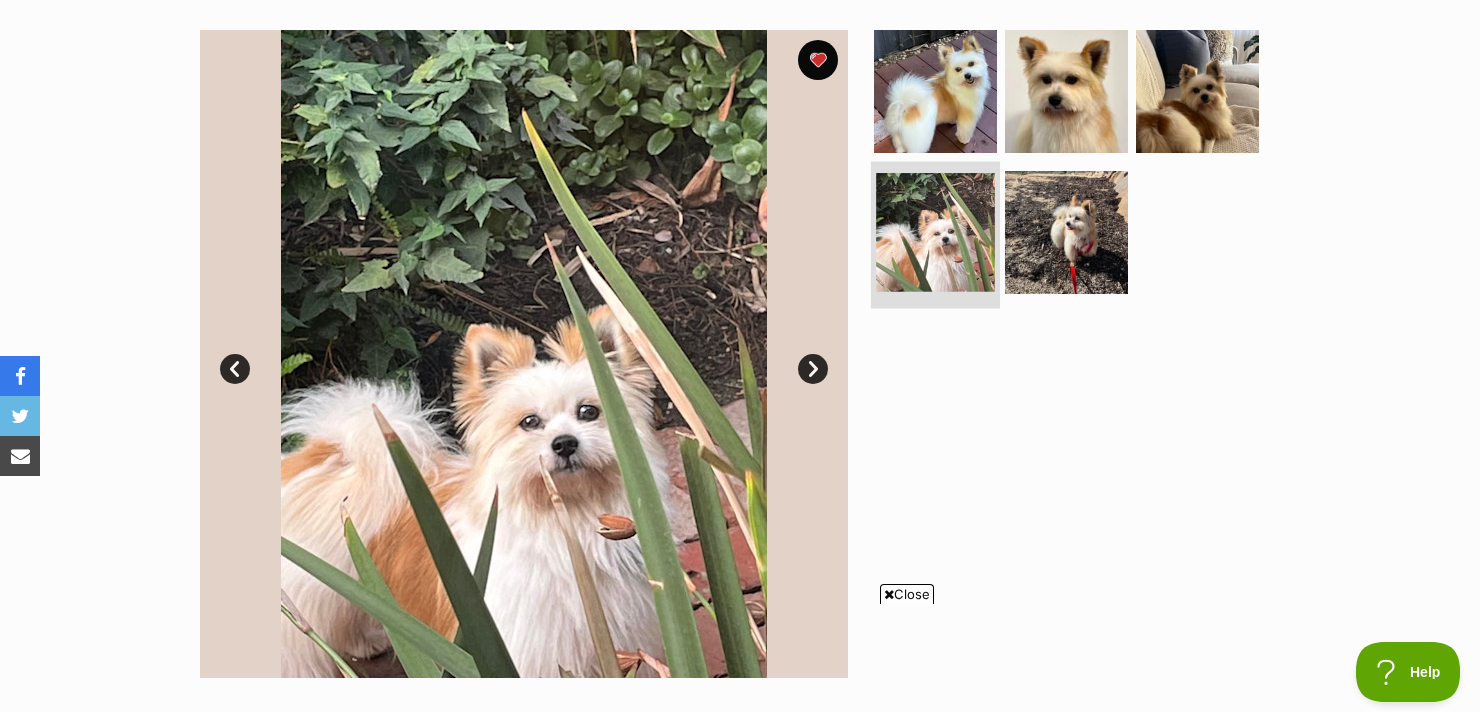 scroll 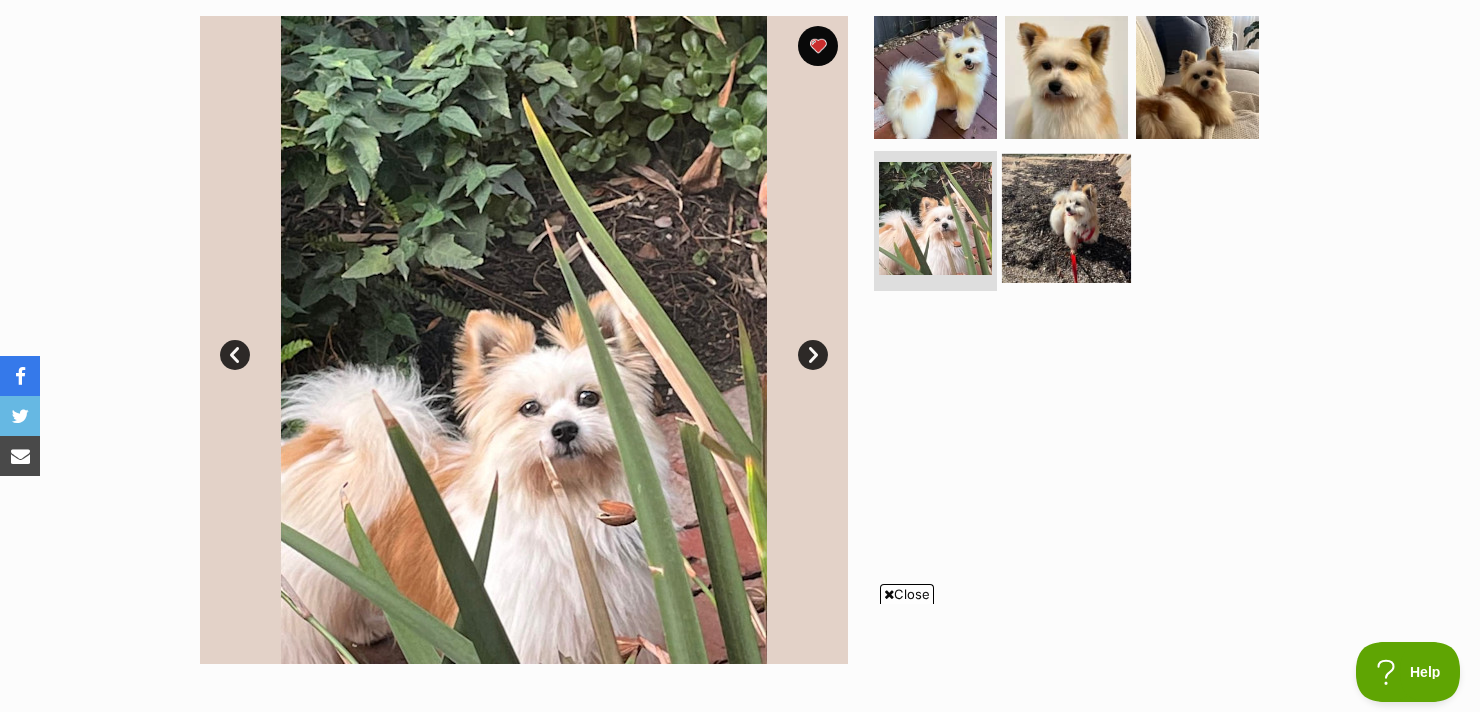 click at bounding box center [1066, 218] 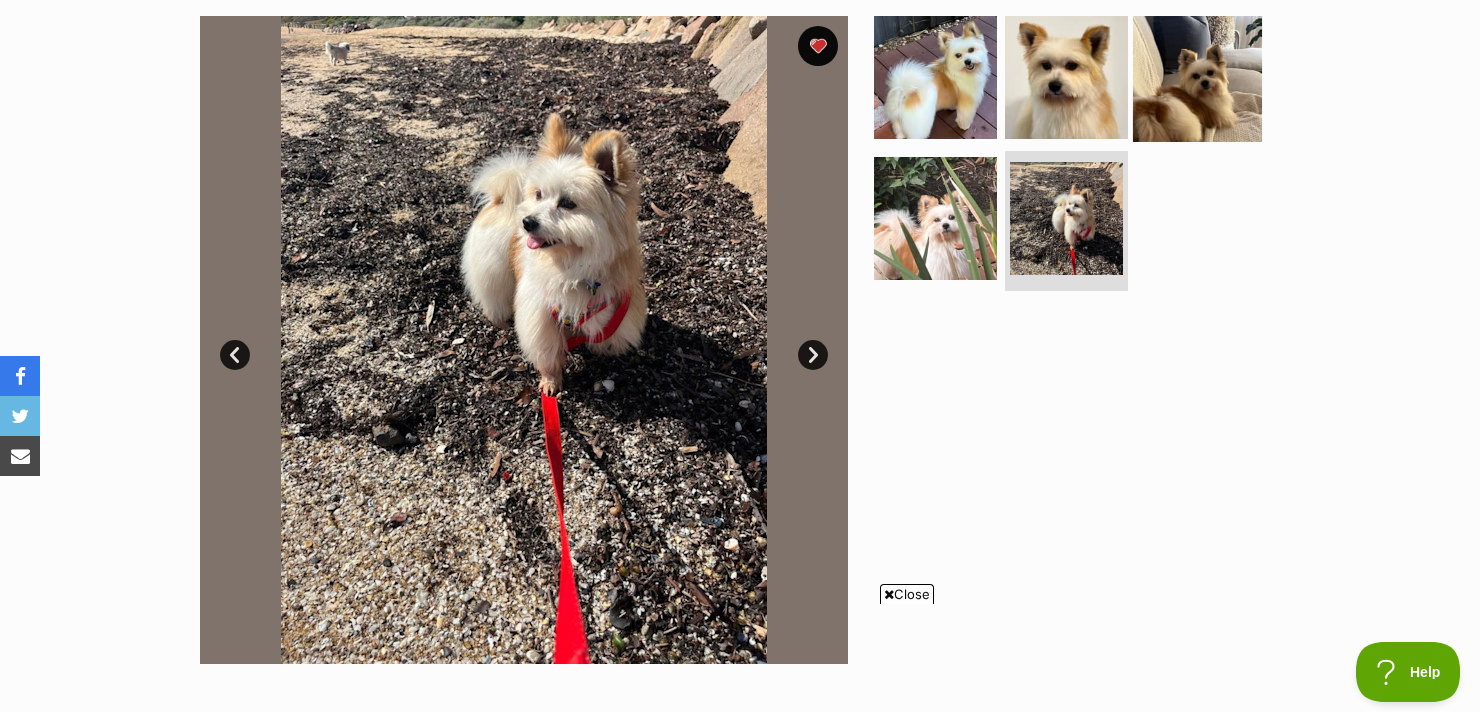 click at bounding box center [1197, 76] 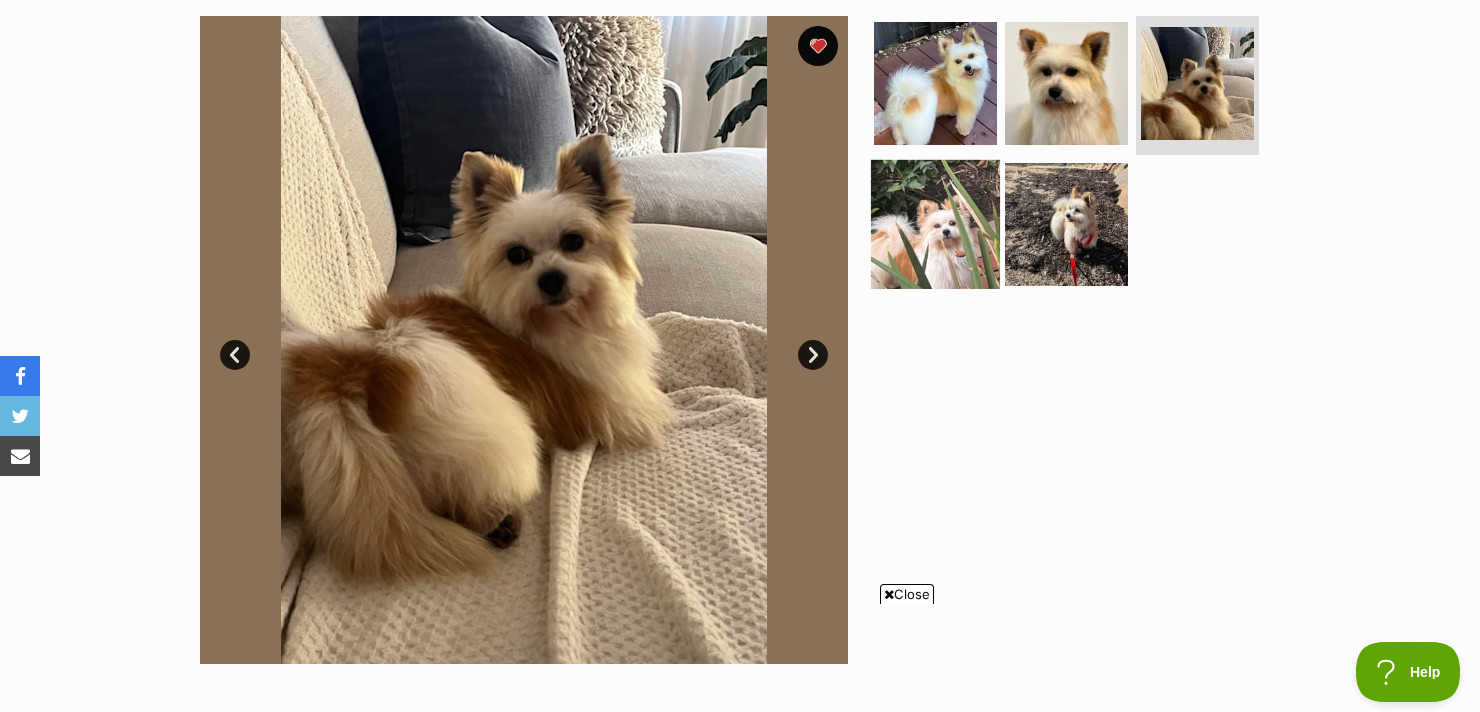 click at bounding box center [935, 224] 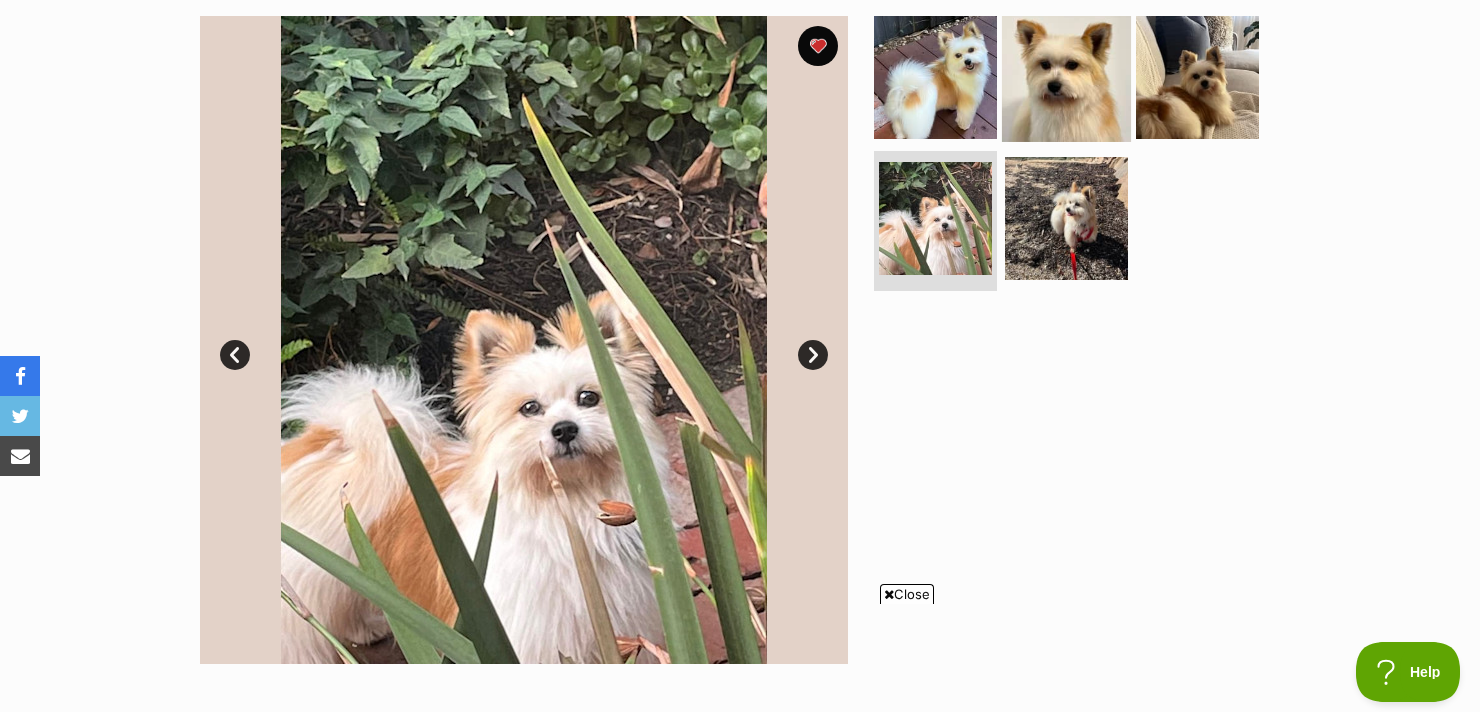 click at bounding box center [1066, 76] 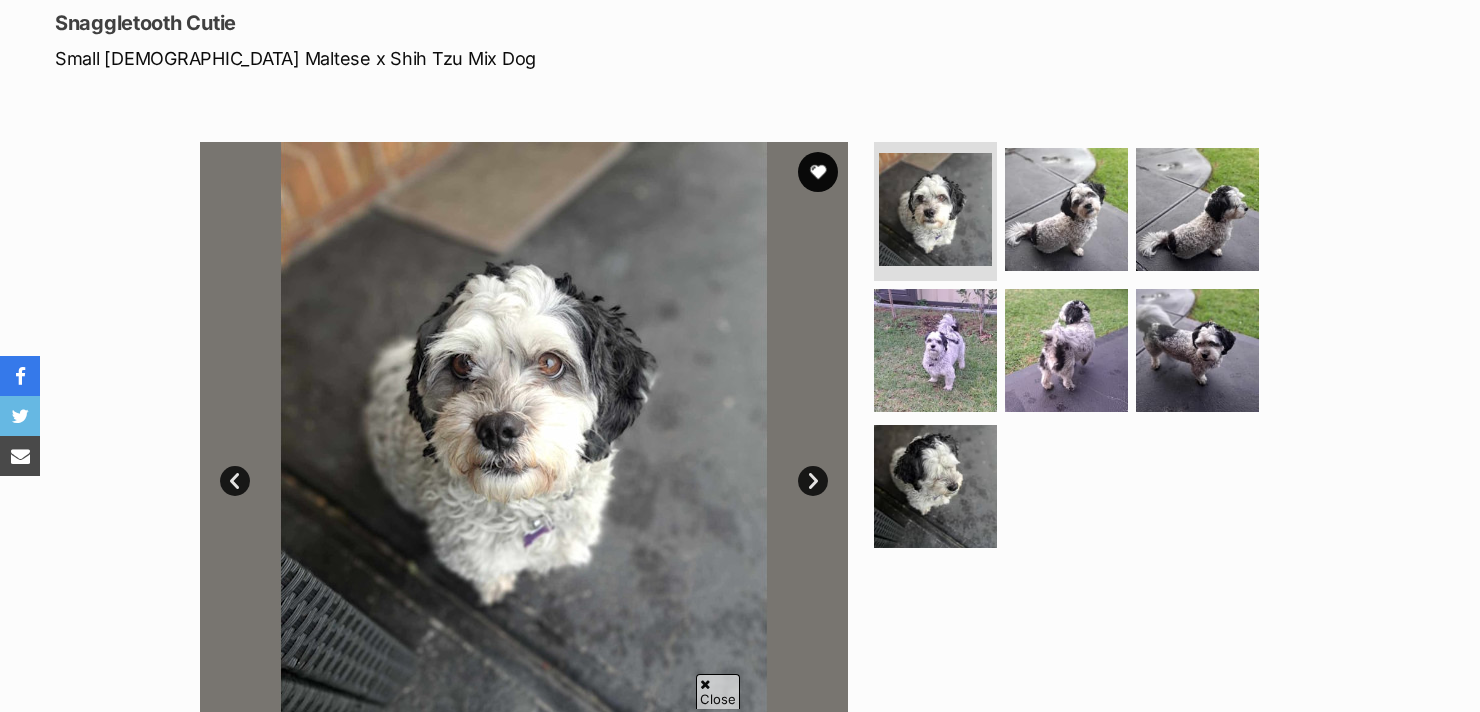 scroll, scrollTop: 426, scrollLeft: 0, axis: vertical 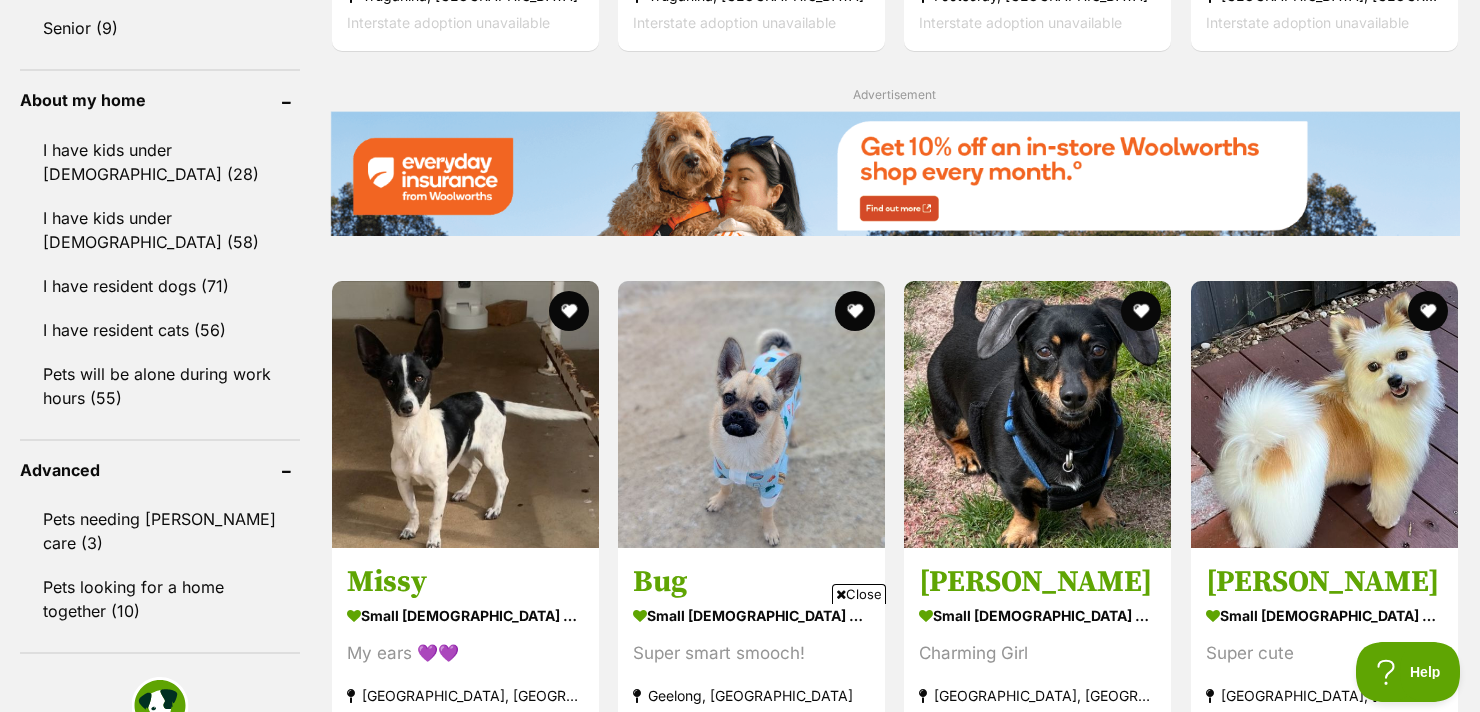 click on "[PERSON_NAME]
small [DEMOGRAPHIC_DATA] Dog
Looking for love
Running Stream, [GEOGRAPHIC_DATA]
Interstate adoption
Patch
small [DEMOGRAPHIC_DATA] Dog
Looking for love
[GEOGRAPHIC_DATA], [GEOGRAPHIC_DATA]
Interstate adoption
Bounce
small [DEMOGRAPHIC_DATA] Dog
Cuddly and Busy
[GEOGRAPHIC_DATA], [GEOGRAPHIC_DATA]
Interstate adoption unavailable
Scarlett & Scout
small [DEMOGRAPHIC_DATA] Dog
Gorgeous, gentle pair
[GEOGRAPHIC_DATA], [GEOGRAPHIC_DATA]
Interstate adoption unavailable
[PERSON_NAME]
small [DEMOGRAPHIC_DATA] Dog
Best Side Kick
[GEOGRAPHIC_DATA], [GEOGRAPHIC_DATA]
Interstate adoption unavailable
Boba
small [DEMOGRAPHIC_DATA] Dog
Bundle of joy & energy
[PERSON_NAME][GEOGRAPHIC_DATA], [GEOGRAPHIC_DATA]
Interstate adoption unavailable
Advertisement
[GEOGRAPHIC_DATA]
small [DEMOGRAPHIC_DATA] Dog
Looking for love
[GEOGRAPHIC_DATA], [GEOGRAPHIC_DATA]" at bounding box center (895, -79) 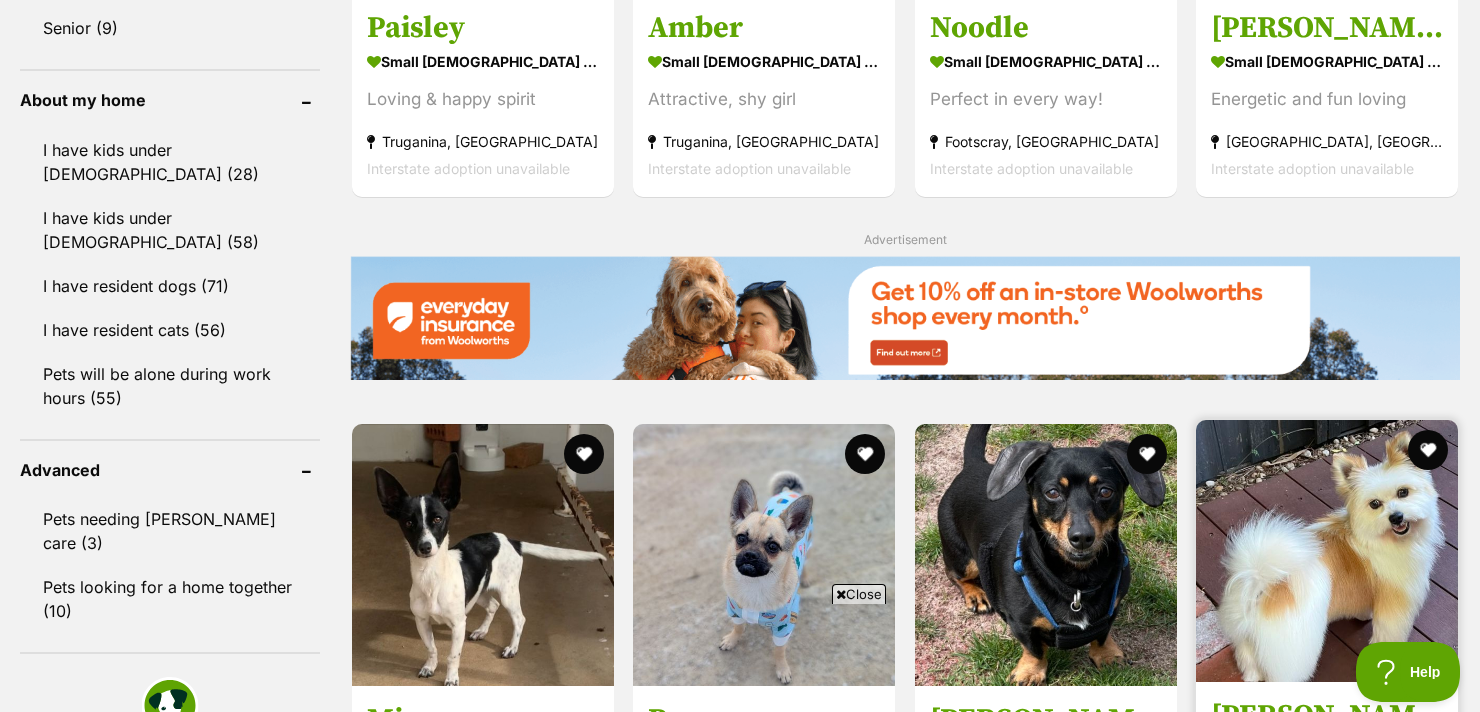 click at bounding box center [1327, 551] 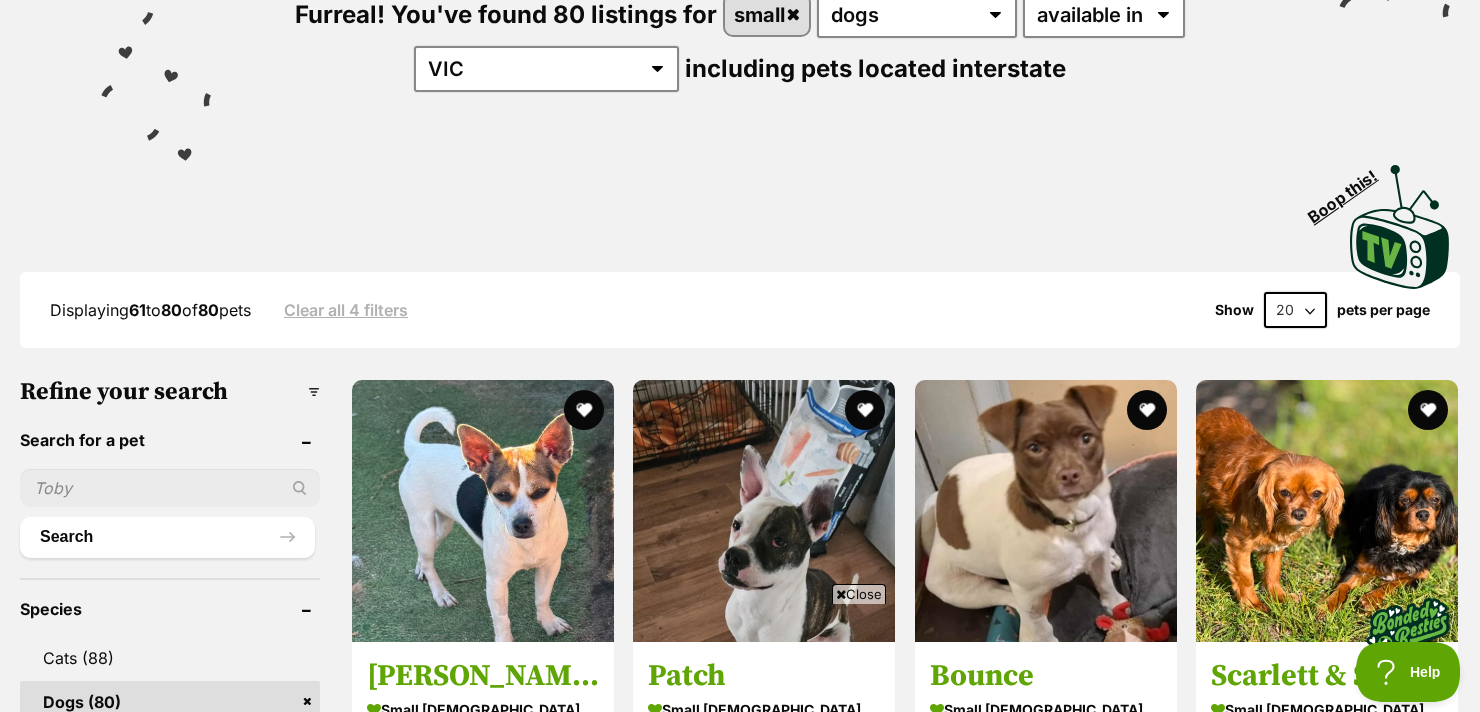 scroll, scrollTop: 274, scrollLeft: 0, axis: vertical 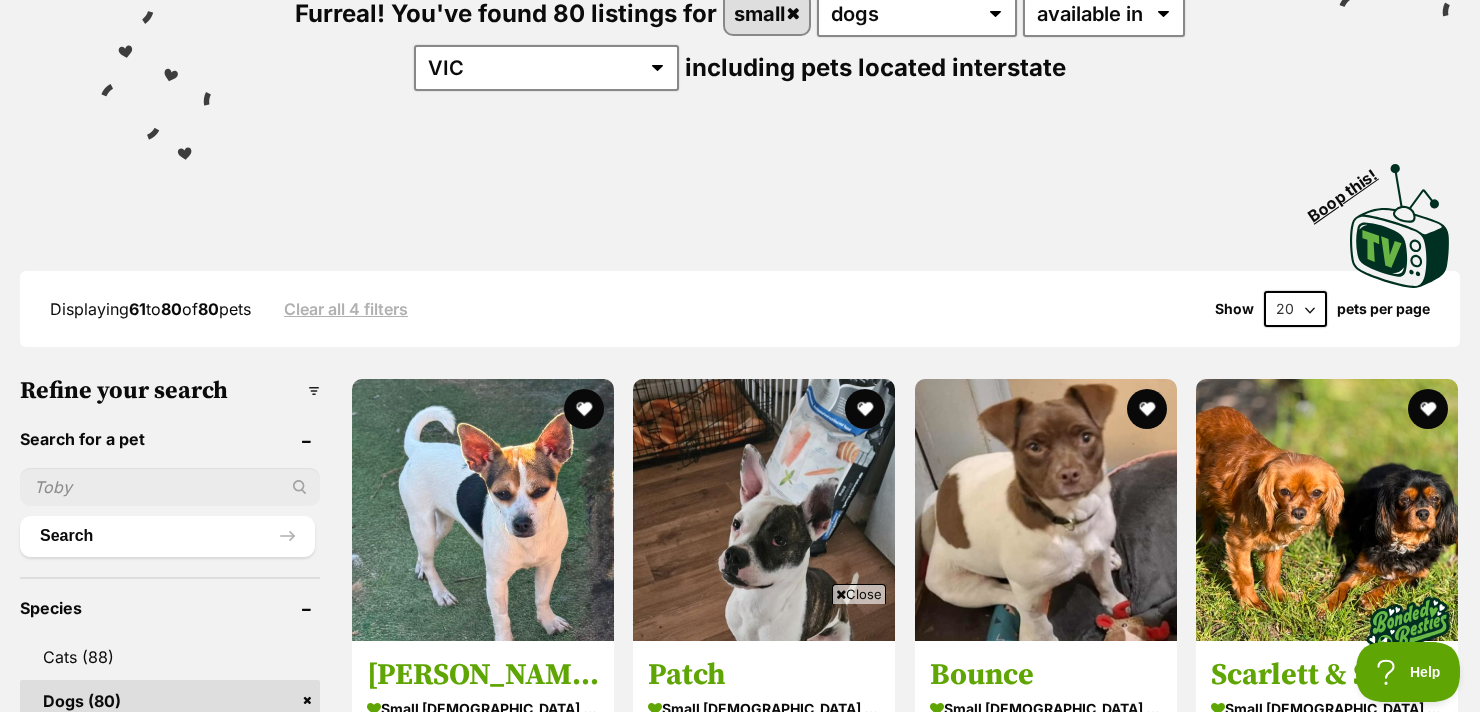 click on "20 40 60" at bounding box center [1295, 309] 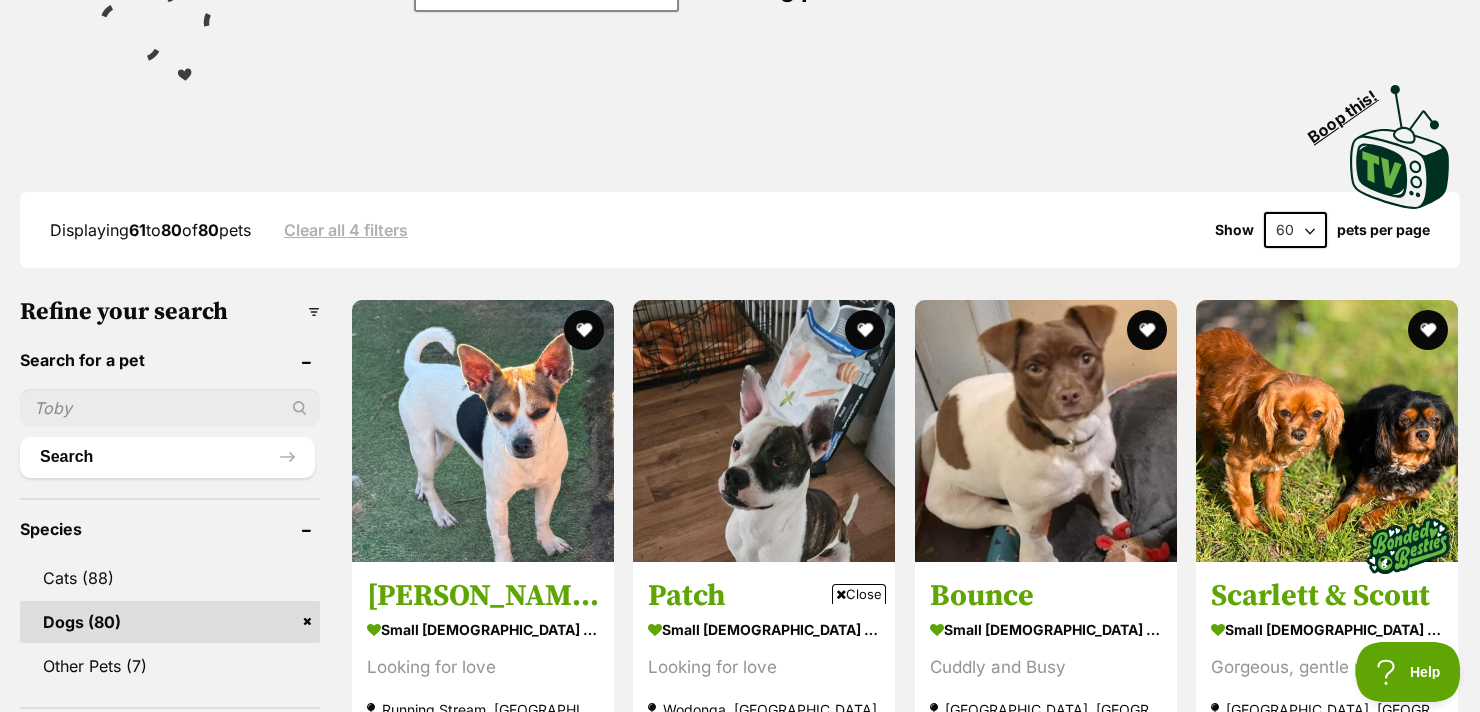 scroll, scrollTop: 370, scrollLeft: 0, axis: vertical 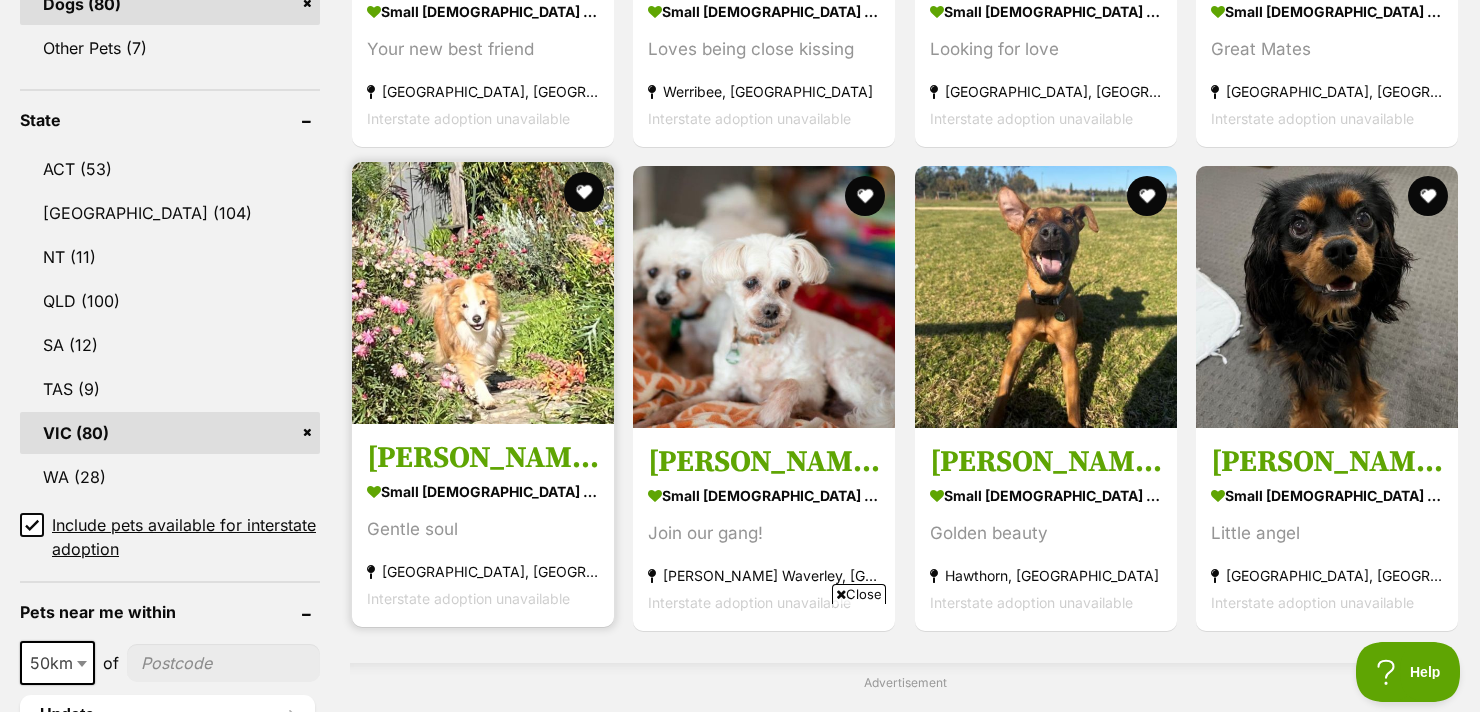 click at bounding box center (483, 293) 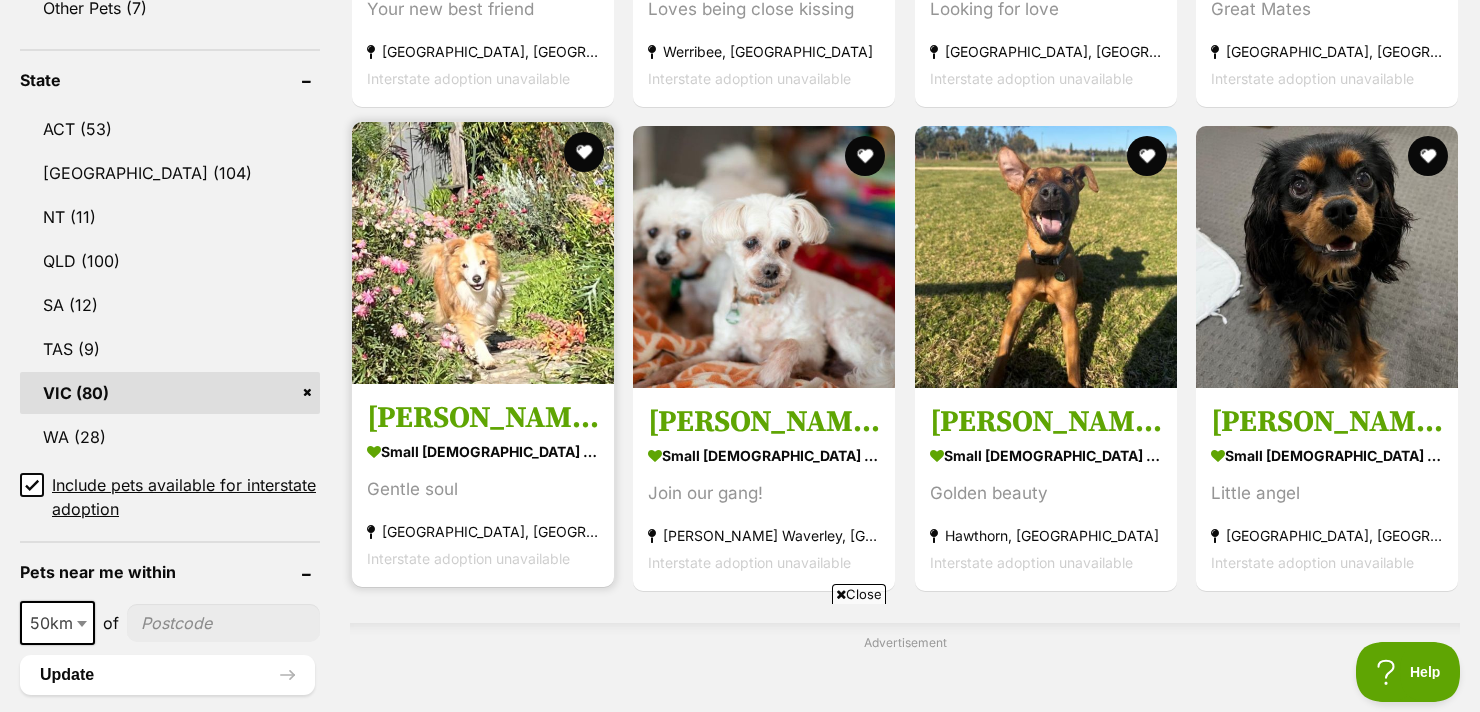 scroll, scrollTop: 1067, scrollLeft: 0, axis: vertical 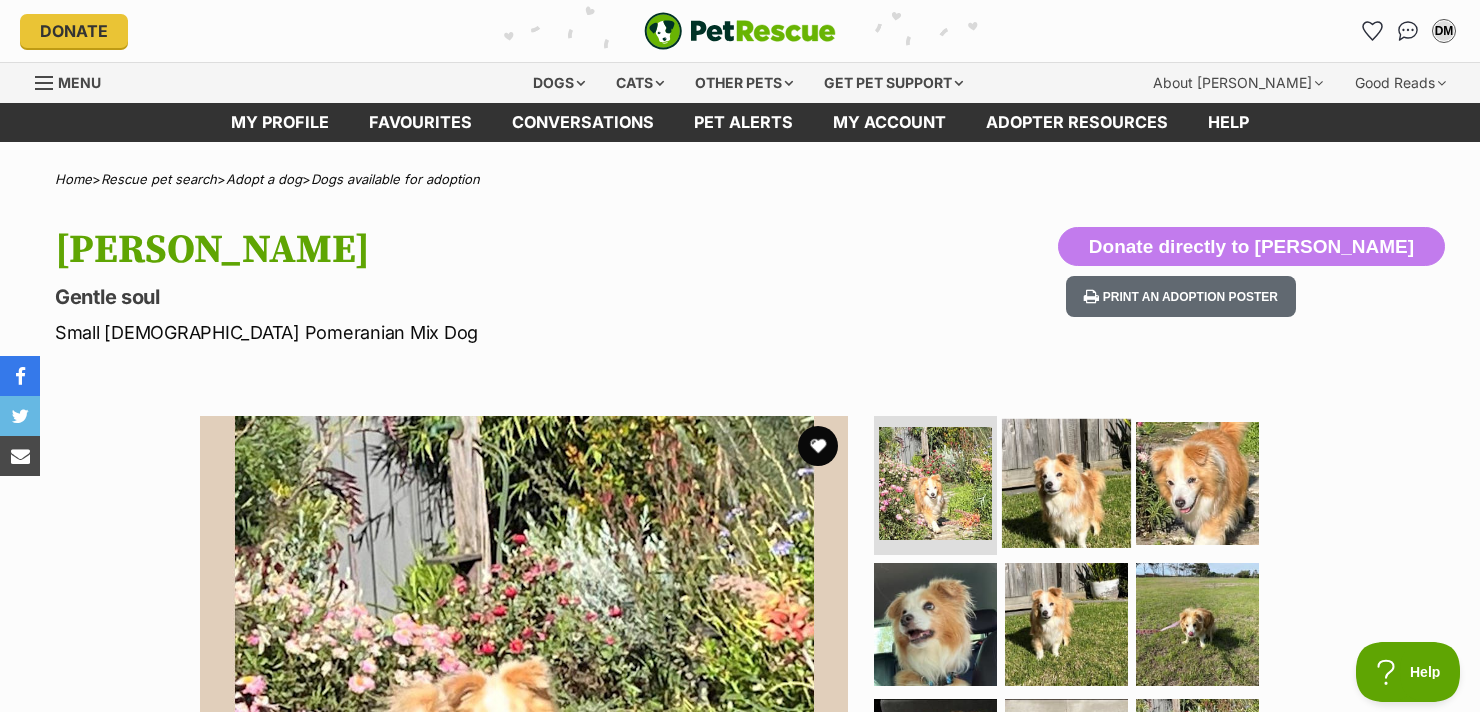click at bounding box center [1066, 482] 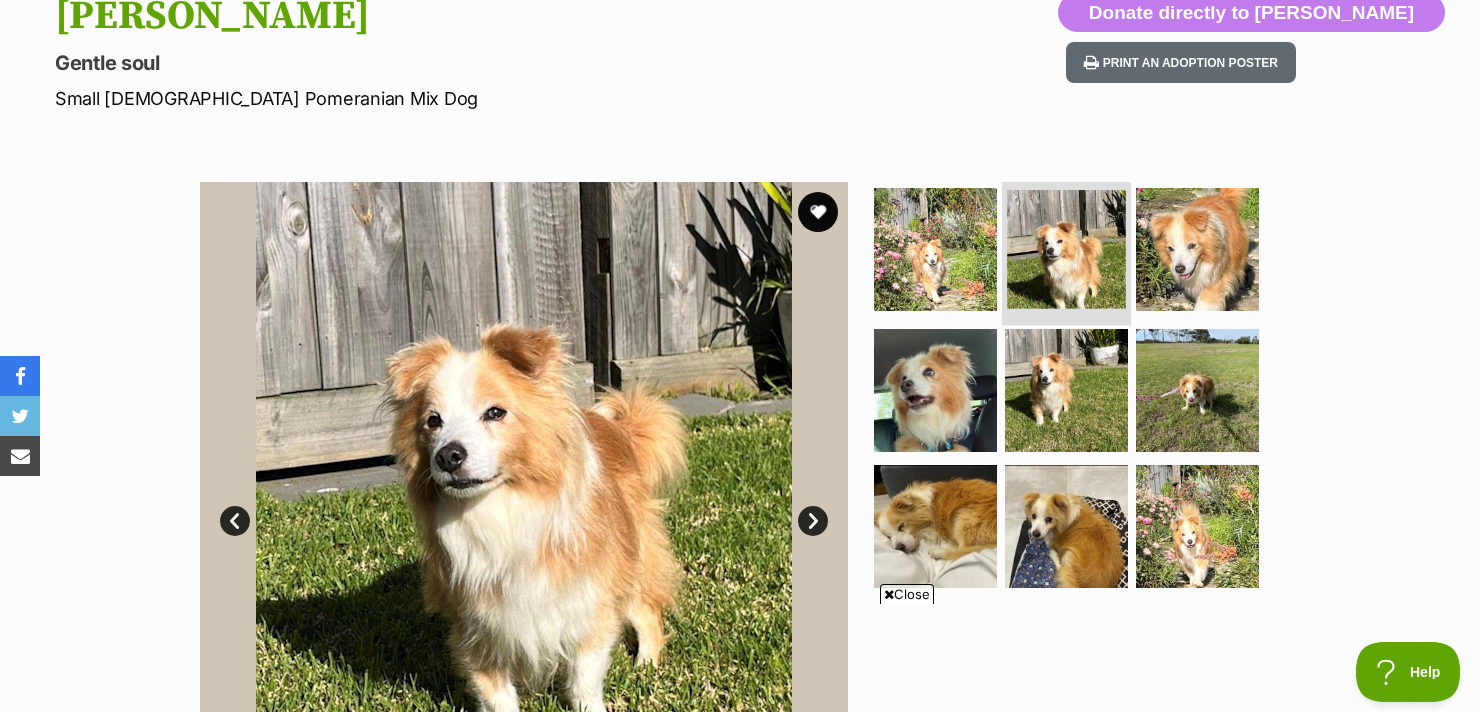 scroll, scrollTop: 233, scrollLeft: 0, axis: vertical 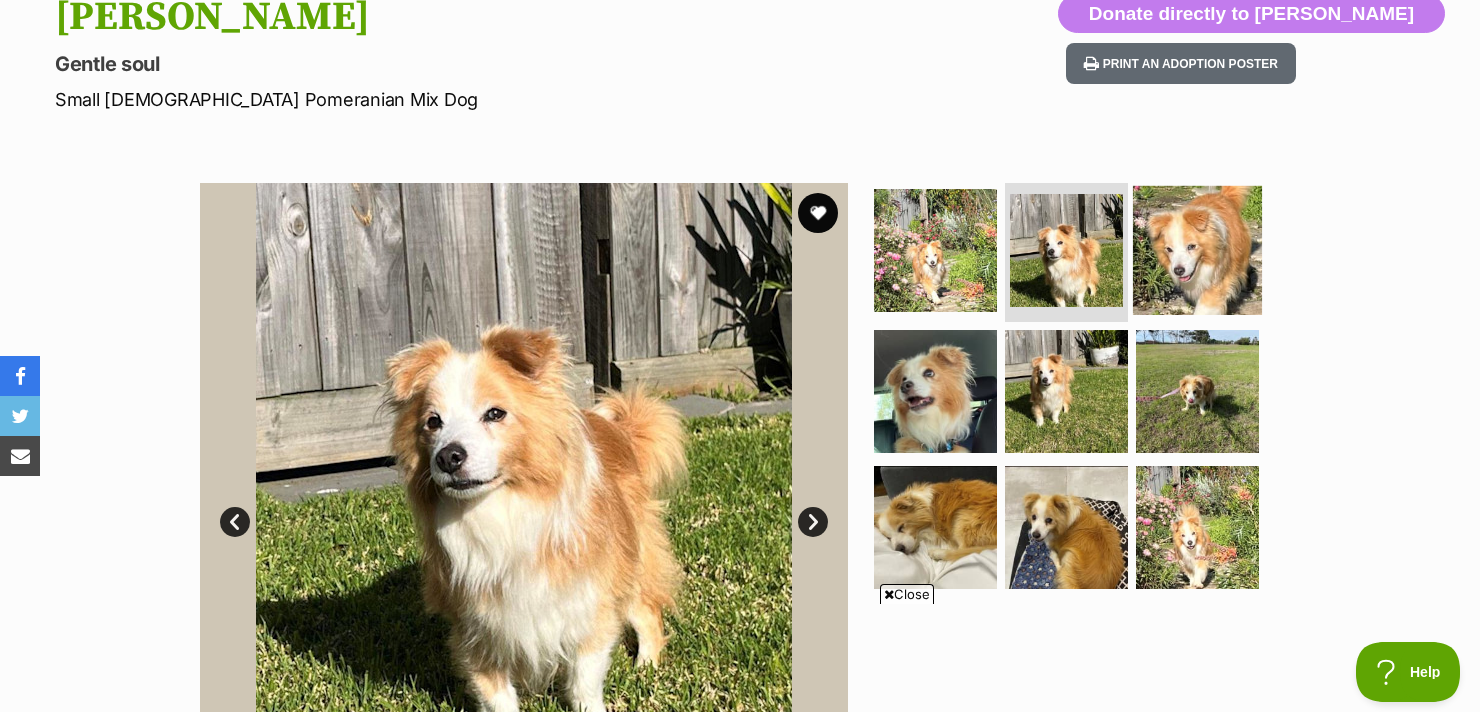 click at bounding box center (1197, 249) 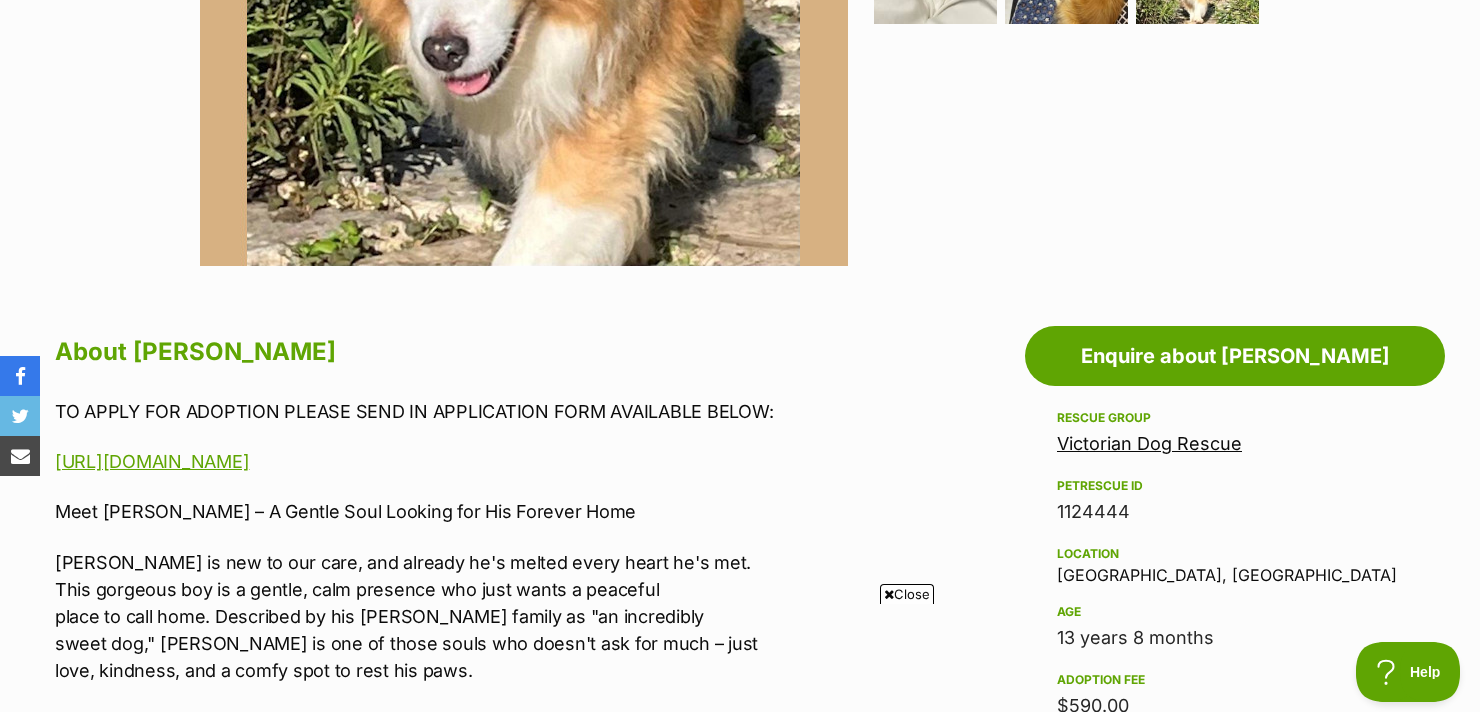 scroll, scrollTop: 799, scrollLeft: 0, axis: vertical 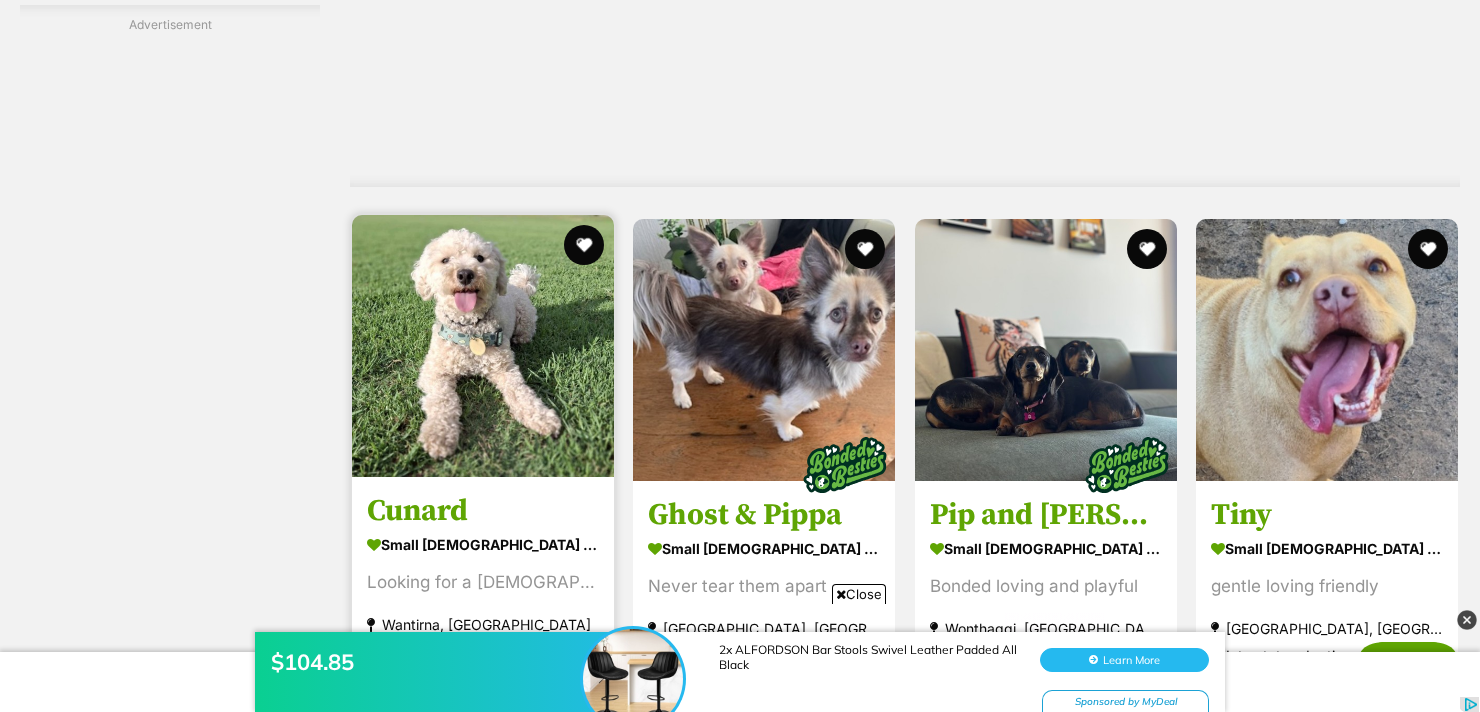 click at bounding box center (483, 346) 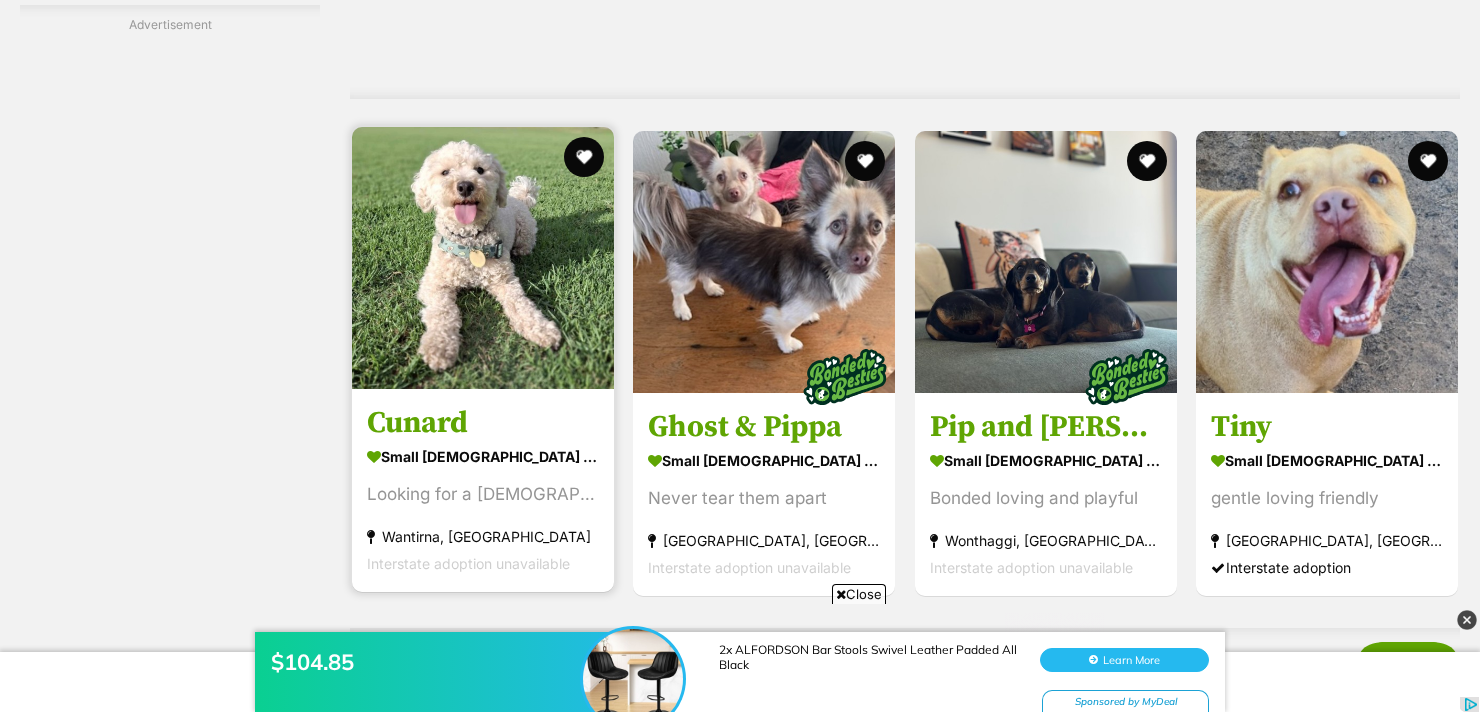 scroll, scrollTop: 9489, scrollLeft: 0, axis: vertical 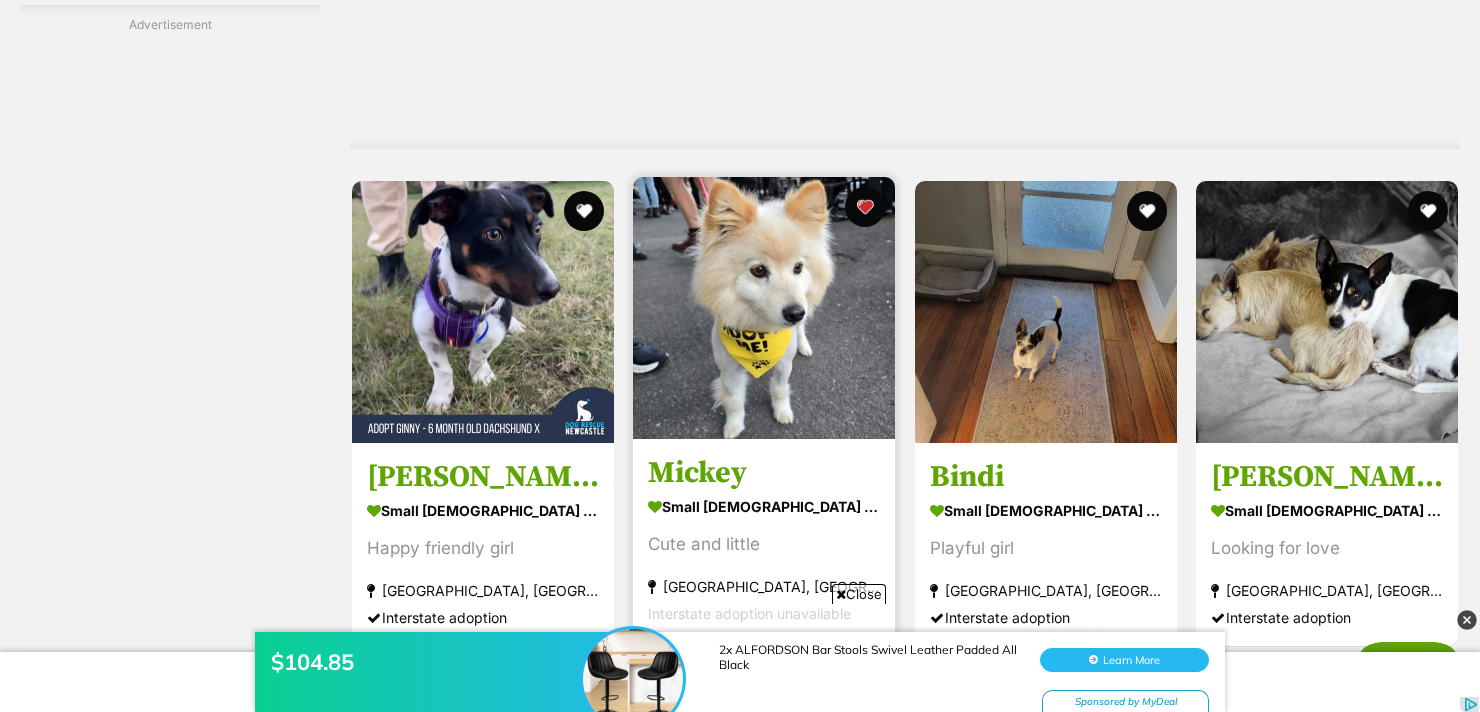 click at bounding box center (764, 308) 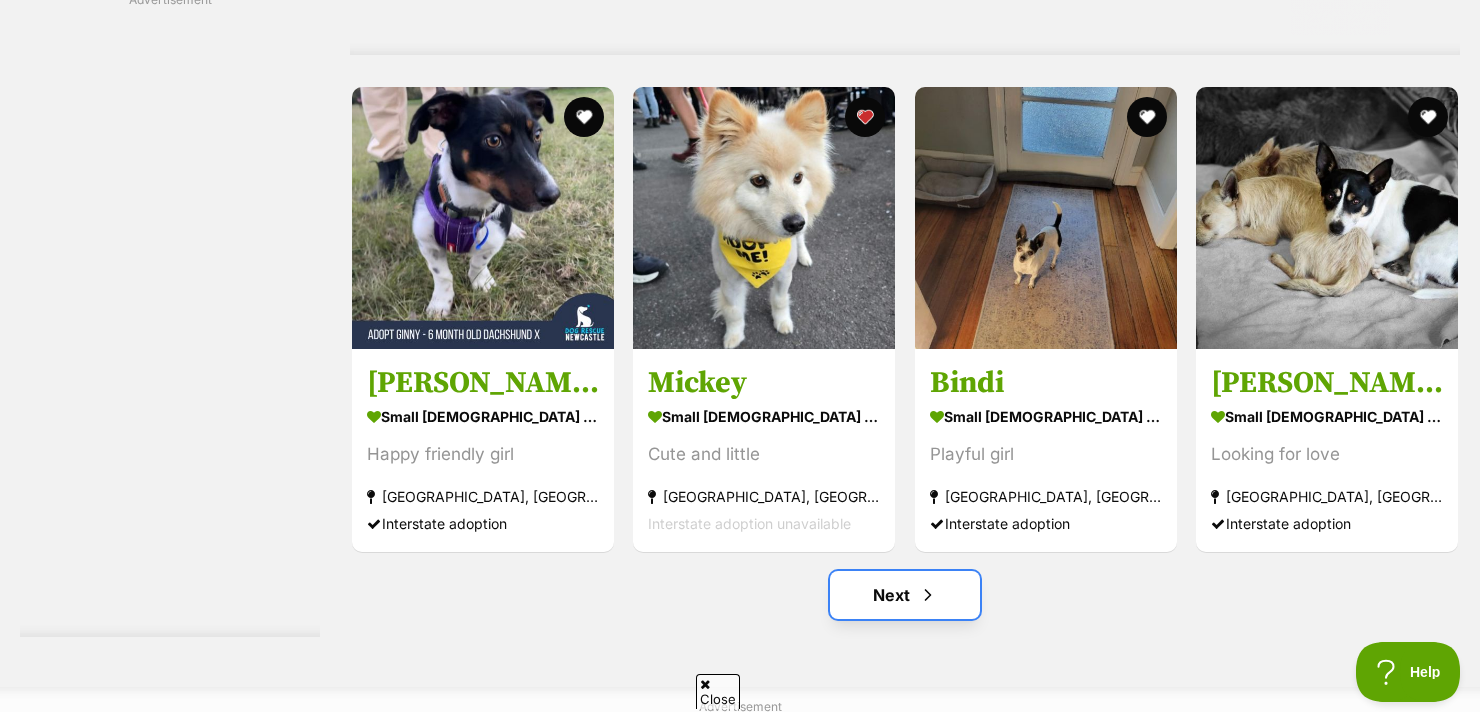 click on "Next" at bounding box center [905, 595] 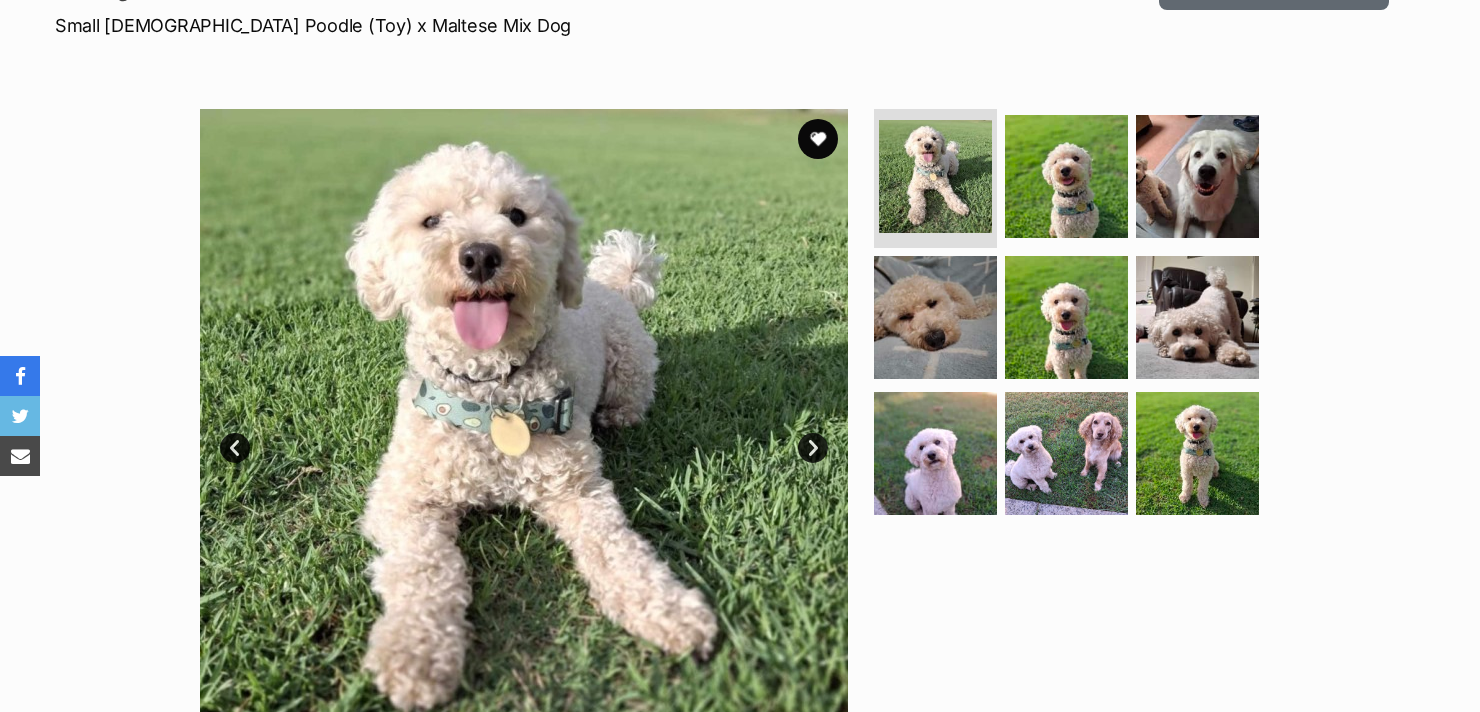 scroll, scrollTop: 0, scrollLeft: 0, axis: both 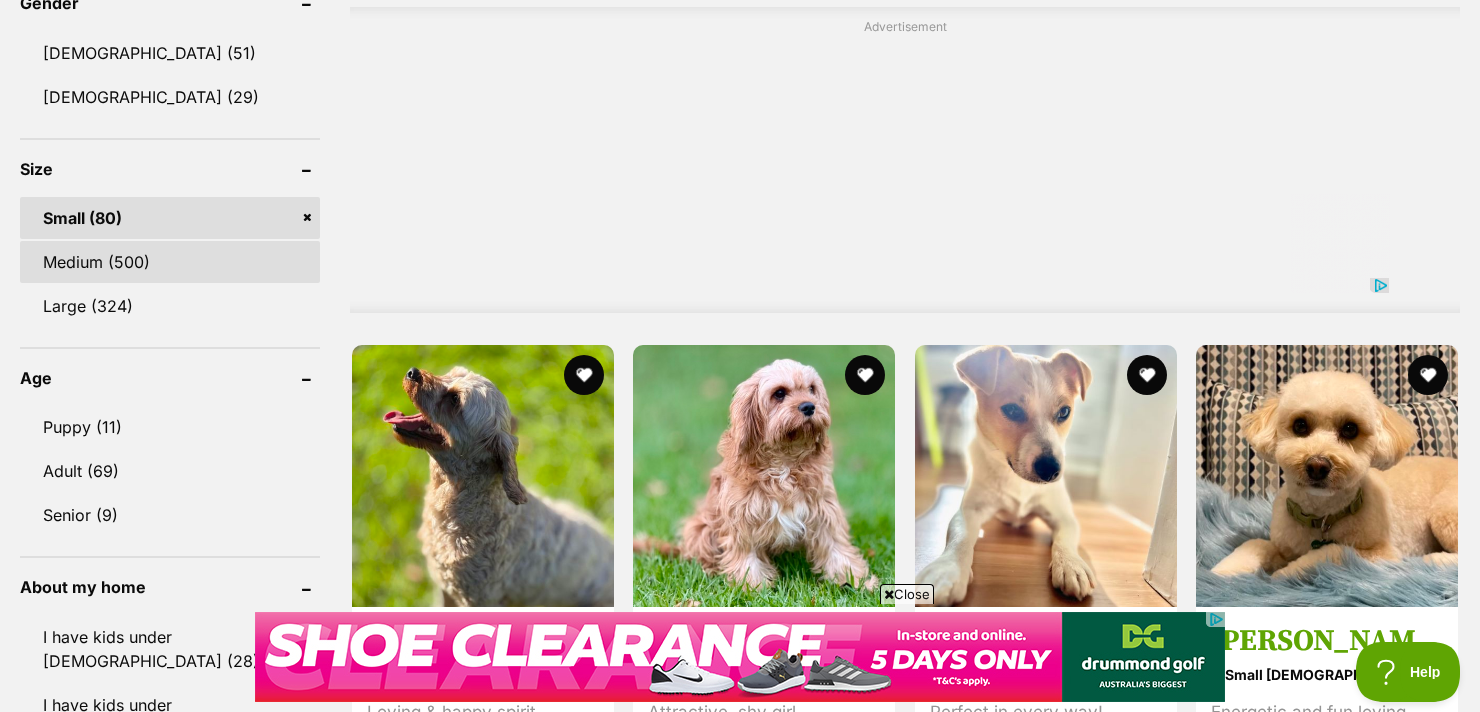 click on "Medium (500)" at bounding box center (170, 262) 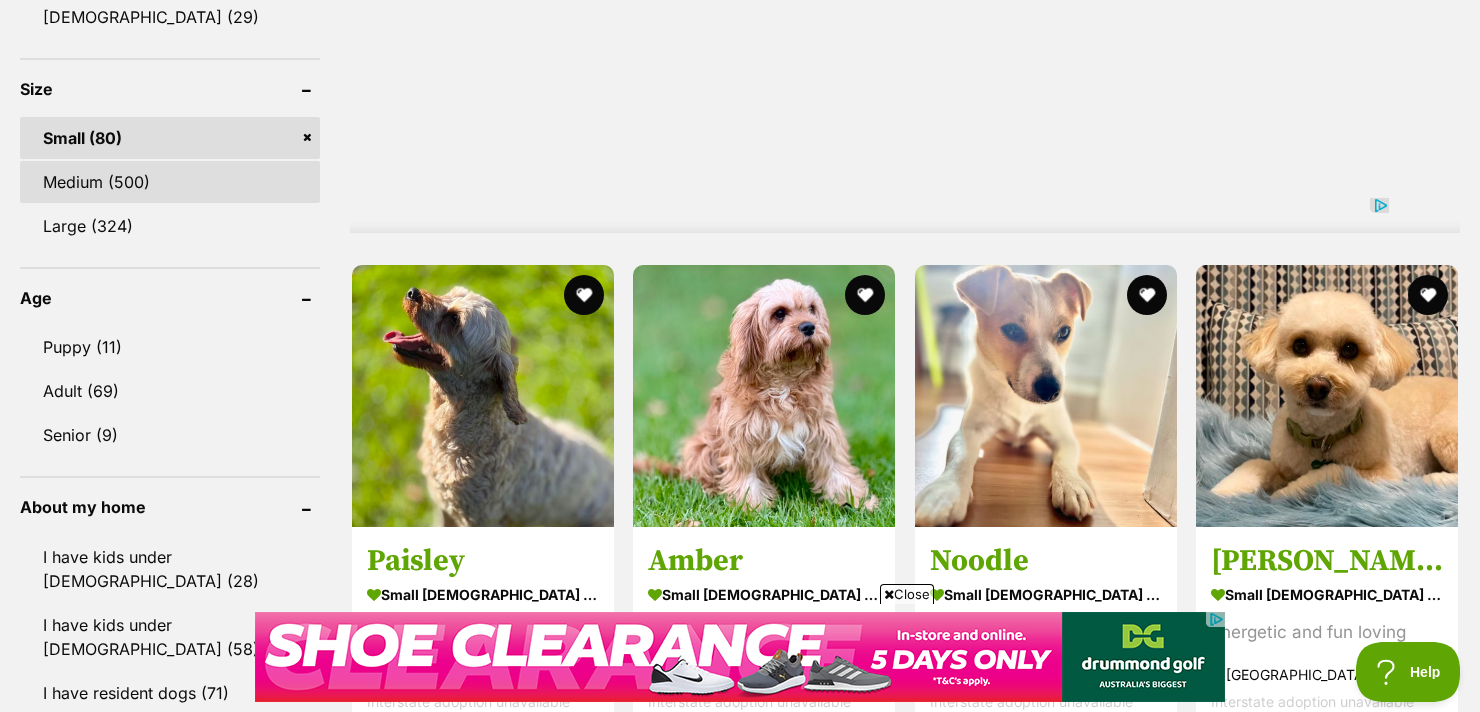 scroll, scrollTop: 1850, scrollLeft: 0, axis: vertical 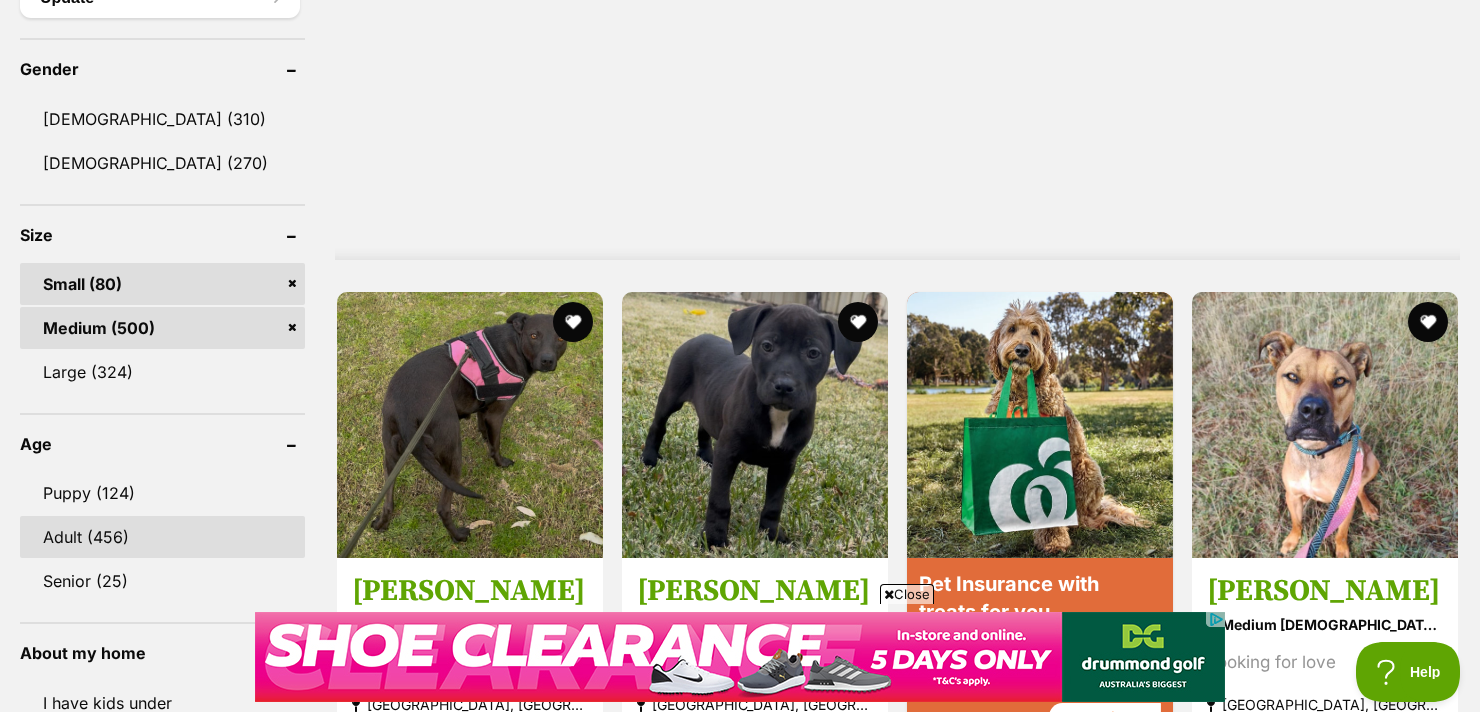 click on "Adult (456)" at bounding box center [162, 537] 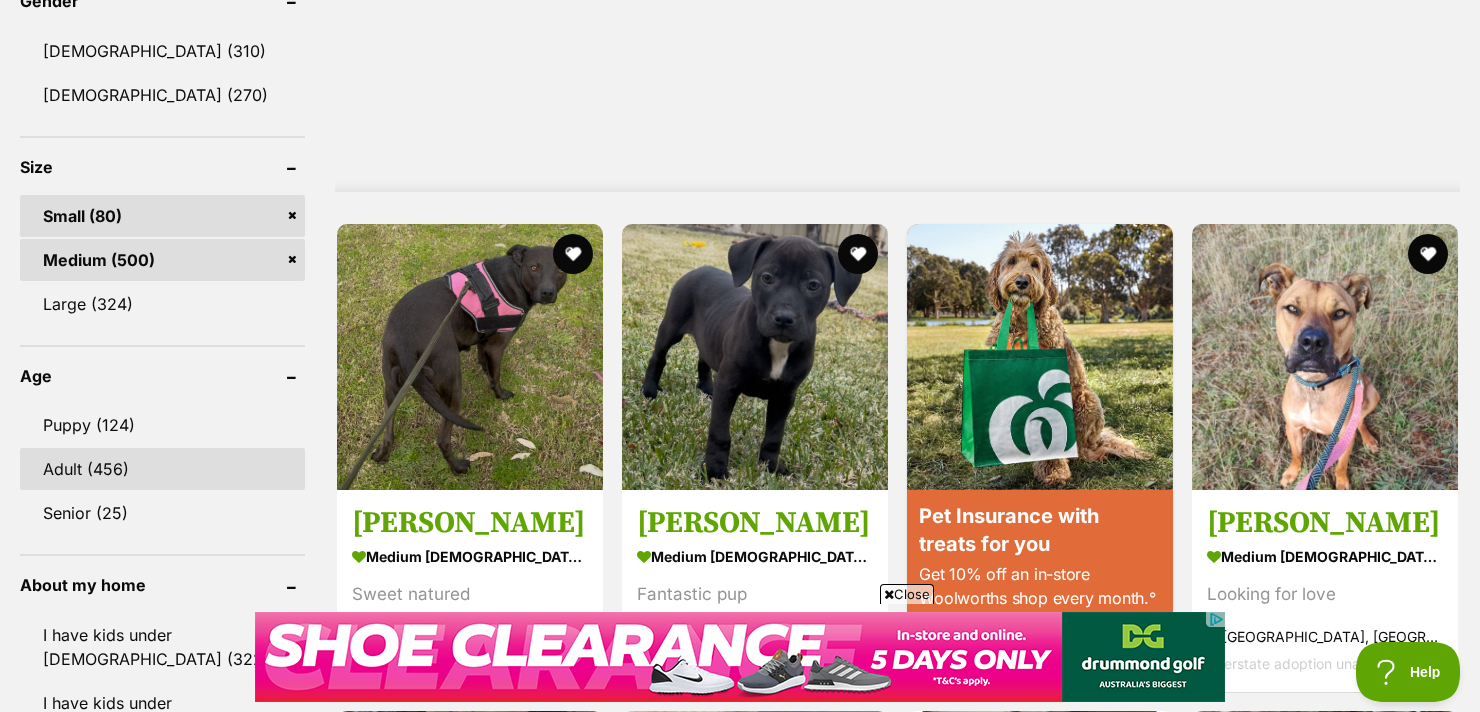 scroll, scrollTop: 1784, scrollLeft: 0, axis: vertical 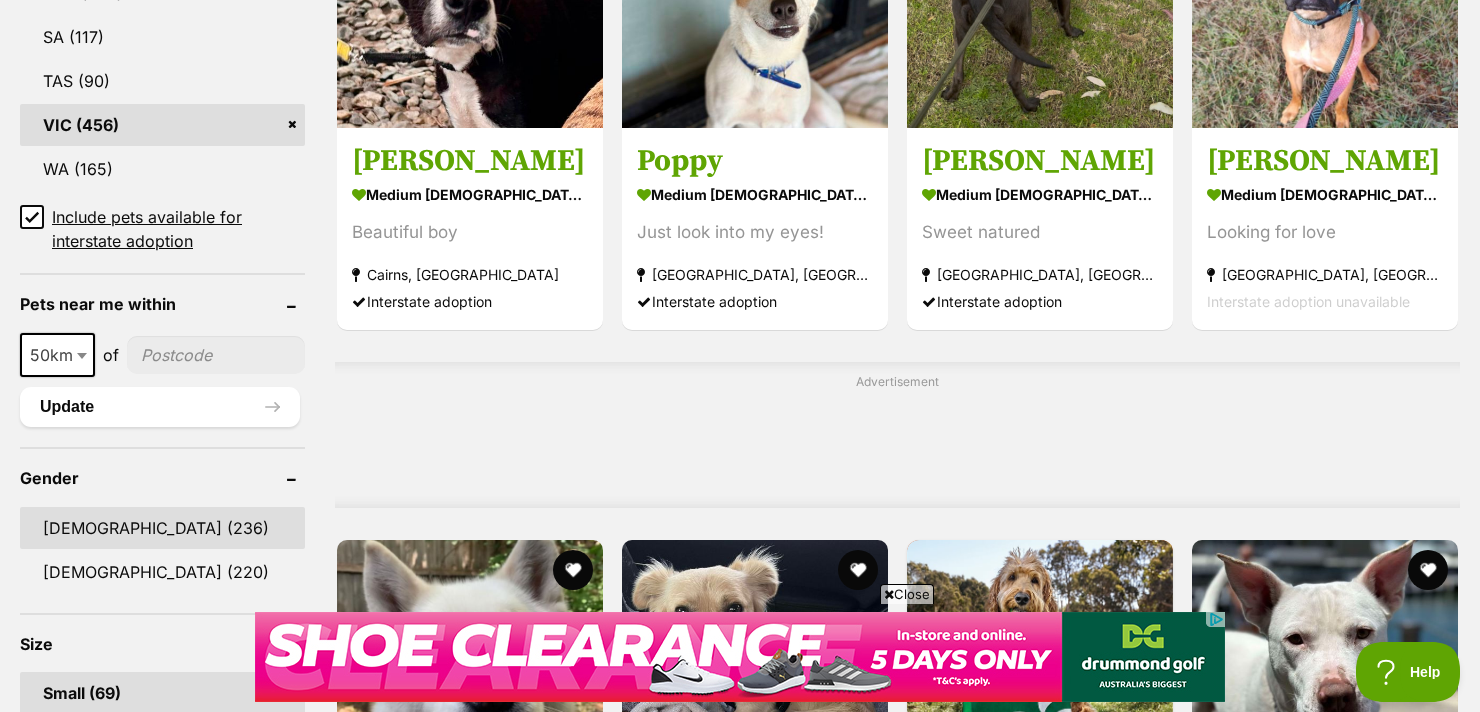 click on "Male (236)" at bounding box center [162, 528] 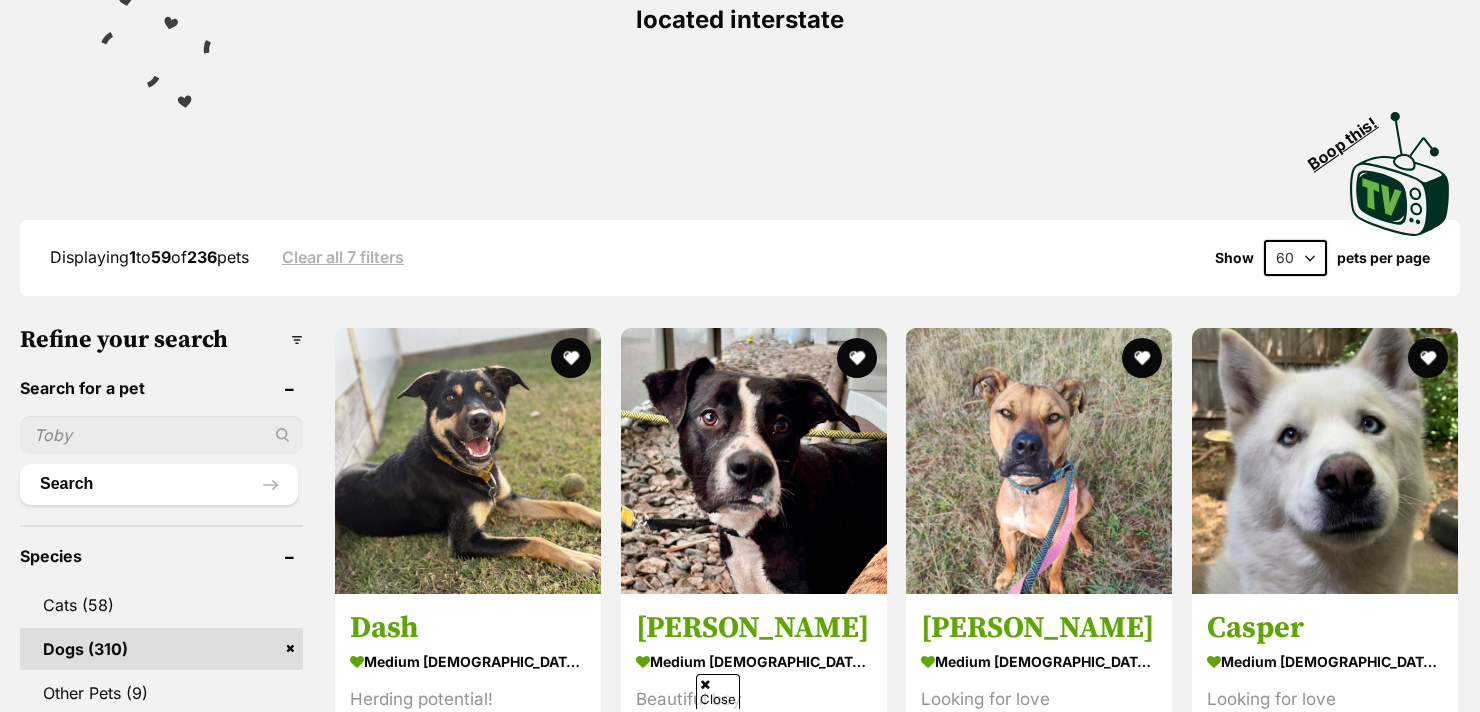 scroll, scrollTop: 416, scrollLeft: 0, axis: vertical 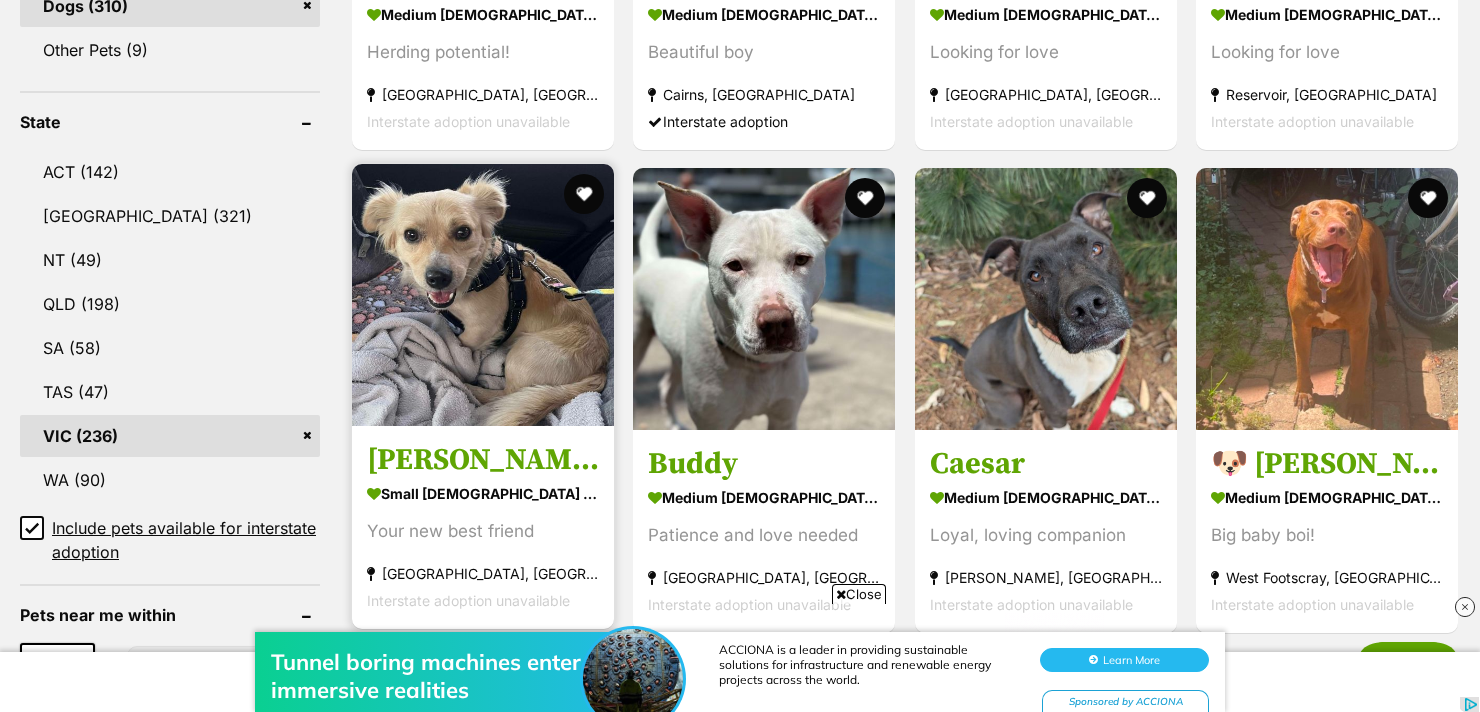 click at bounding box center (483, 295) 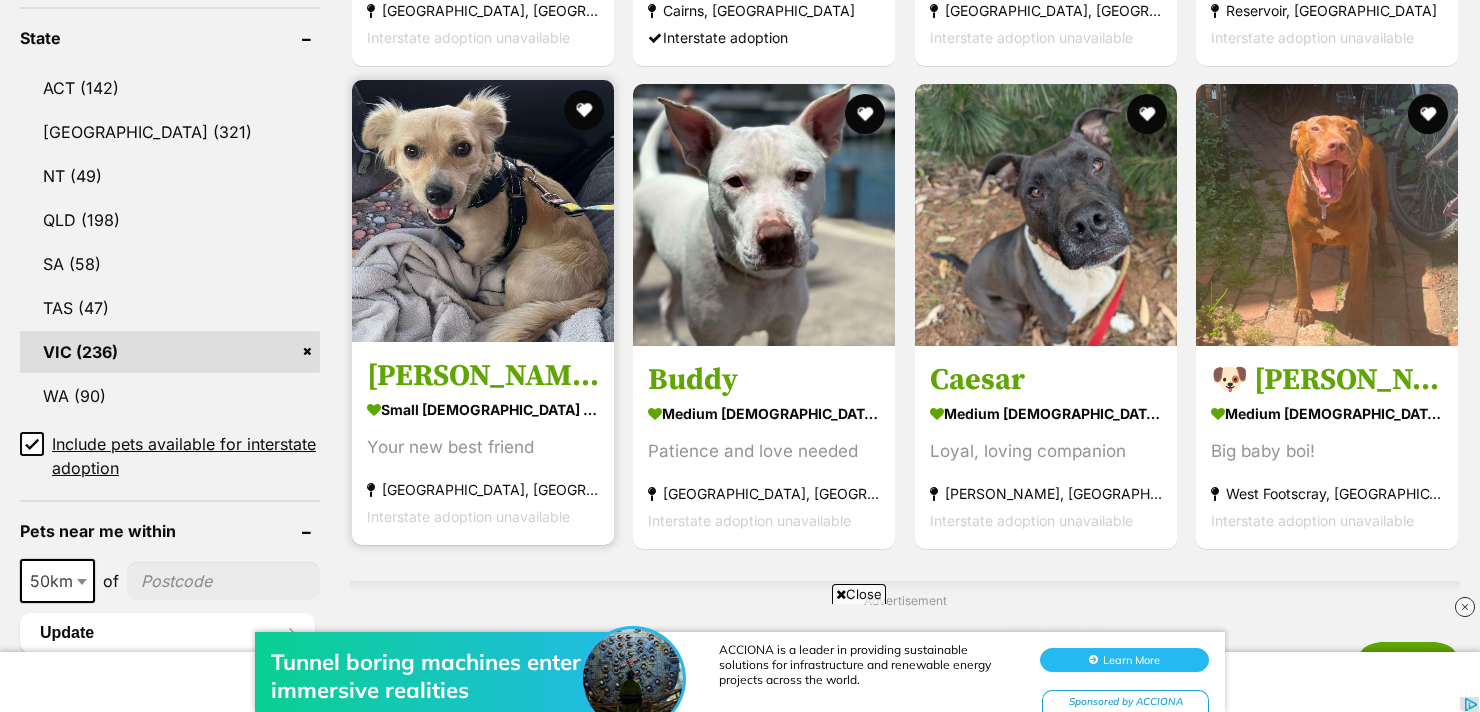 scroll, scrollTop: 1112, scrollLeft: 0, axis: vertical 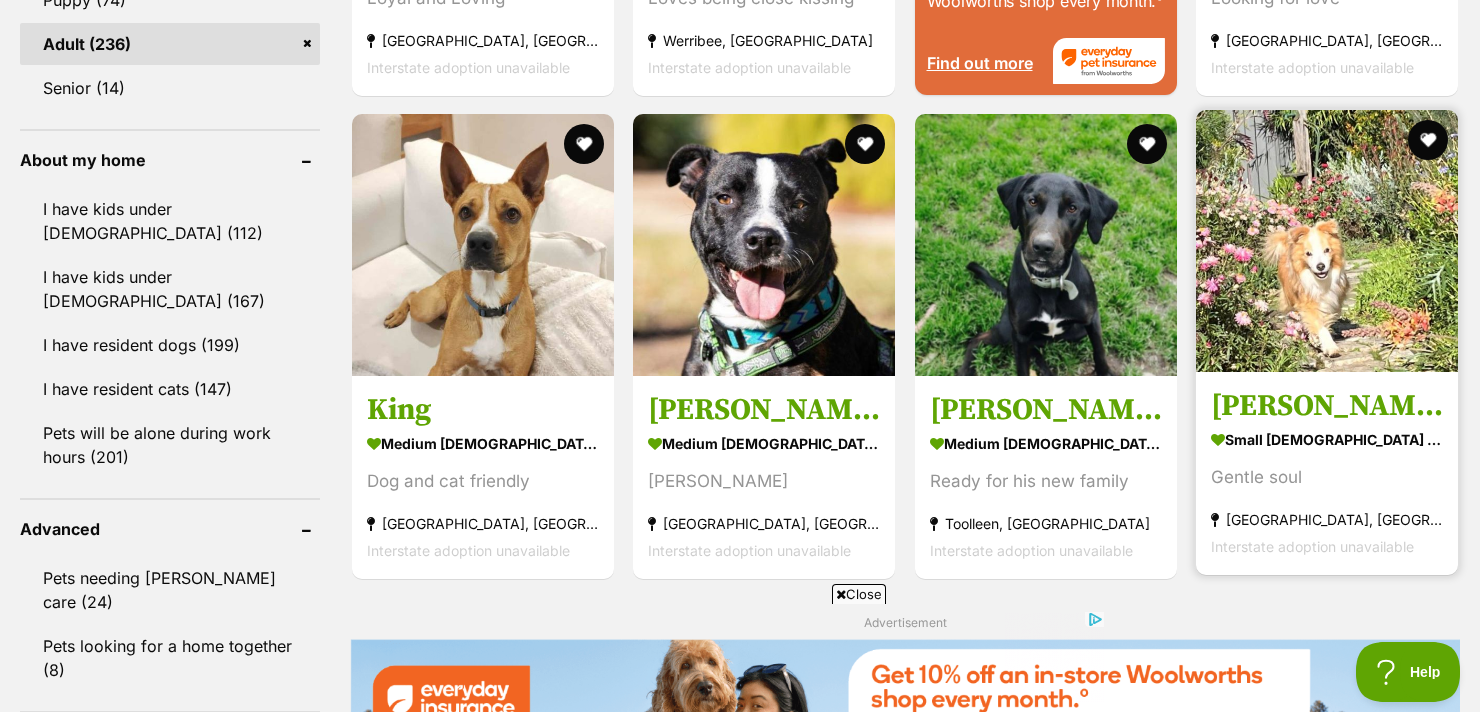 click at bounding box center (1327, 241) 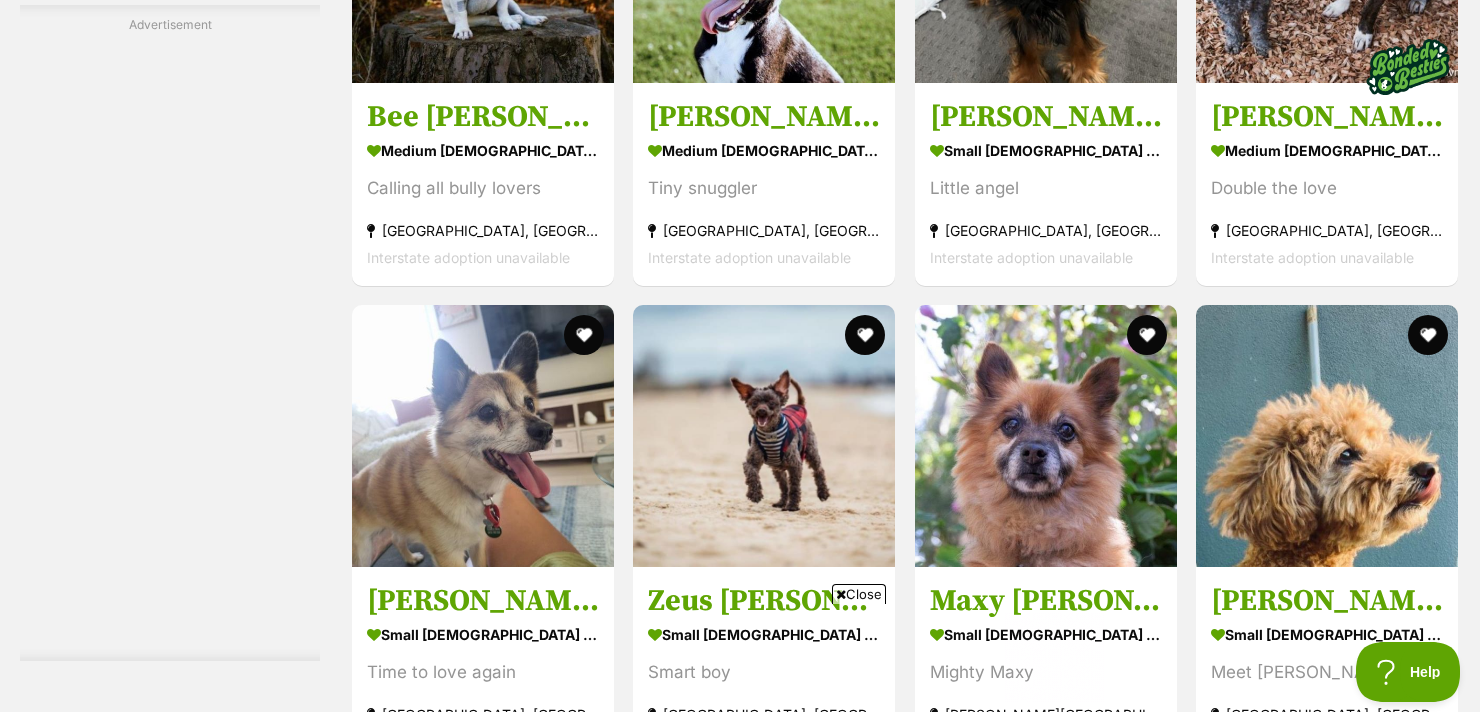 scroll, scrollTop: 0, scrollLeft: 0, axis: both 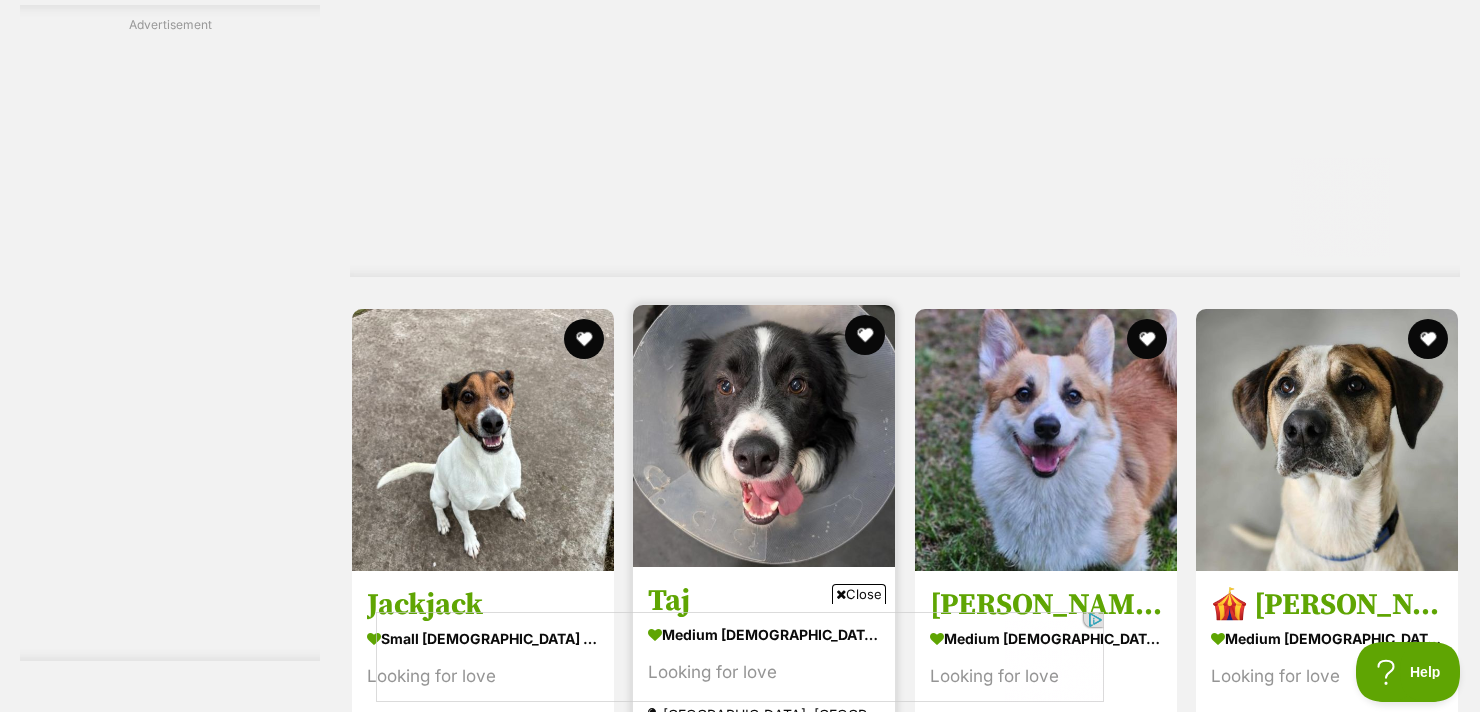 click at bounding box center (764, 436) 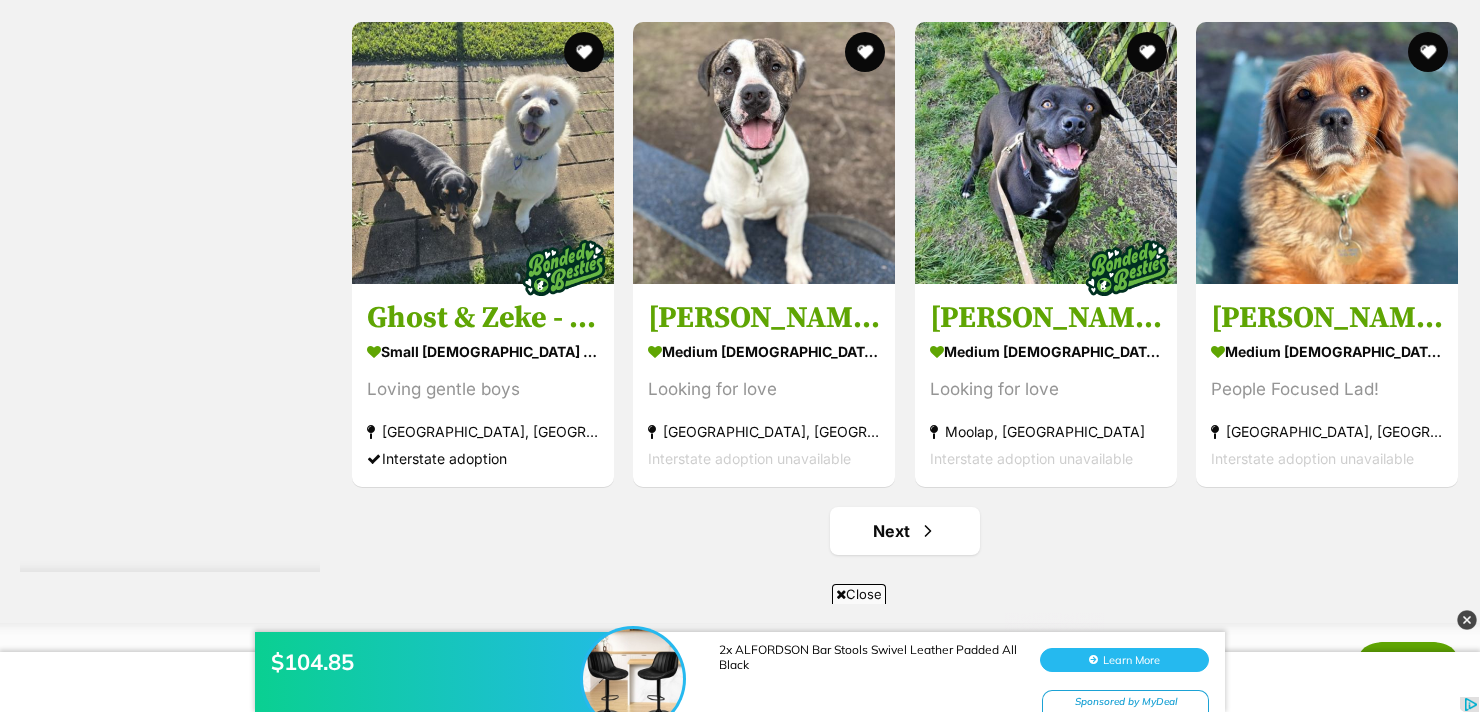scroll, scrollTop: 10151, scrollLeft: 0, axis: vertical 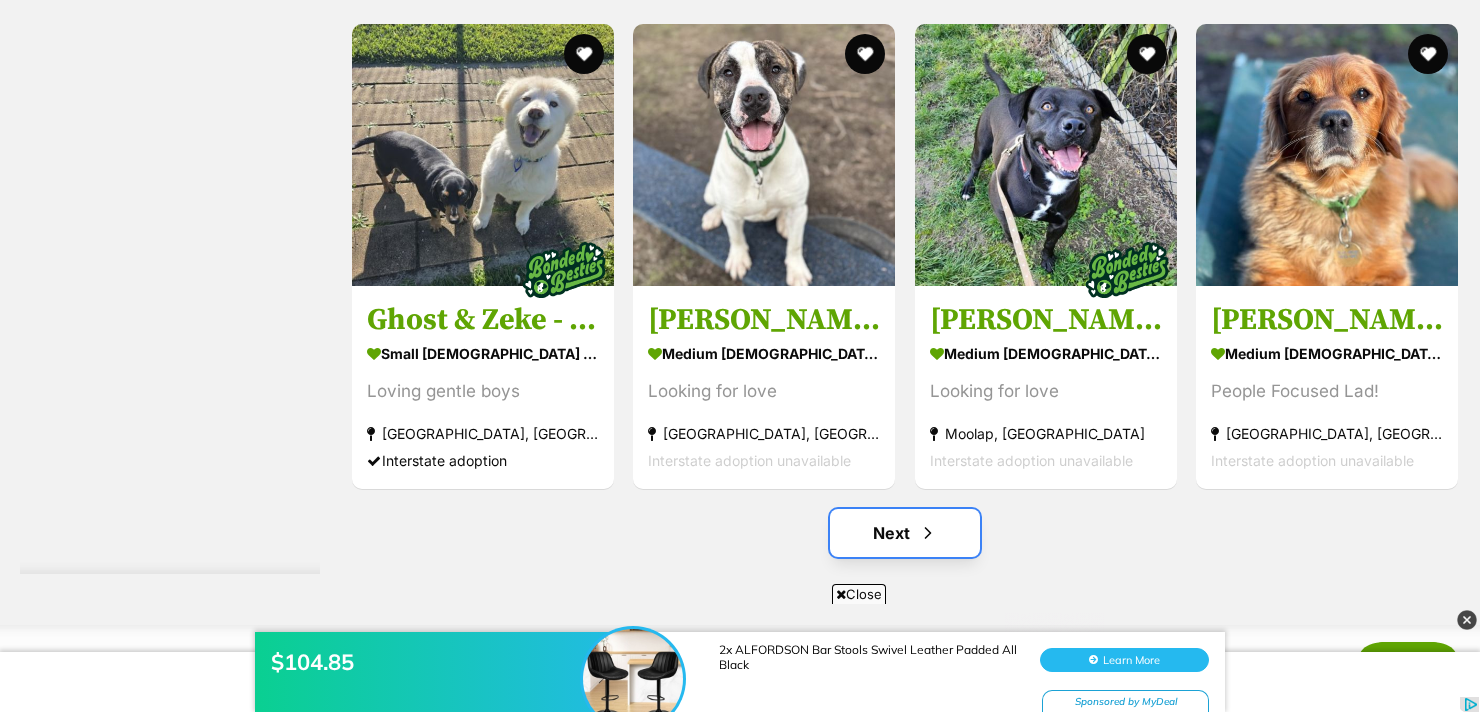 click on "Next" at bounding box center [905, 533] 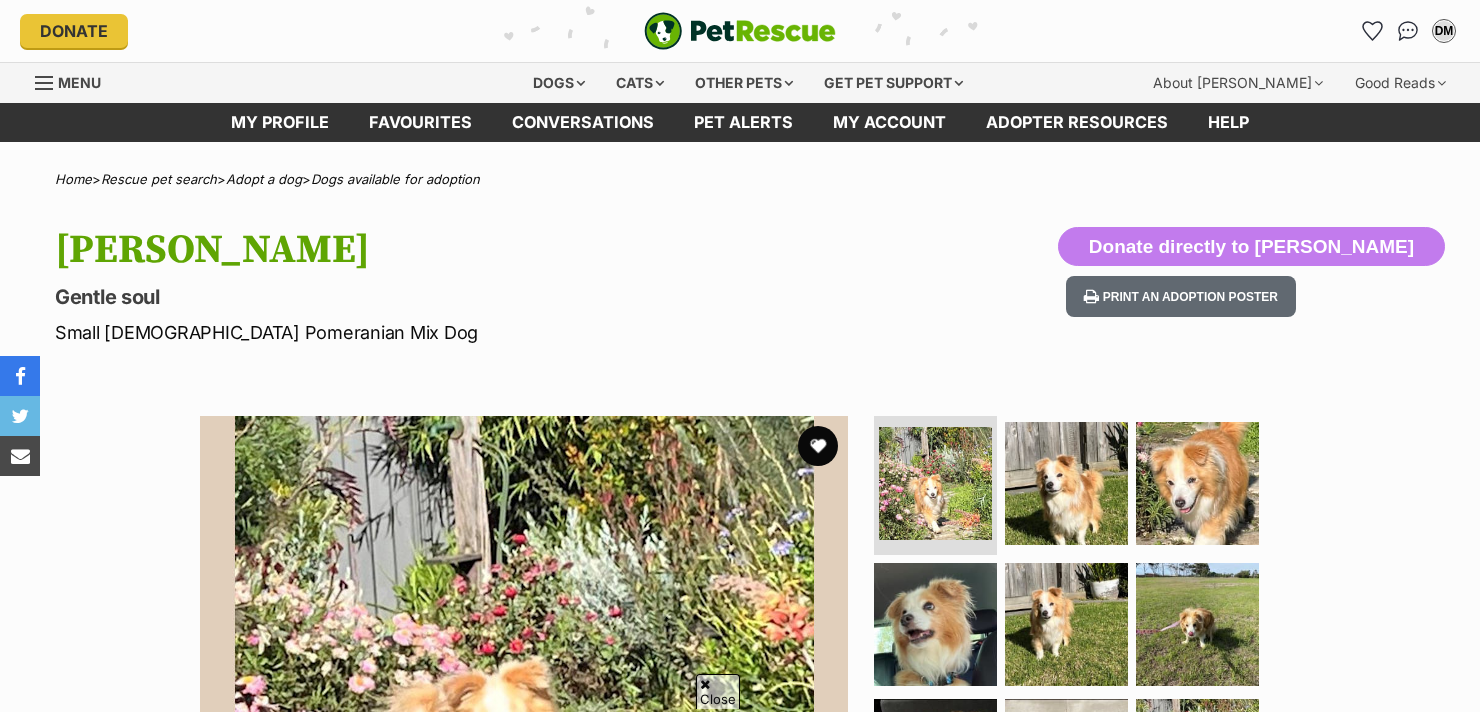 scroll, scrollTop: 428, scrollLeft: 0, axis: vertical 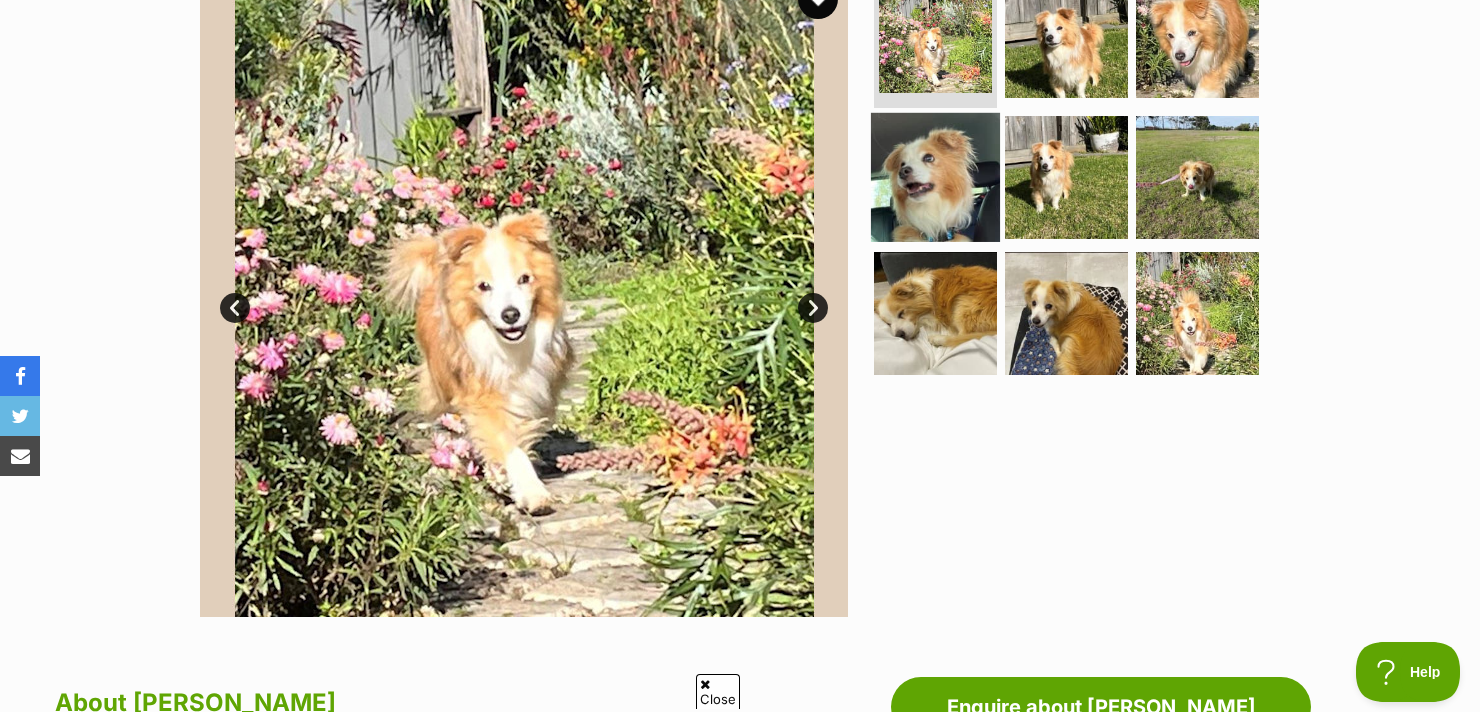 click at bounding box center [935, 177] 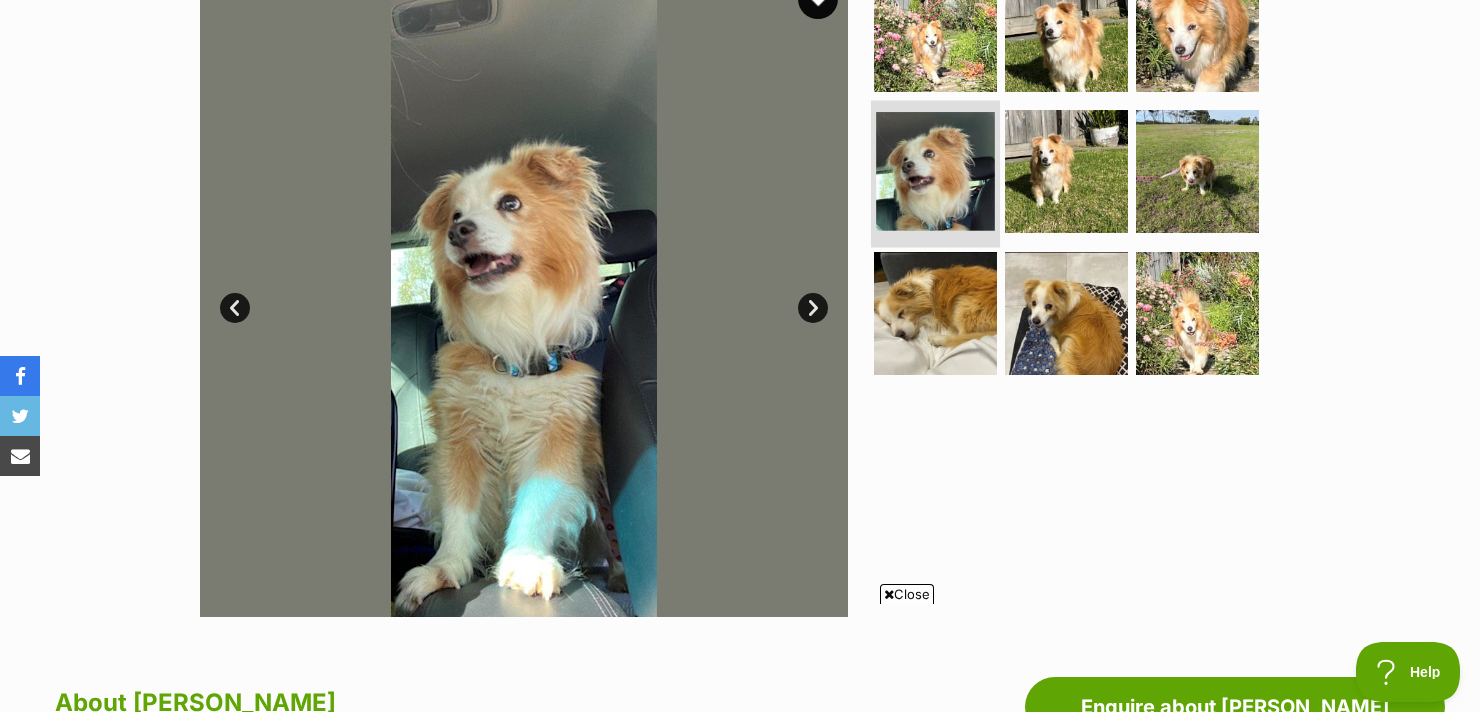 scroll, scrollTop: 0, scrollLeft: 0, axis: both 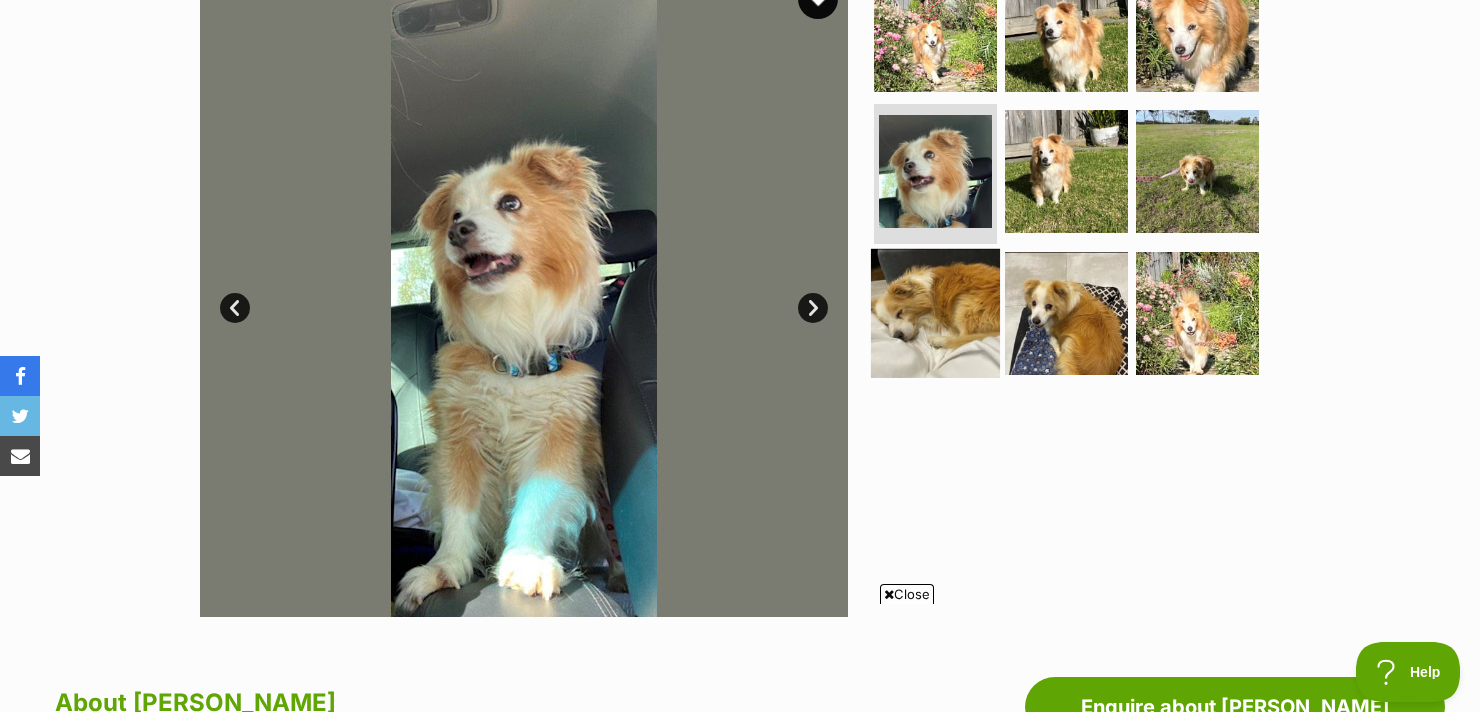 click at bounding box center (935, 313) 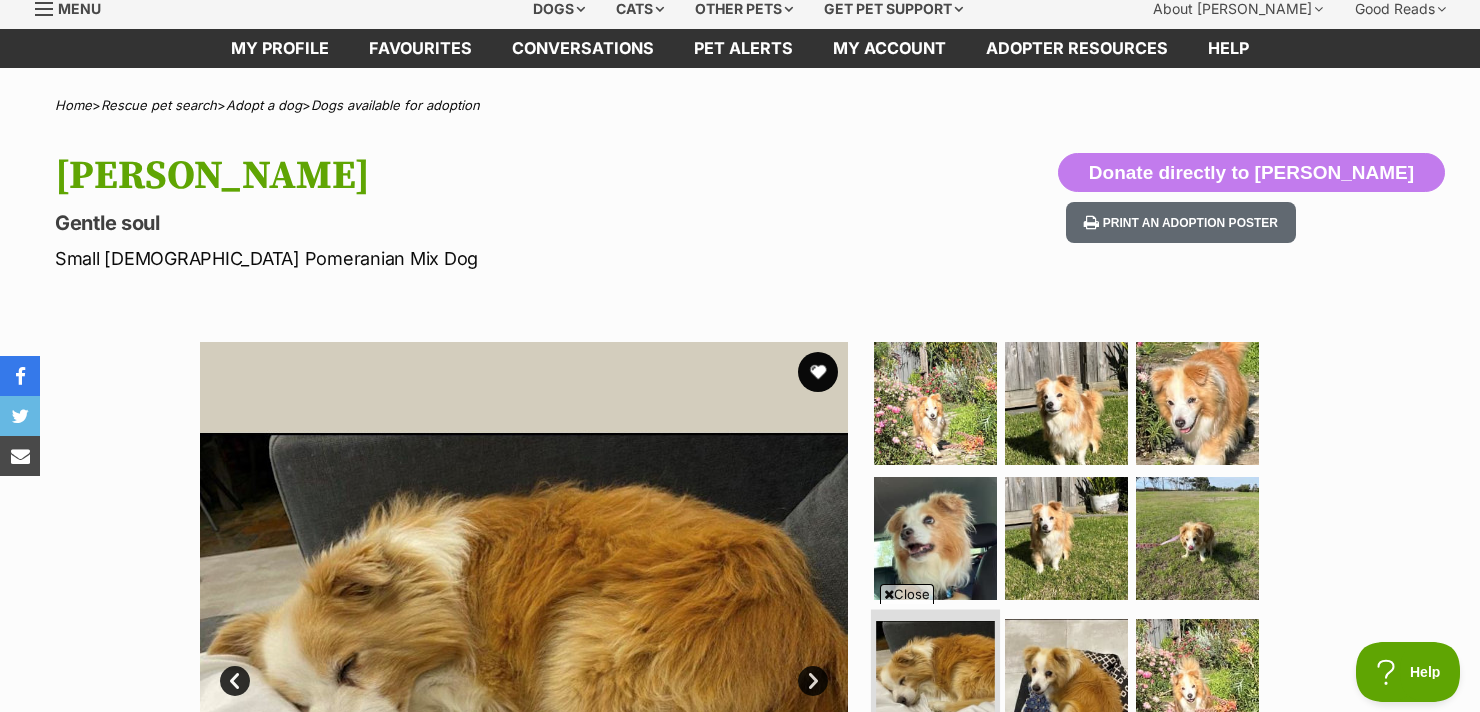 scroll, scrollTop: 0, scrollLeft: 0, axis: both 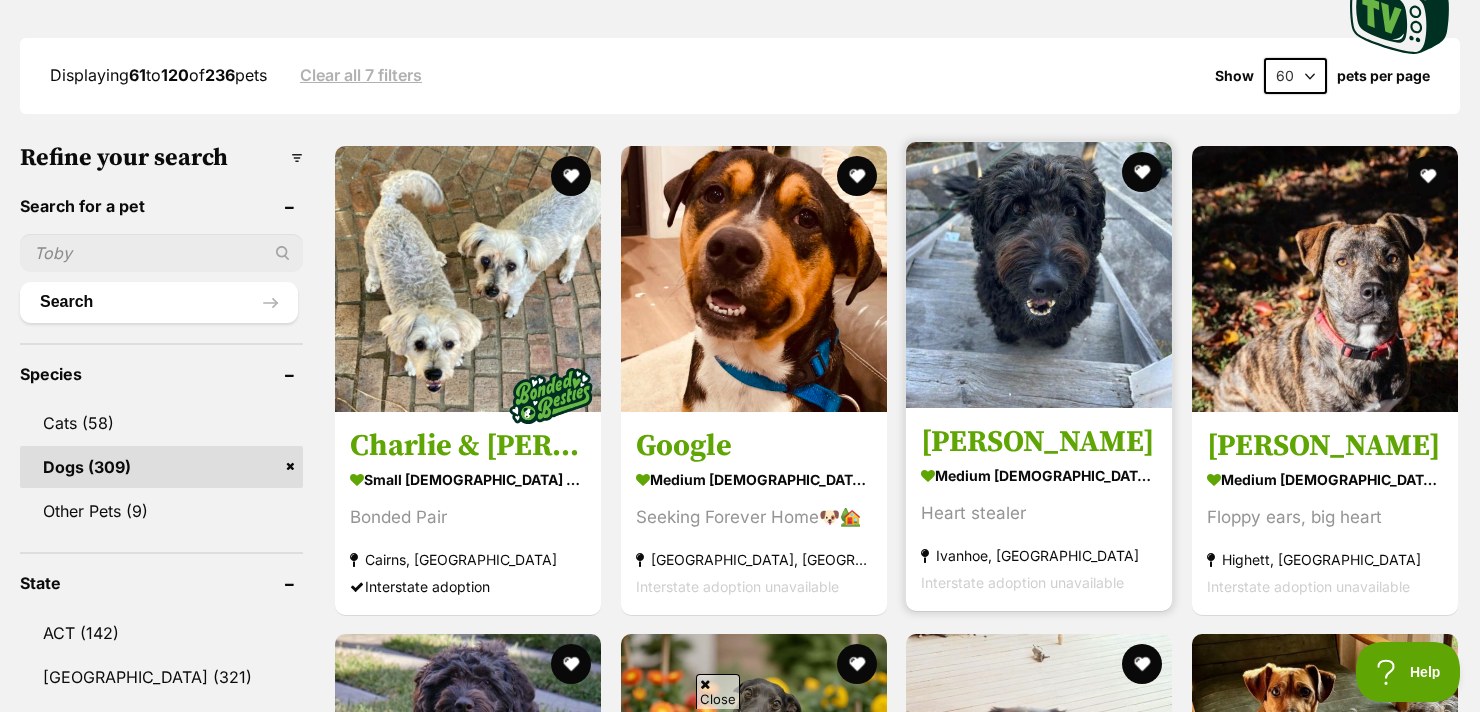 click at bounding box center (1039, 275) 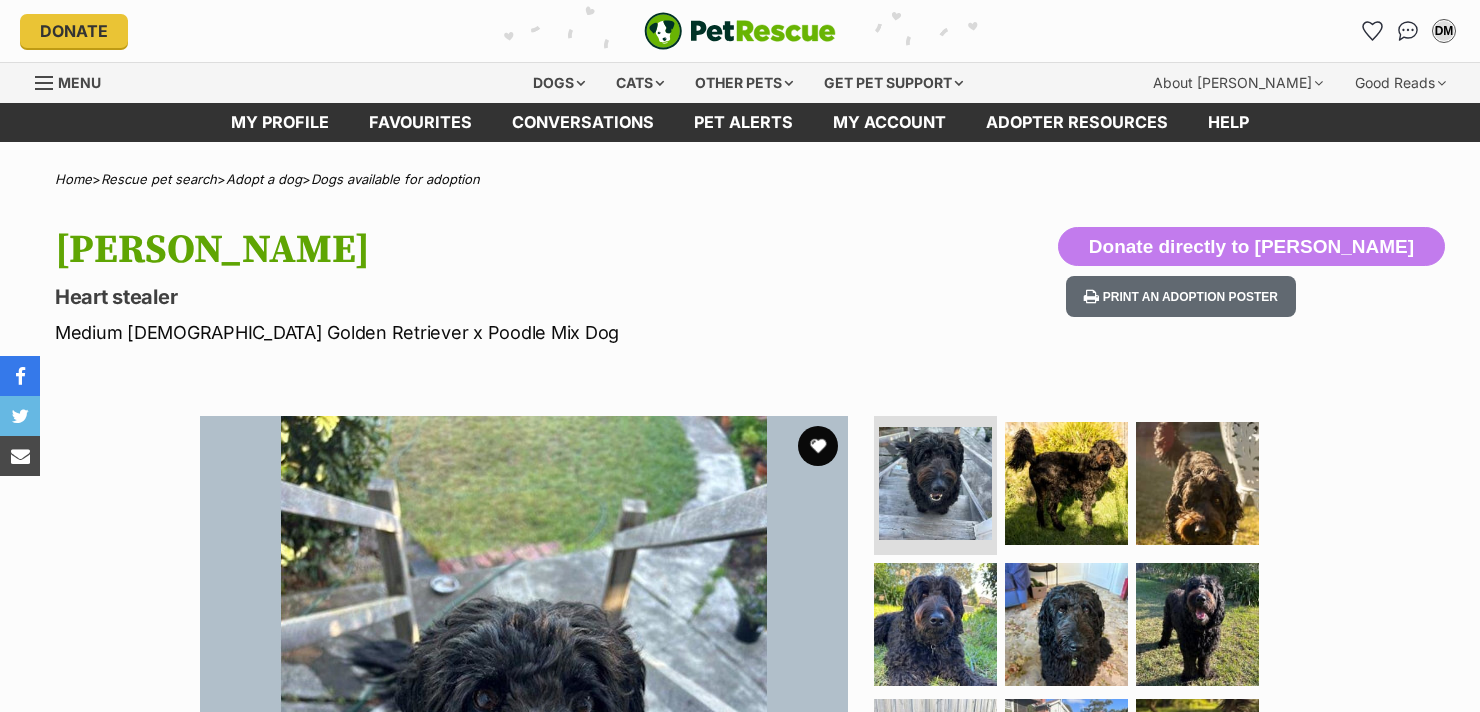 scroll, scrollTop: 0, scrollLeft: 0, axis: both 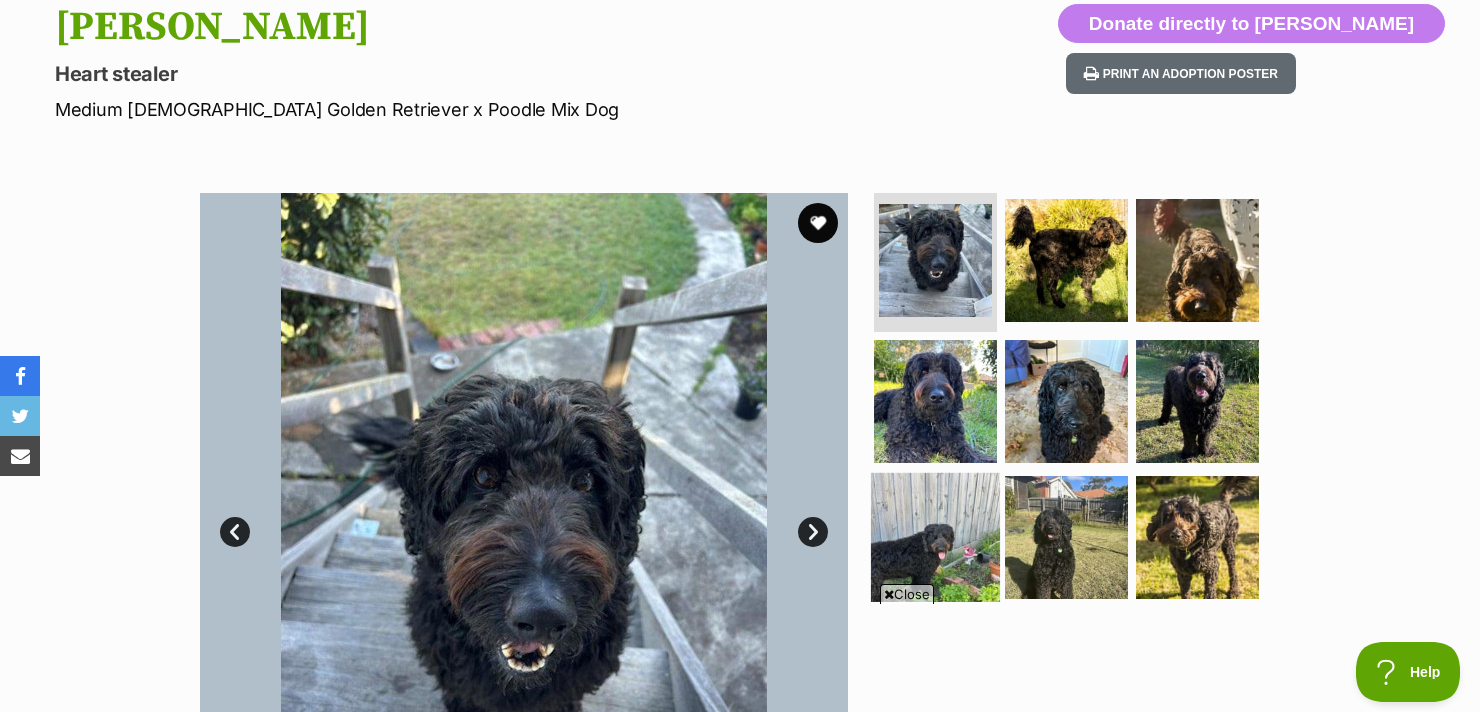 click 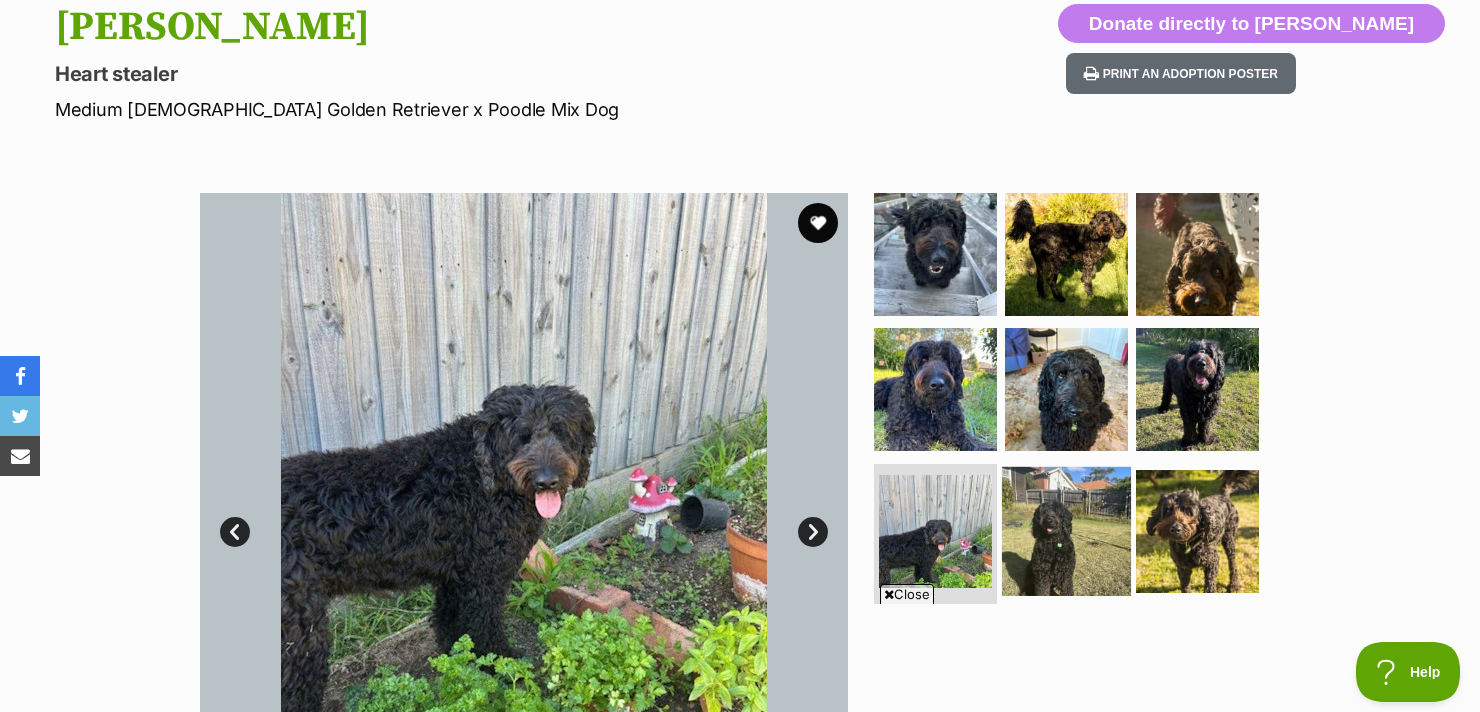 click 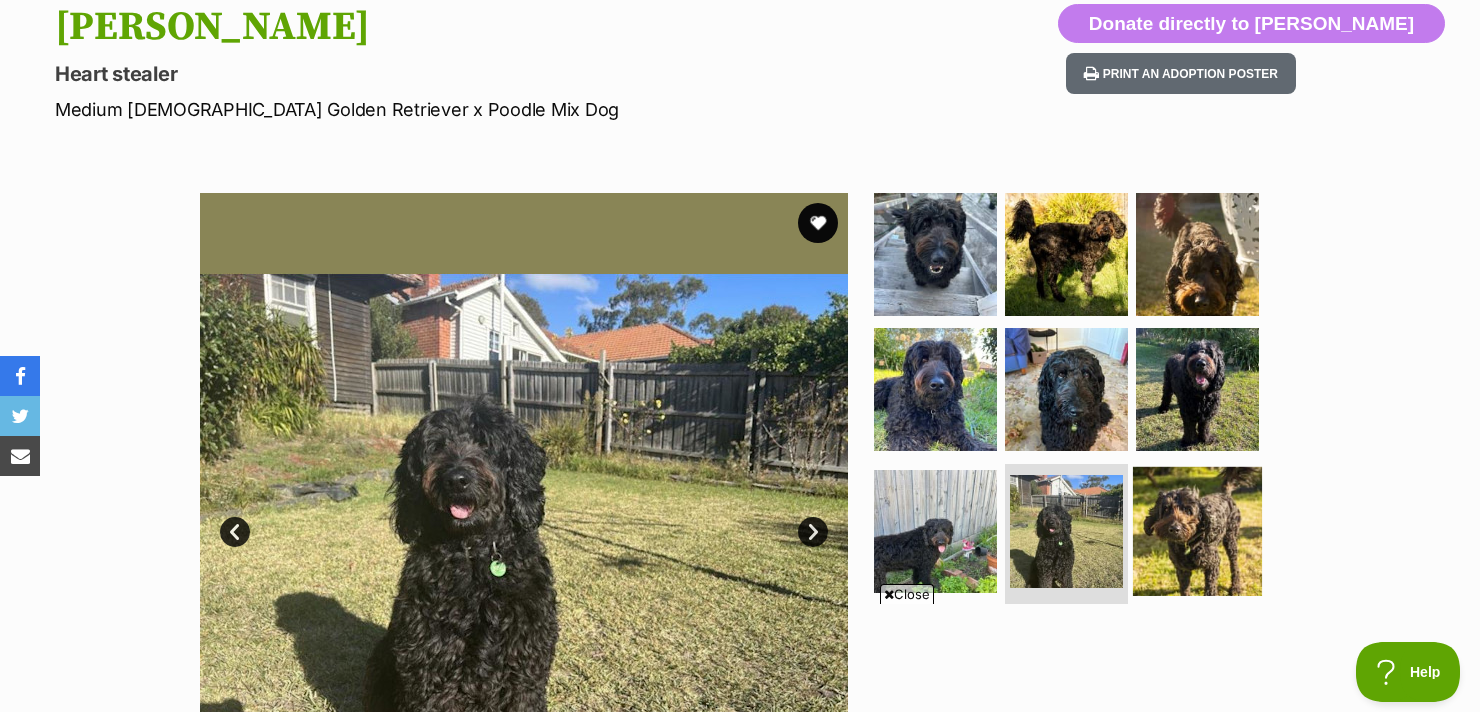 click 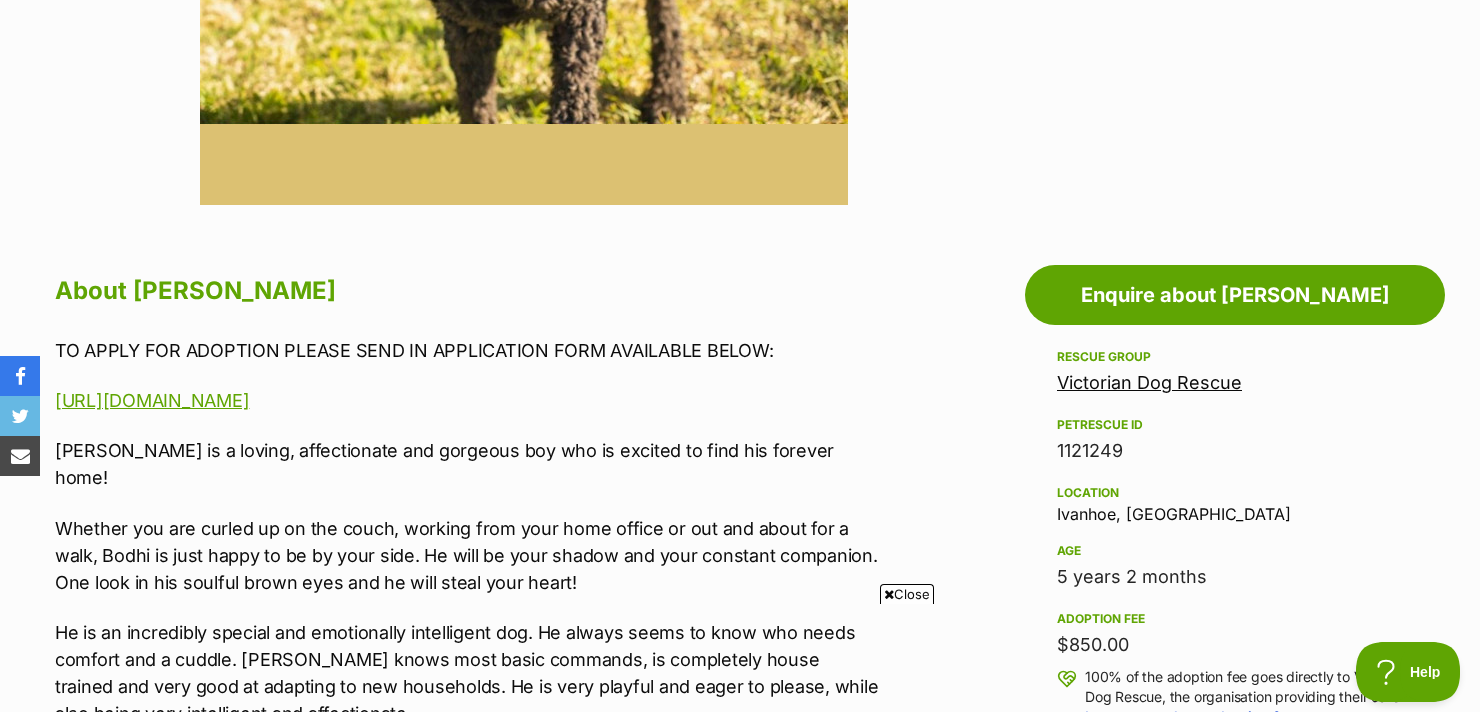 scroll, scrollTop: 934, scrollLeft: 0, axis: vertical 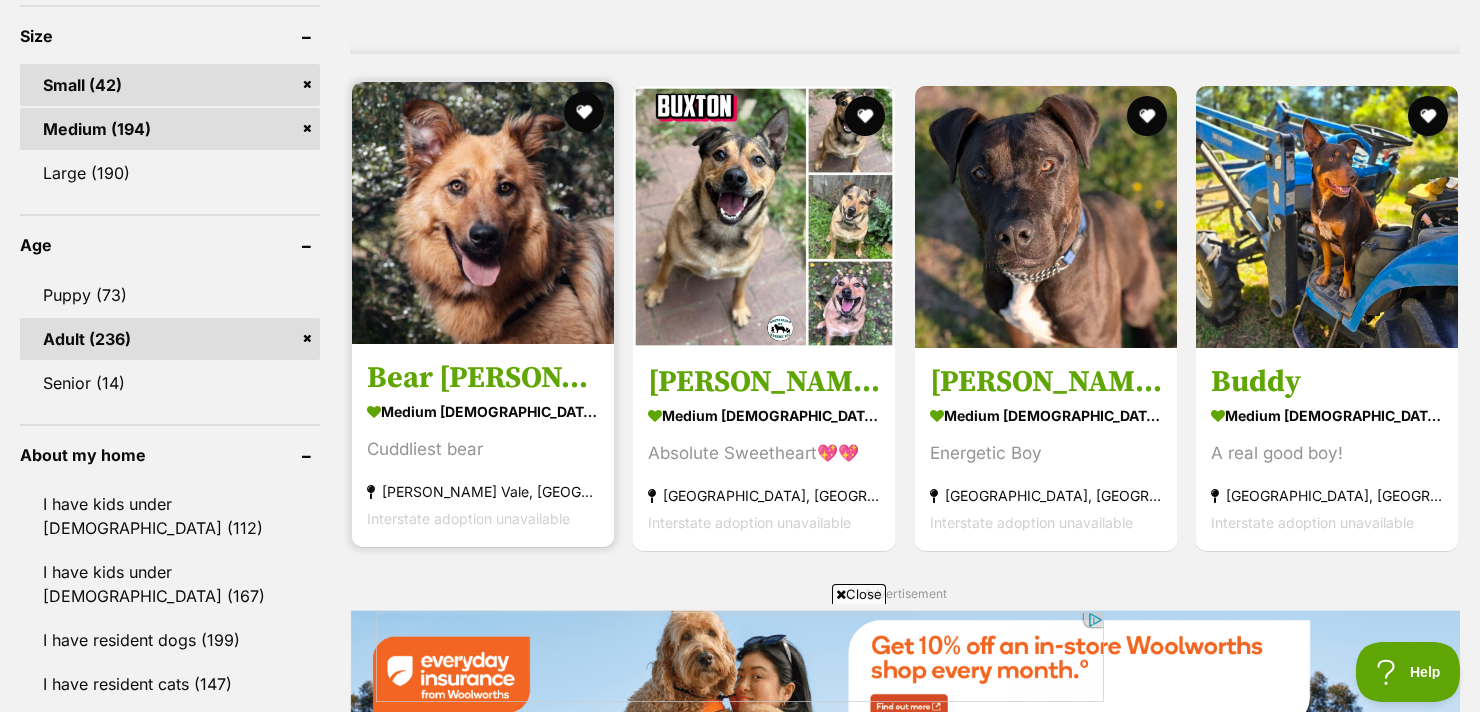 click at bounding box center [483, 213] 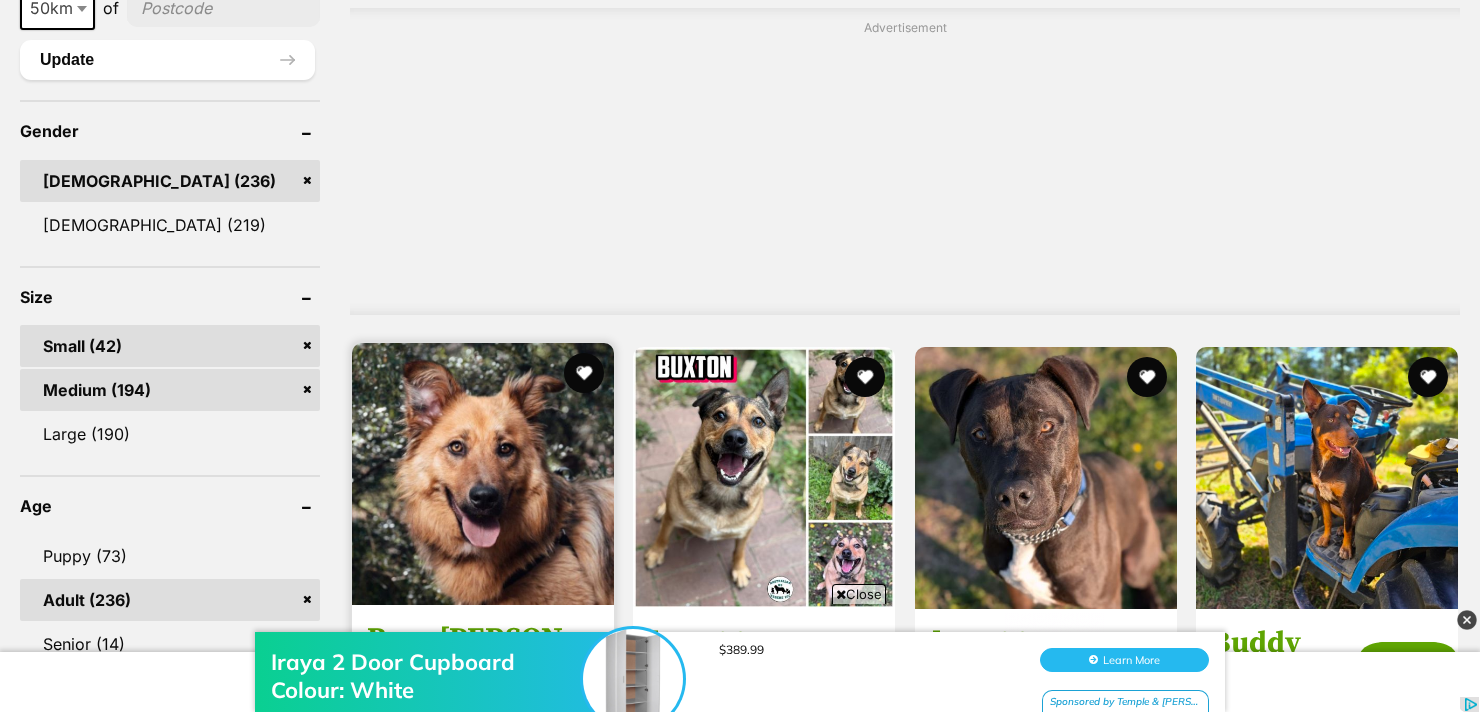 scroll, scrollTop: 1674, scrollLeft: 0, axis: vertical 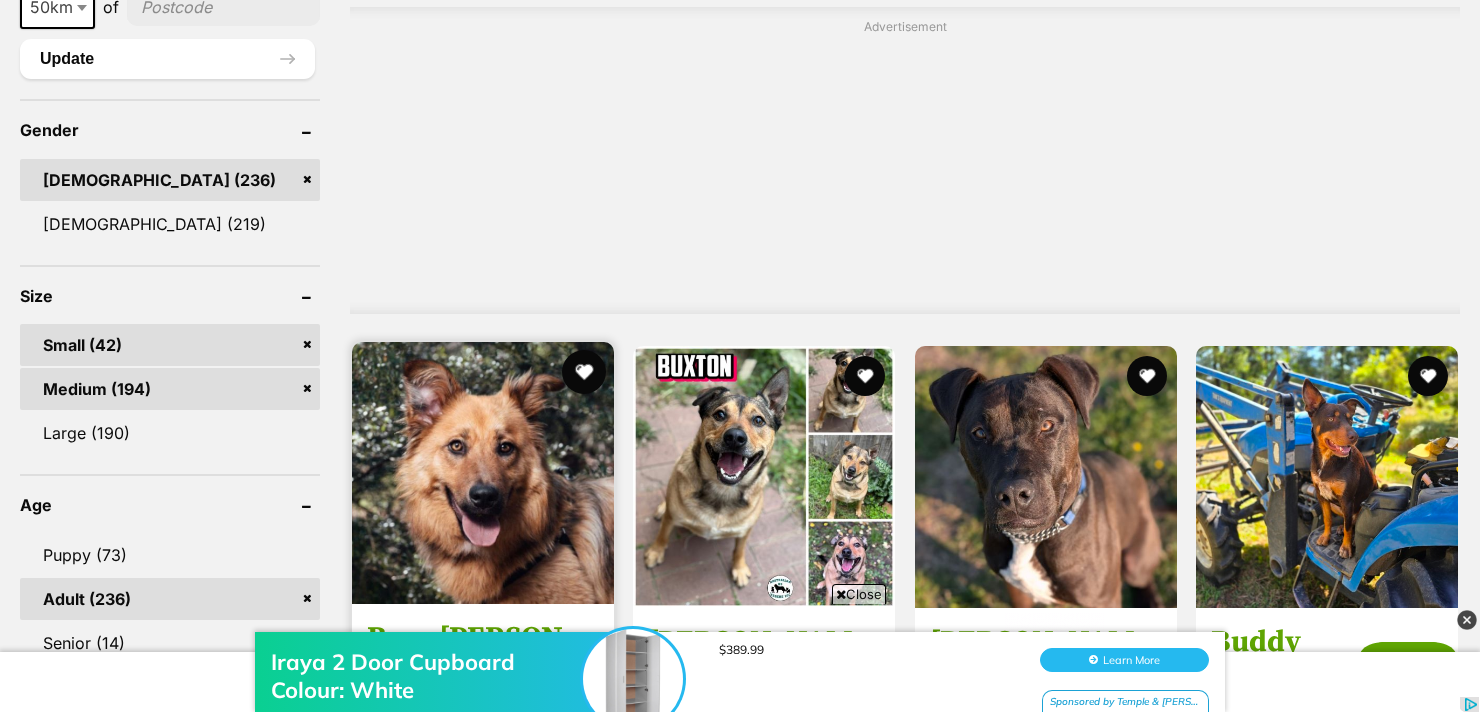 click at bounding box center [584, 372] 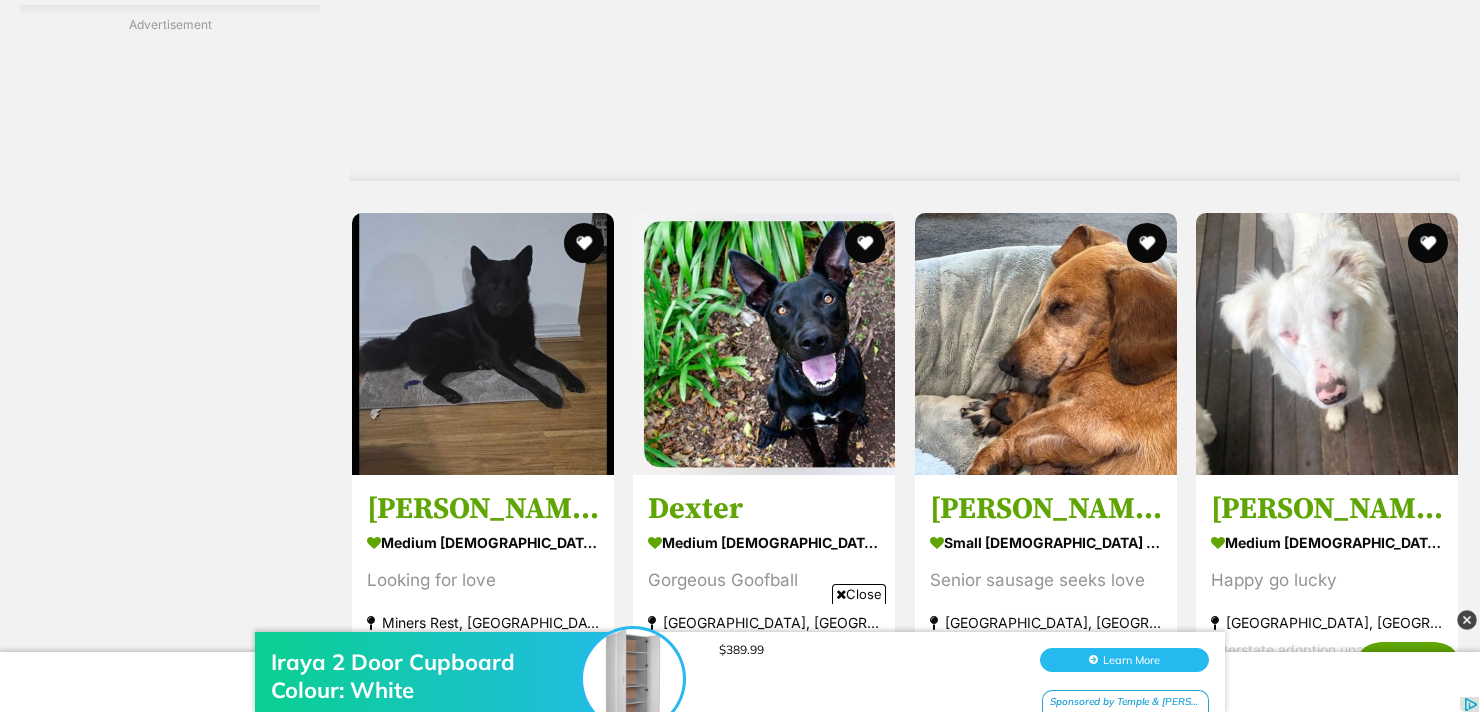 scroll, scrollTop: 4656, scrollLeft: 0, axis: vertical 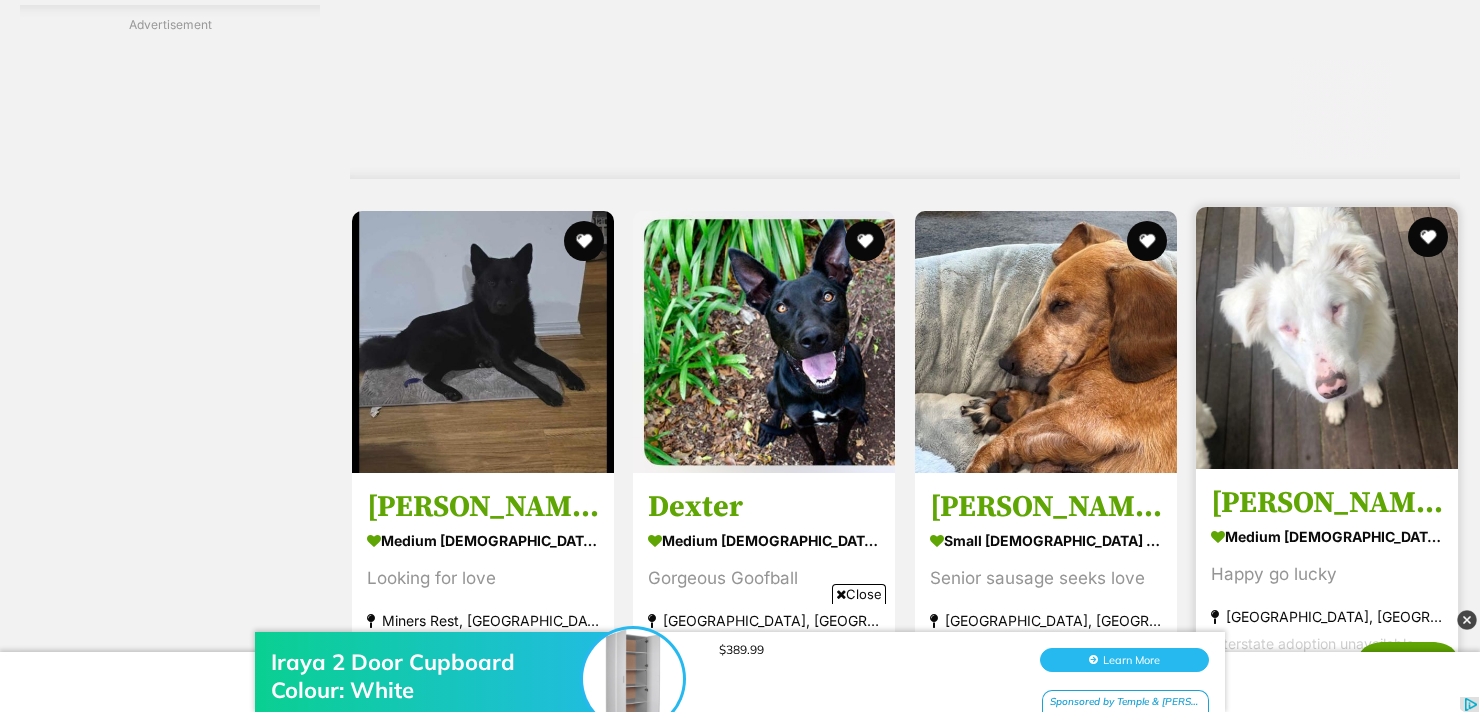 click at bounding box center [1327, 338] 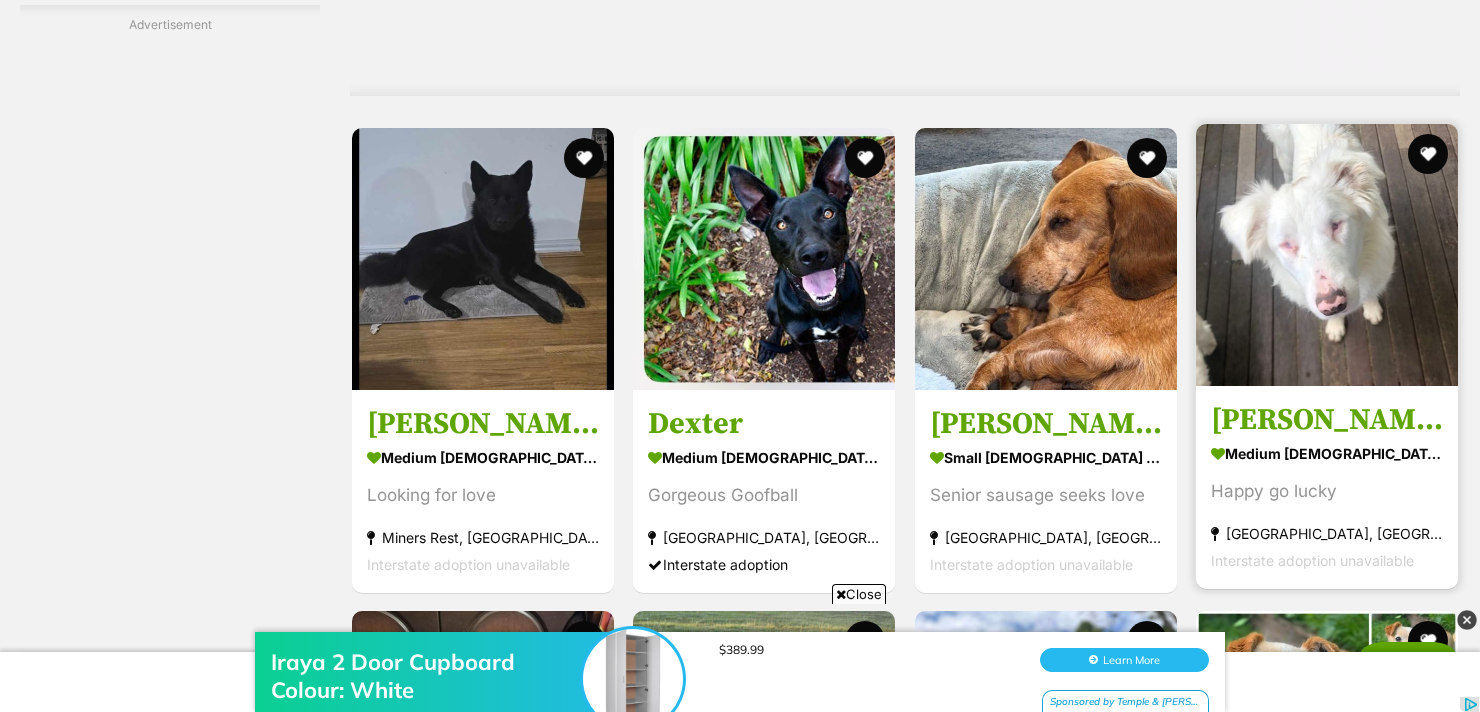 scroll, scrollTop: 4752, scrollLeft: 0, axis: vertical 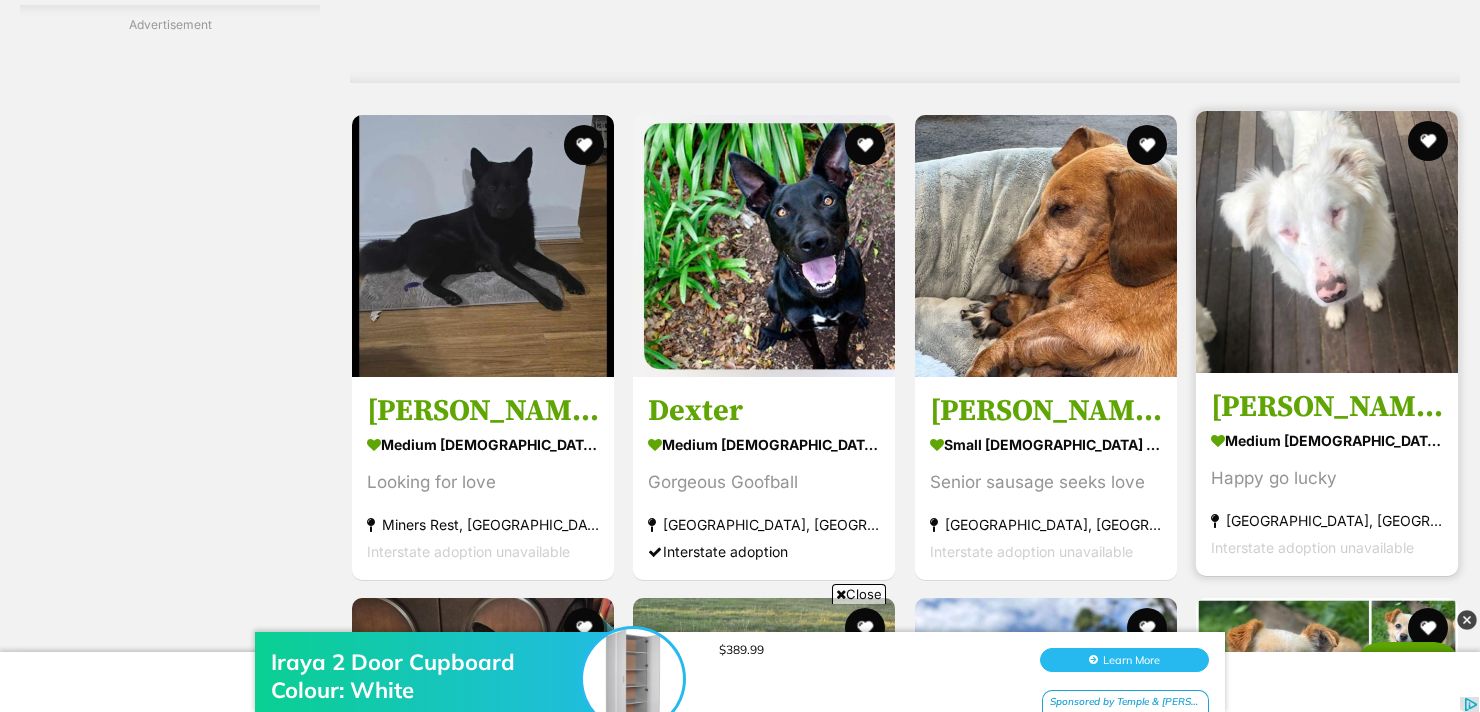 click at bounding box center [1327, 242] 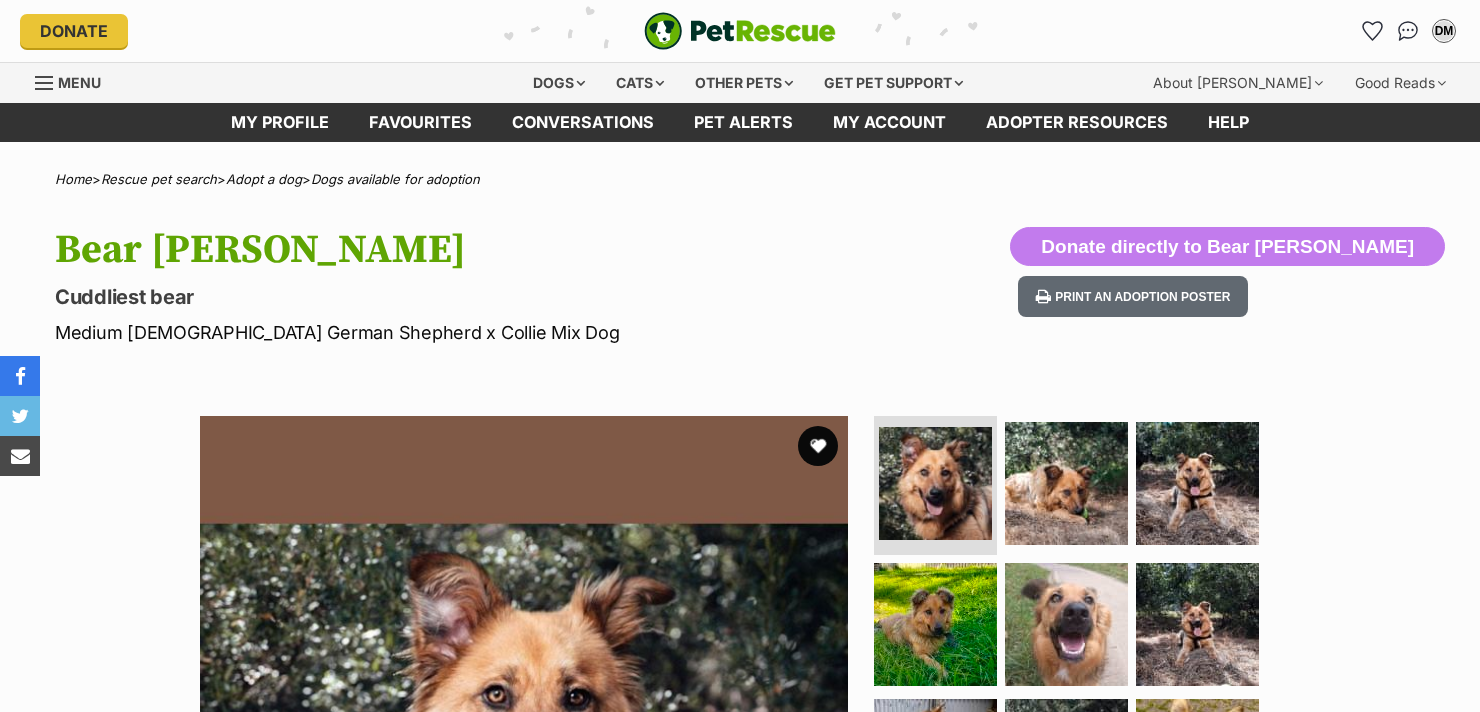 scroll, scrollTop: 0, scrollLeft: 0, axis: both 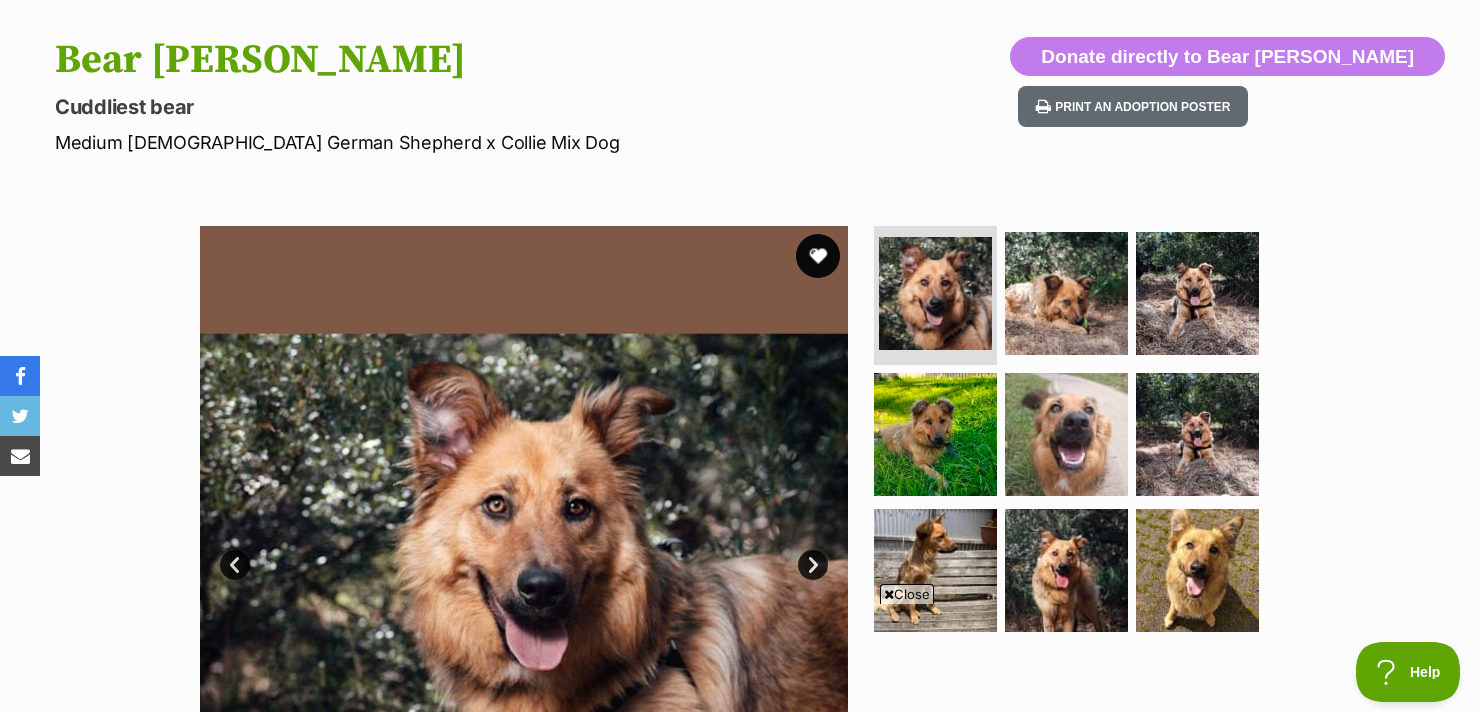 click at bounding box center (818, 256) 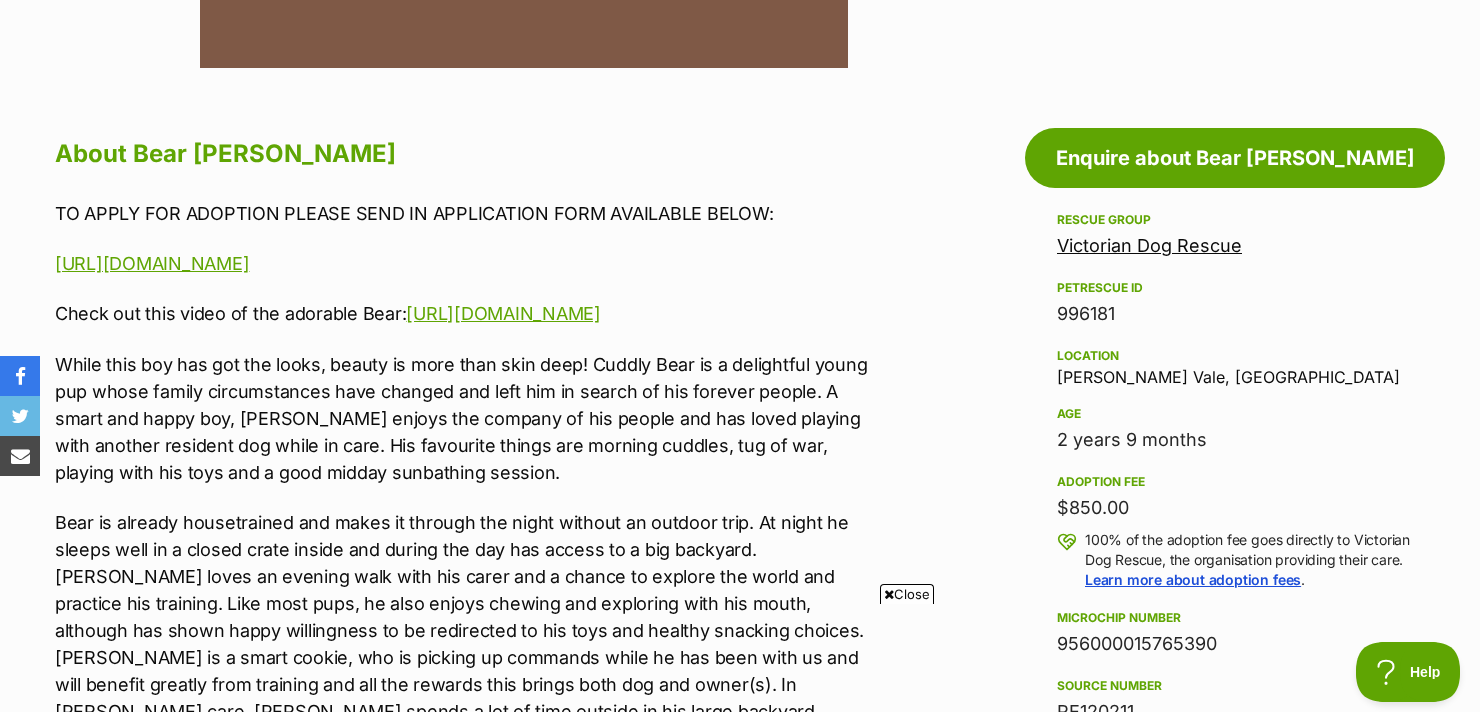 scroll, scrollTop: 998, scrollLeft: 0, axis: vertical 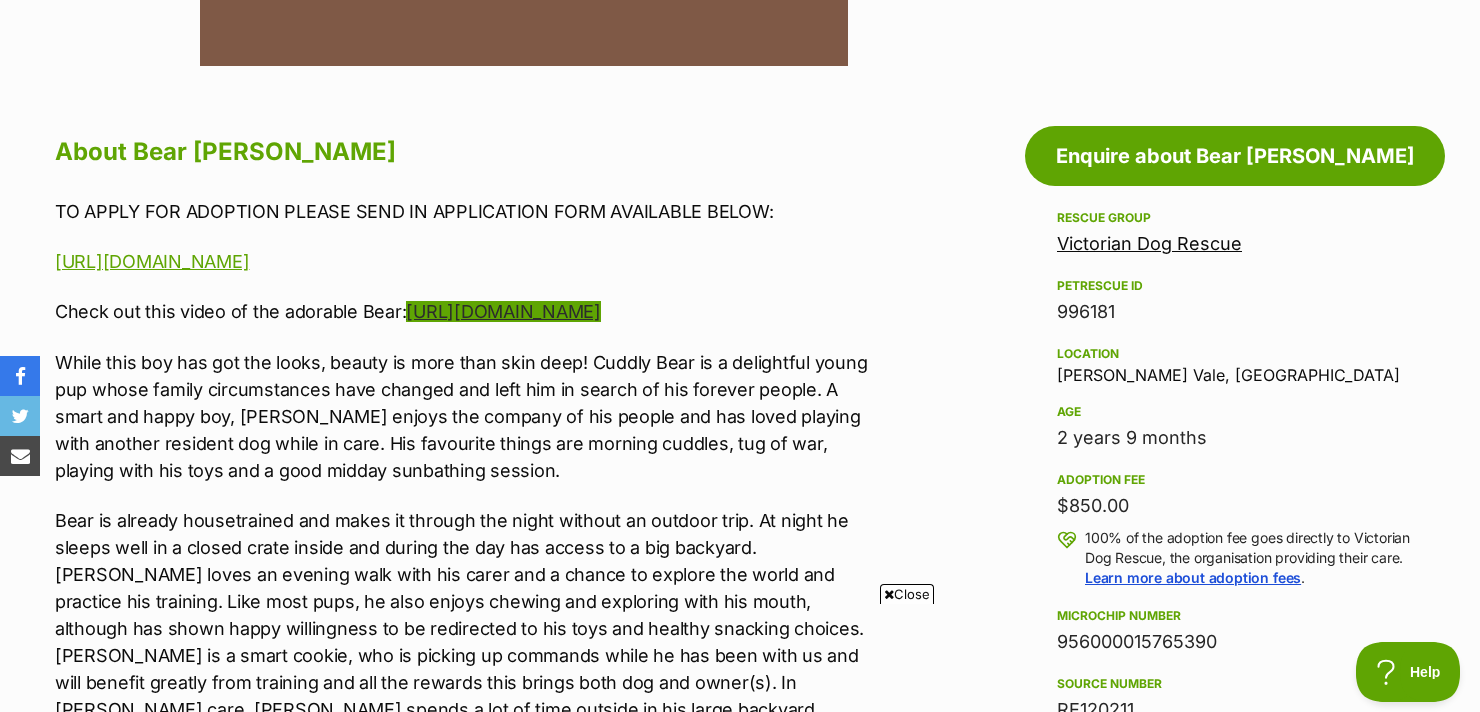 click on "https://youtu.be/YwQ-9KkwSOM" at bounding box center [503, 311] 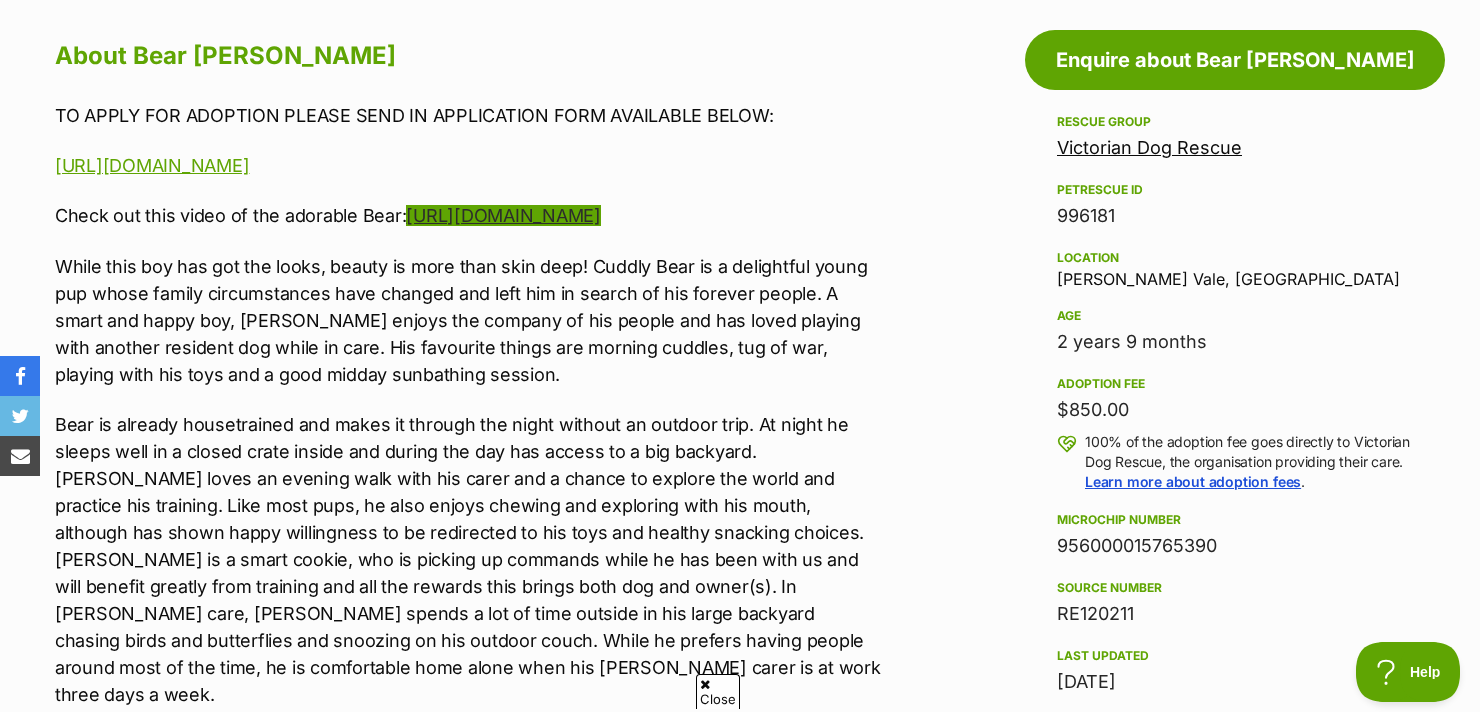 scroll, scrollTop: 0, scrollLeft: 0, axis: both 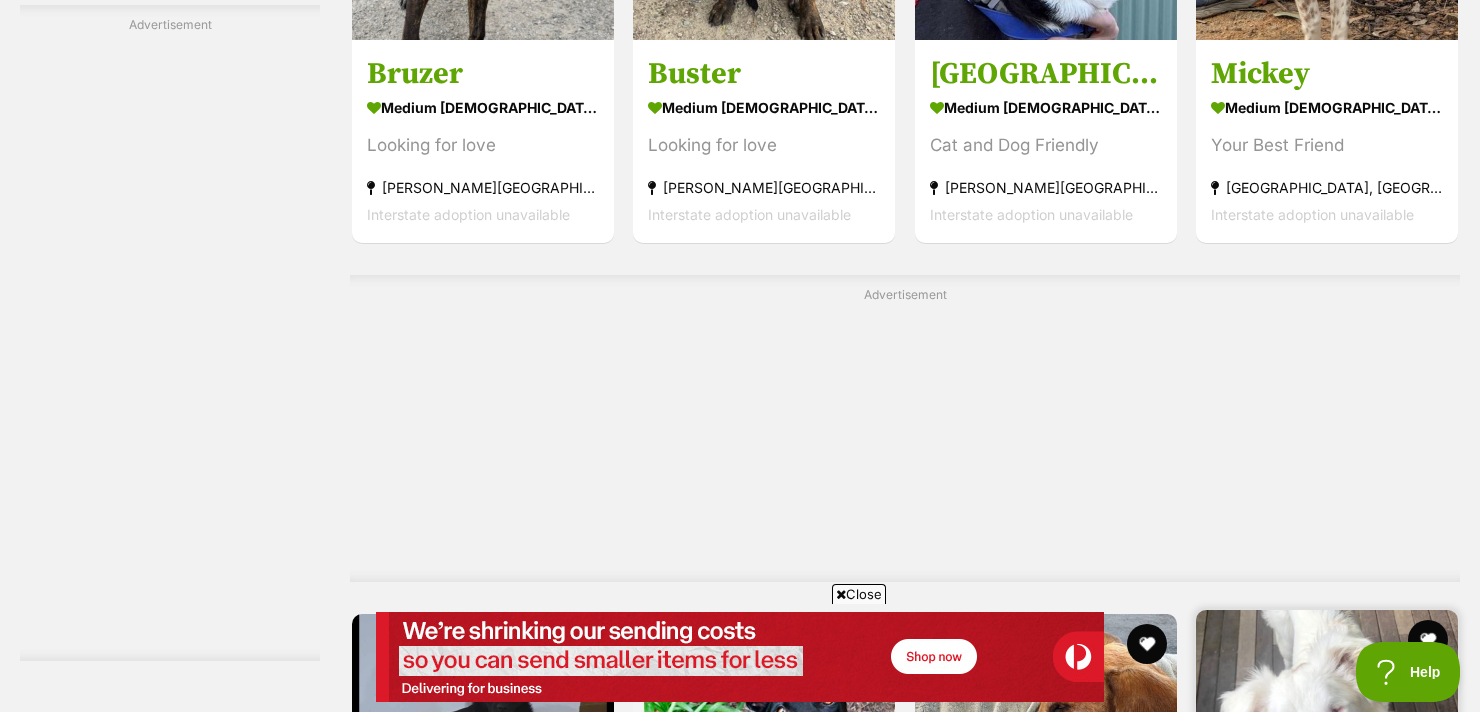 click at bounding box center [1327, 741] 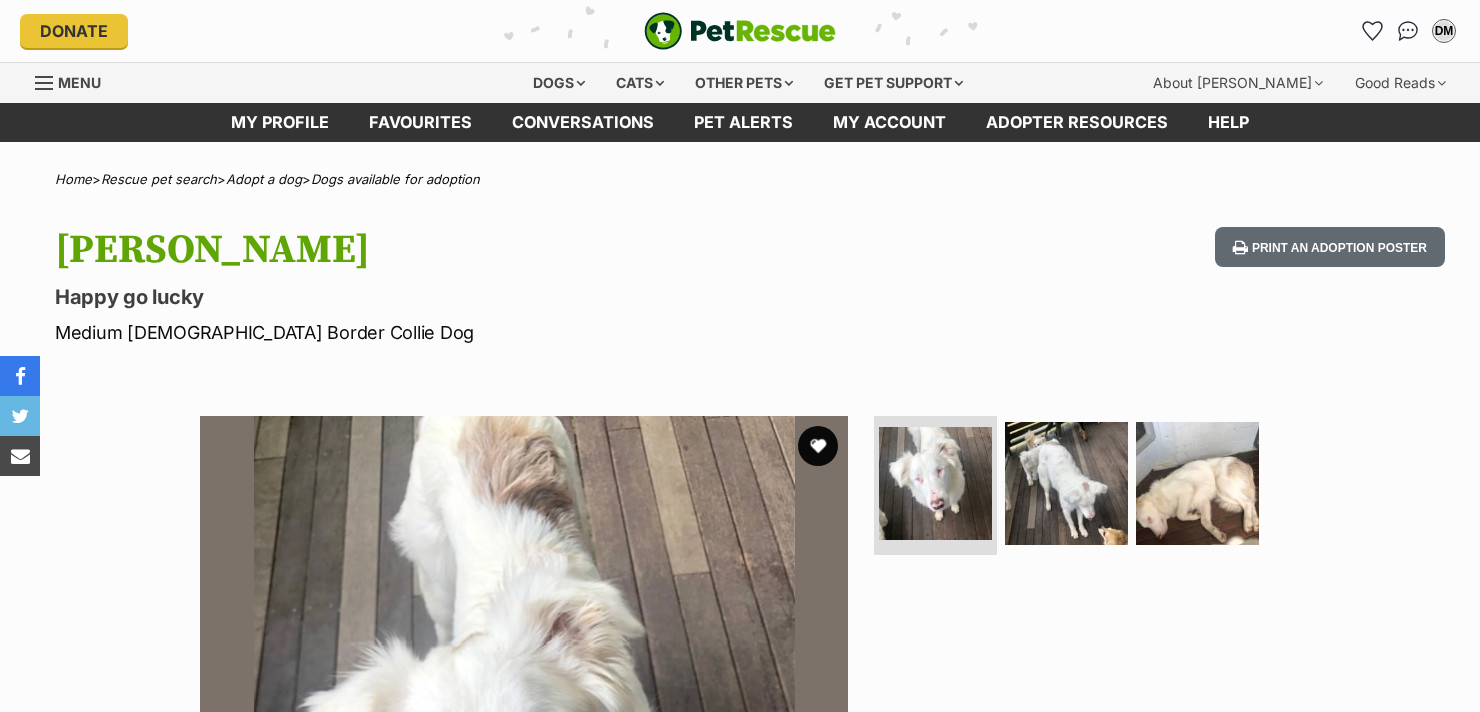 scroll, scrollTop: 0, scrollLeft: 0, axis: both 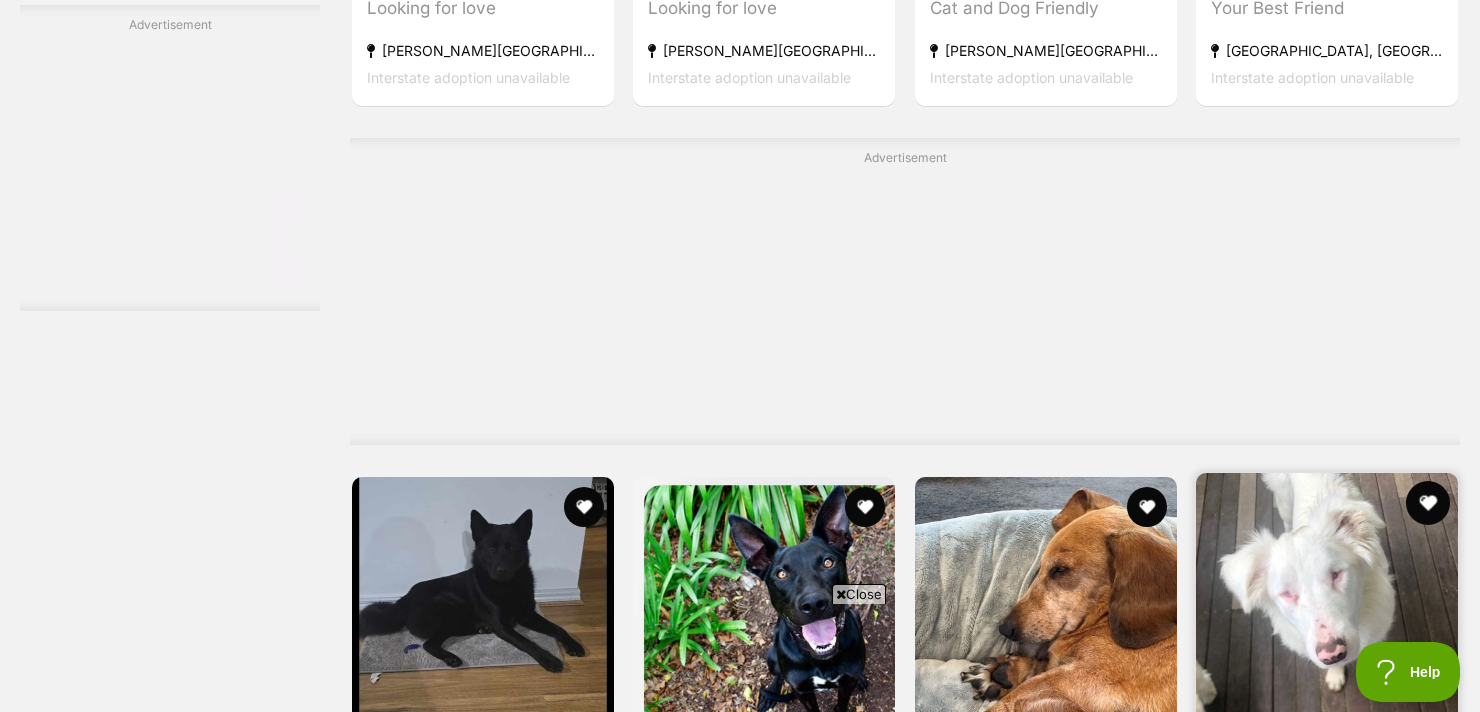 click at bounding box center [1428, 503] 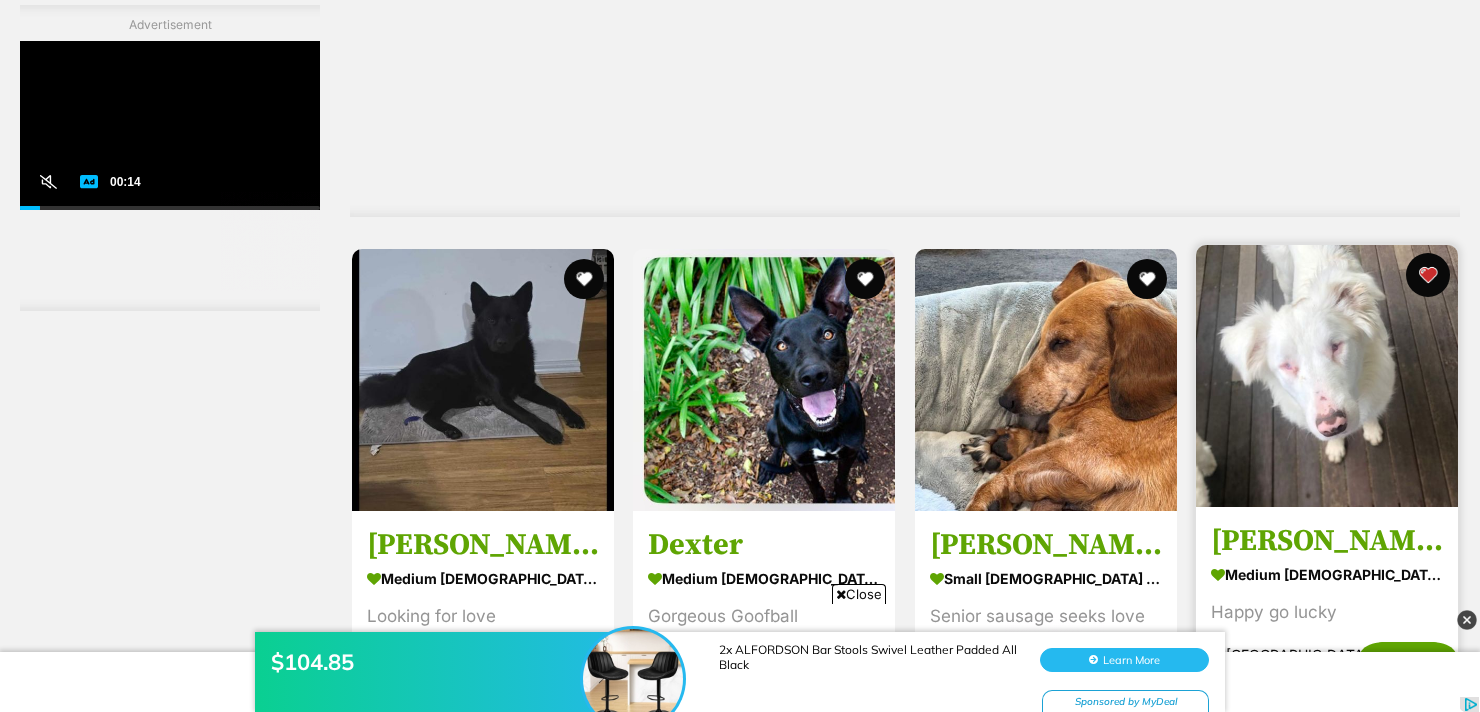 scroll, scrollTop: 4619, scrollLeft: 0, axis: vertical 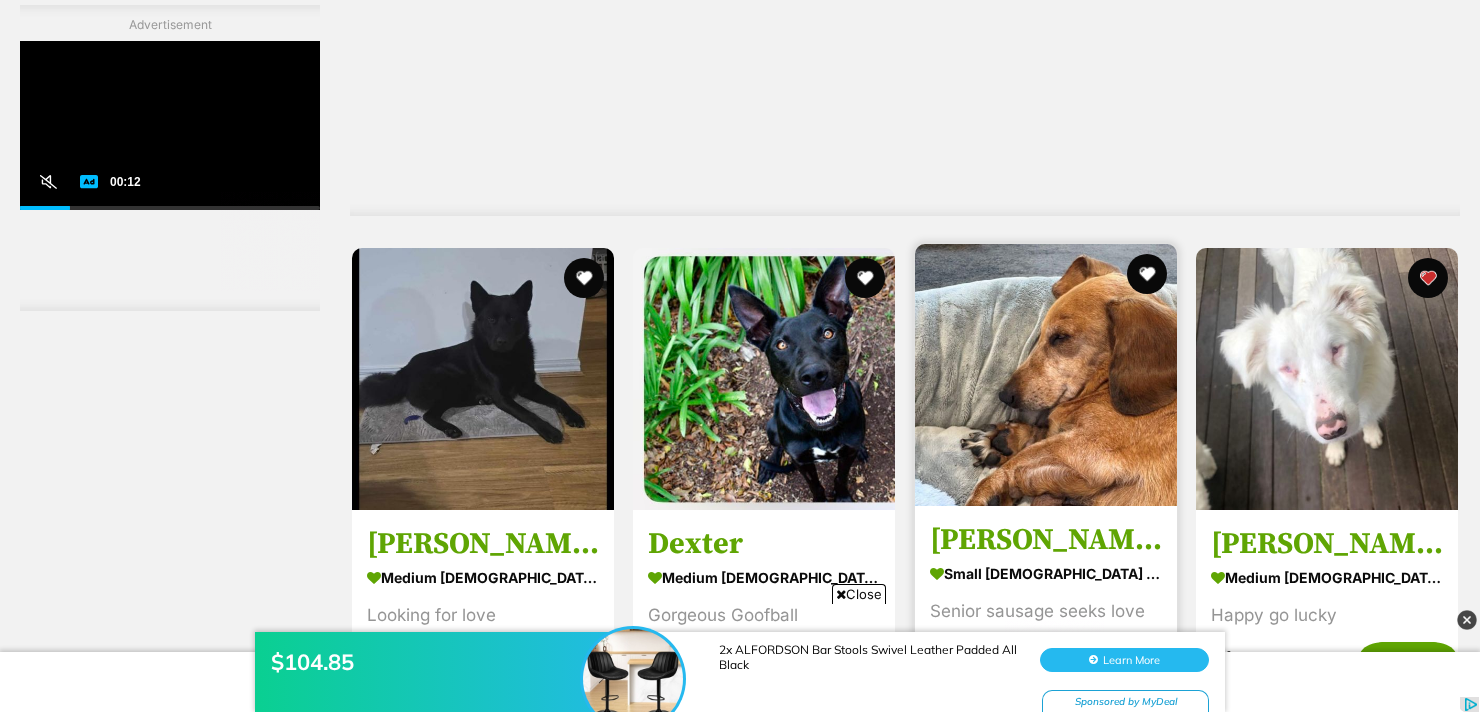click at bounding box center [1046, 375] 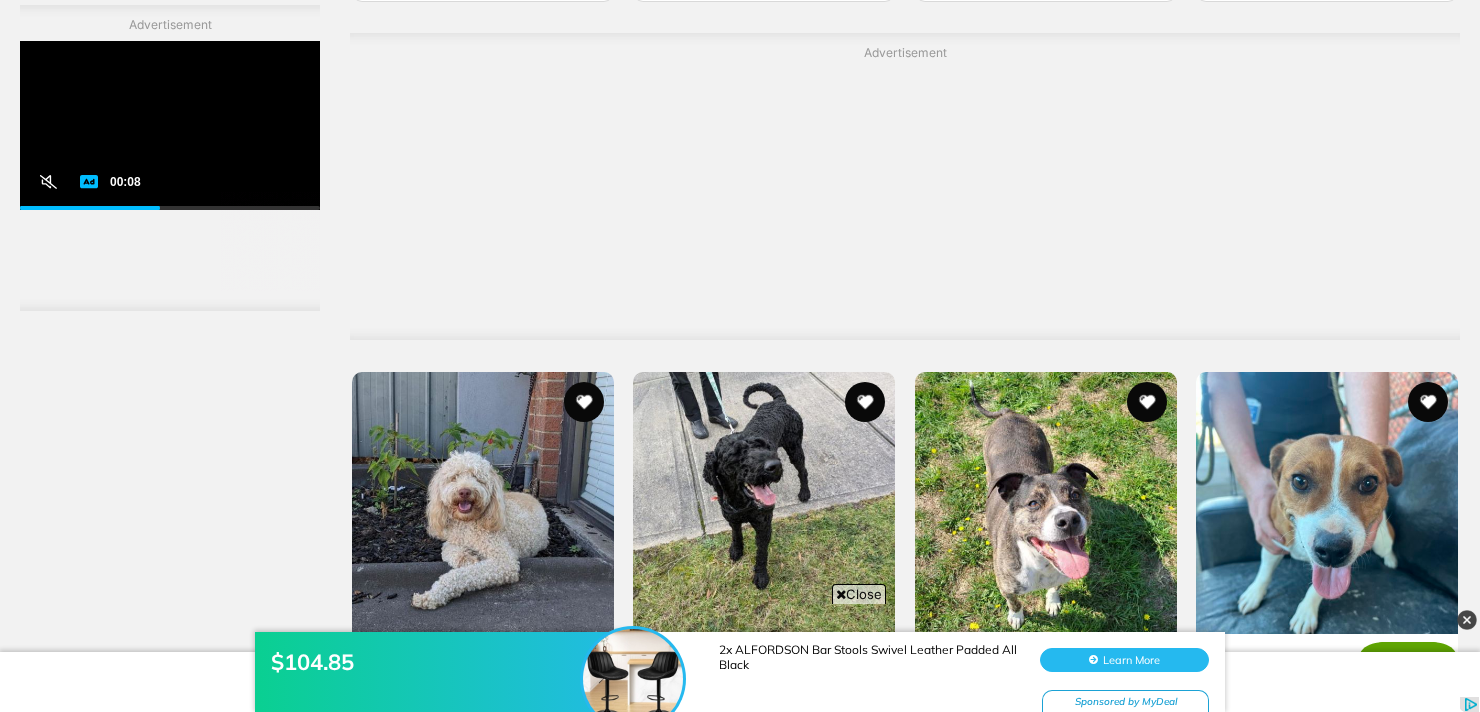 scroll, scrollTop: 5825, scrollLeft: 0, axis: vertical 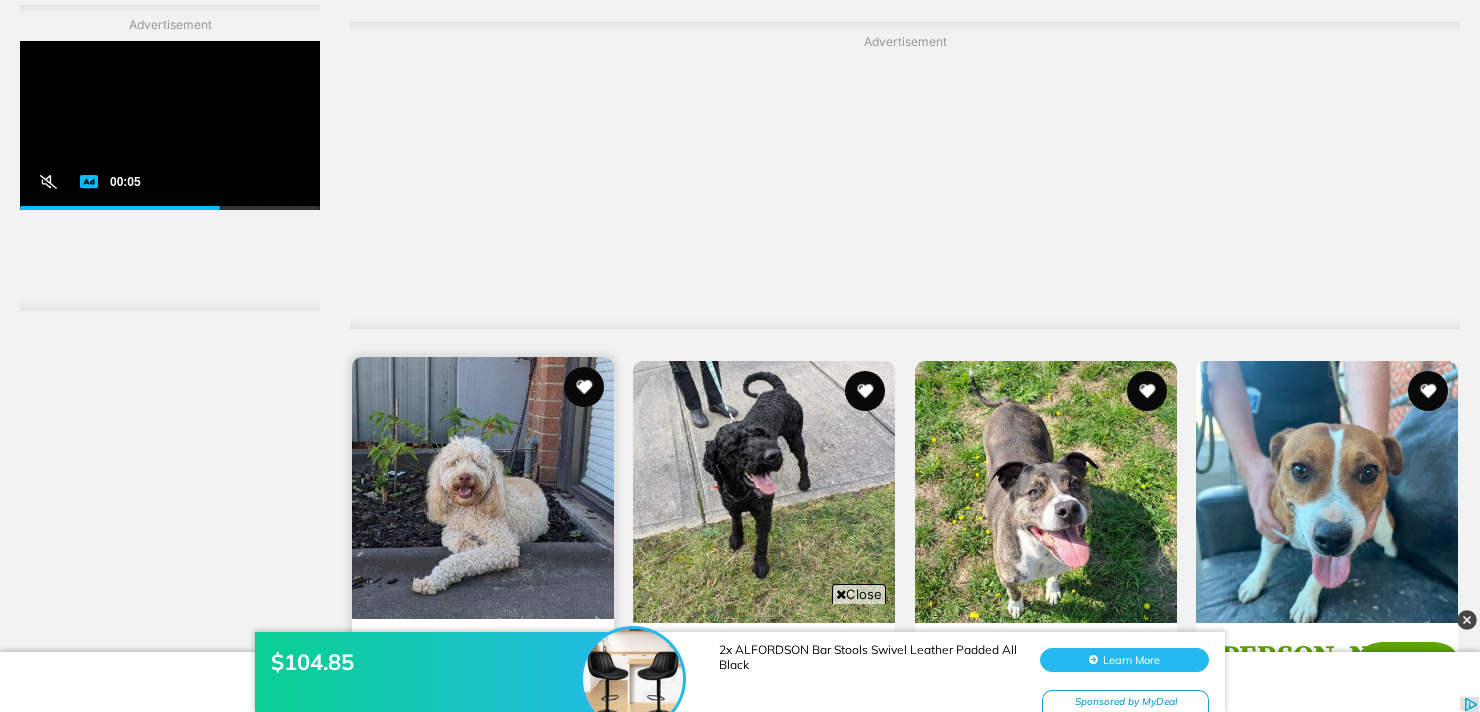 click at bounding box center [483, 488] 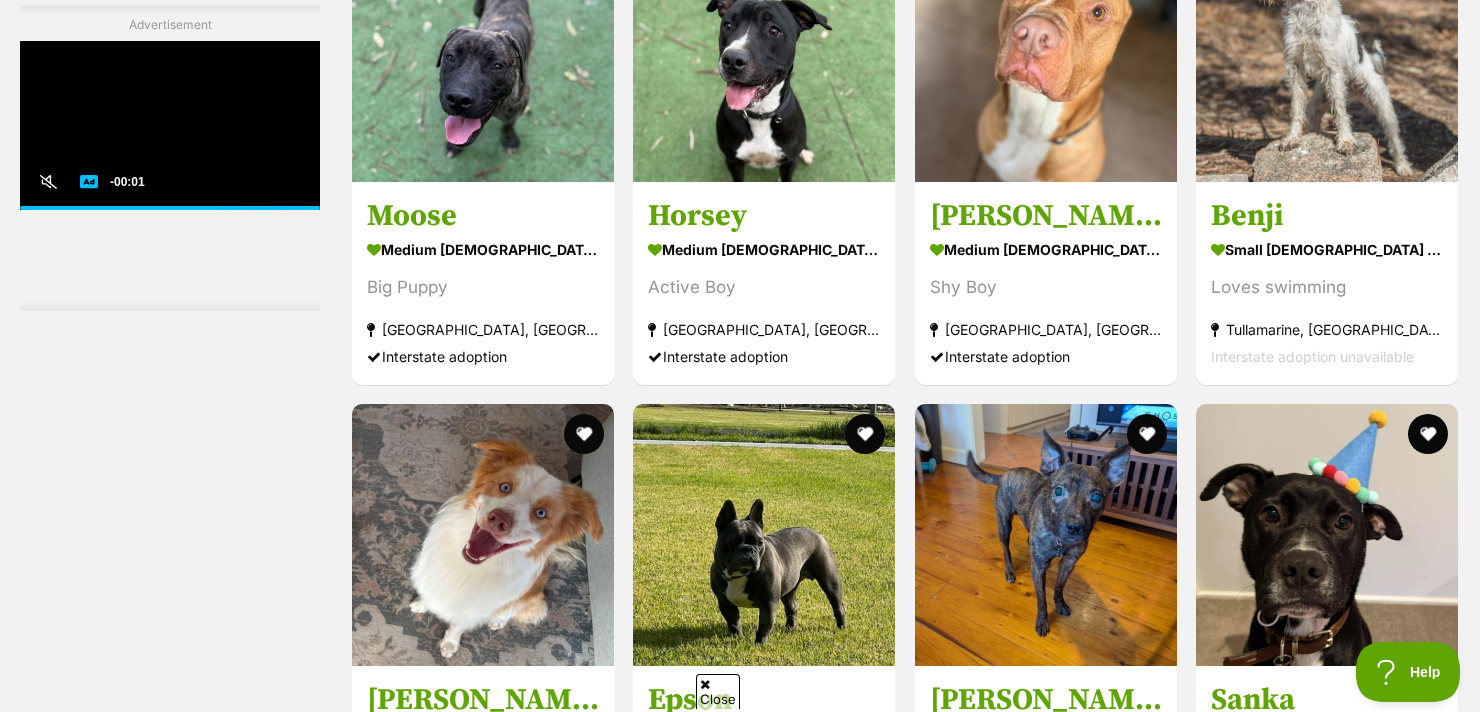 scroll, scrollTop: 0, scrollLeft: 0, axis: both 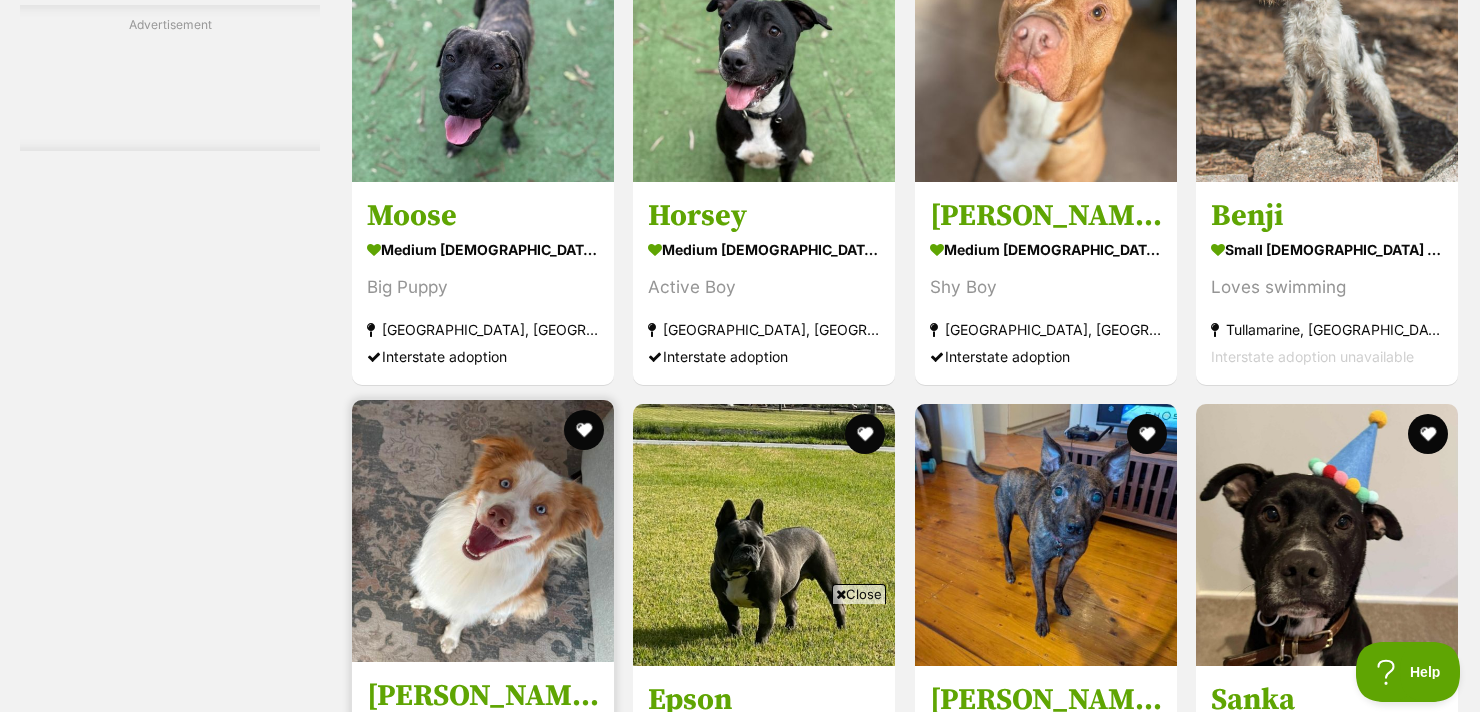 click at bounding box center [483, 531] 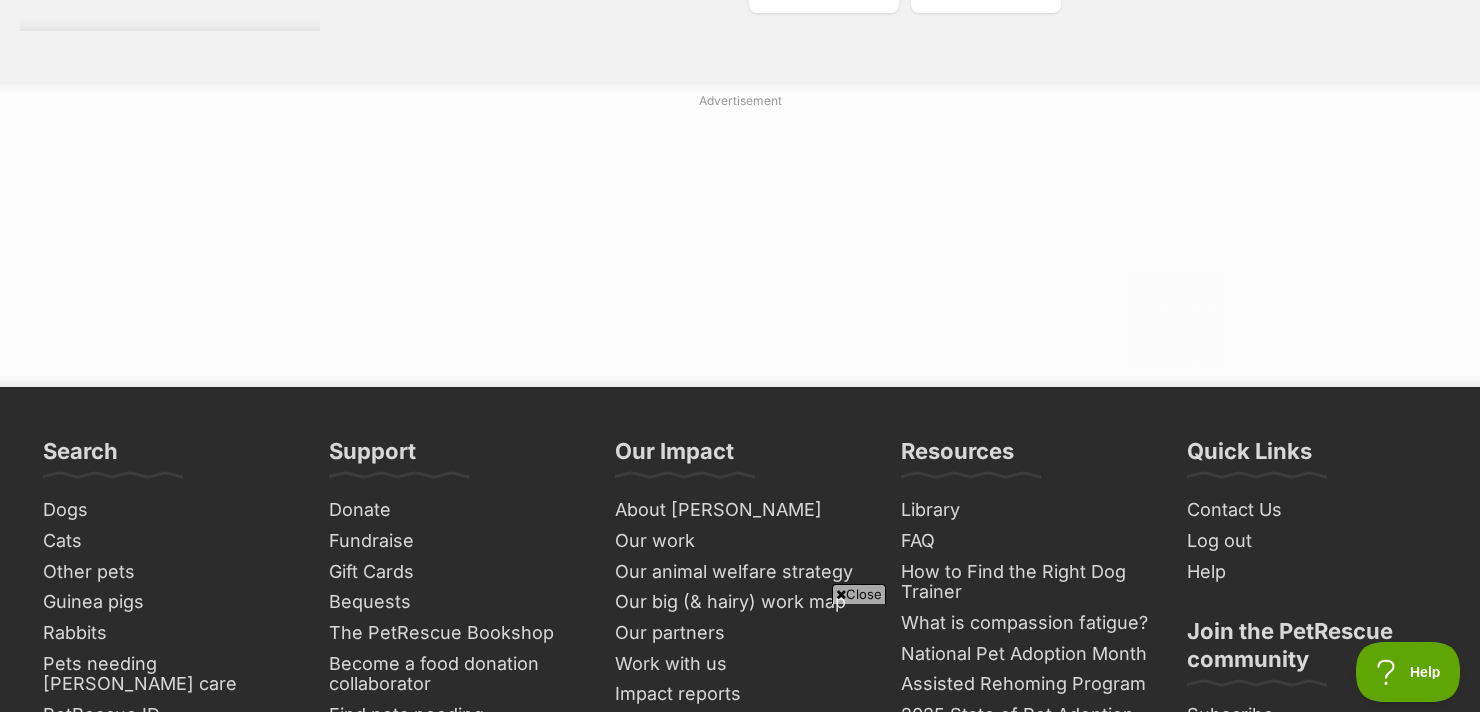 scroll, scrollTop: 10858, scrollLeft: 0, axis: vertical 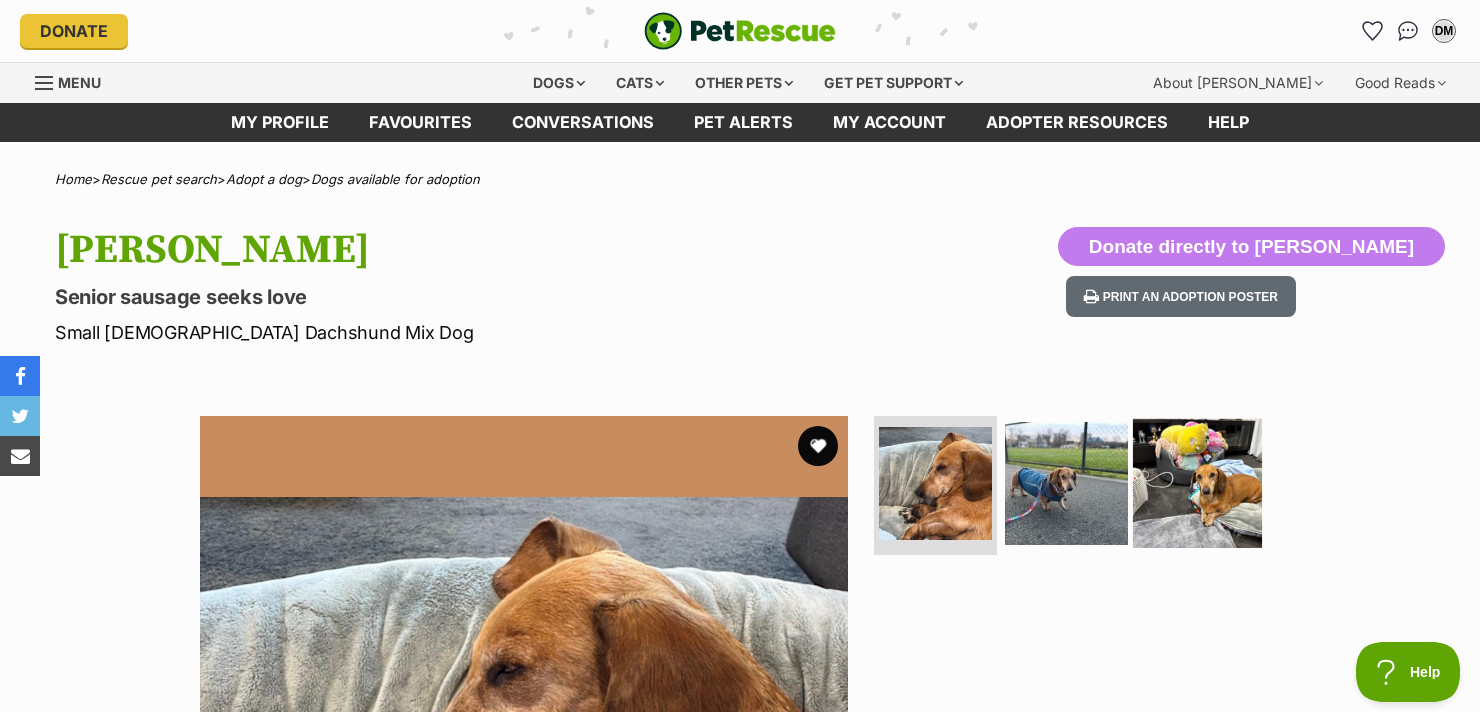 click at bounding box center [1197, 482] 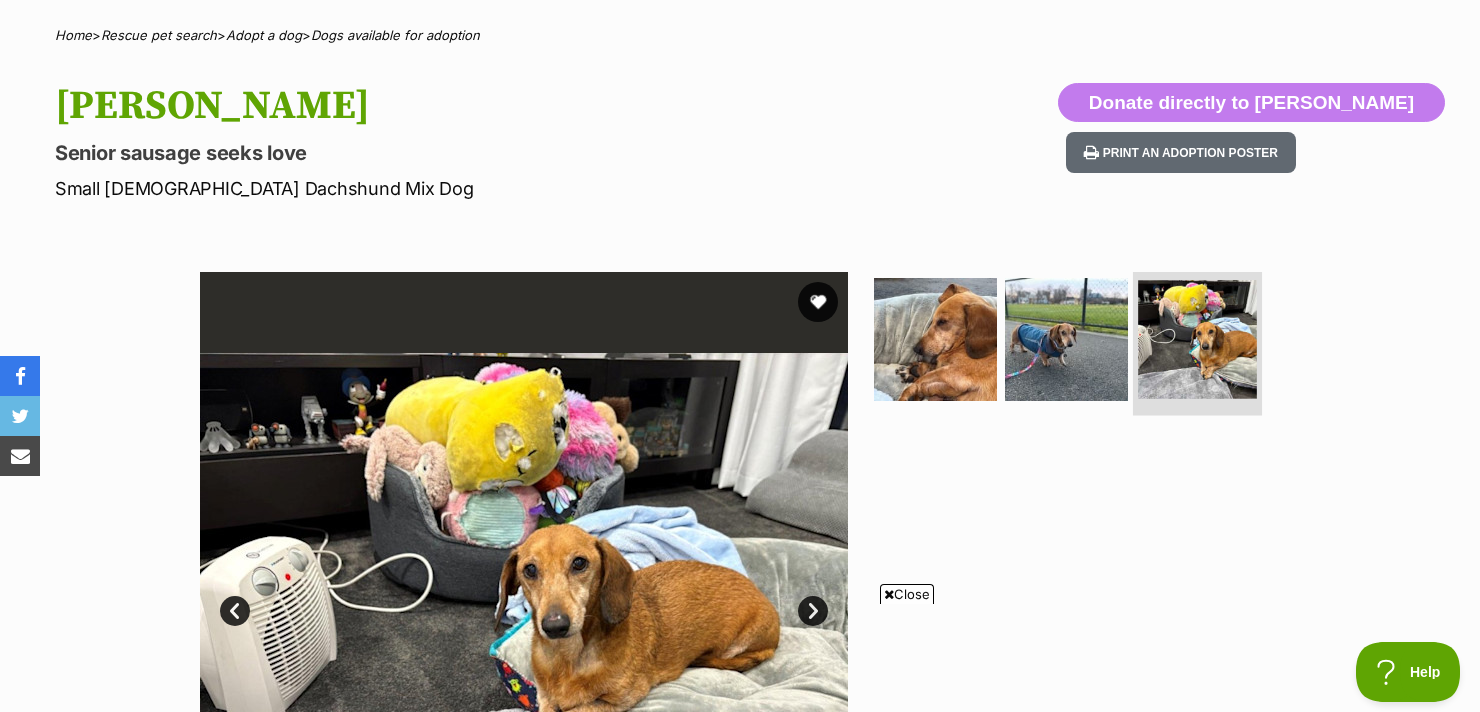 scroll, scrollTop: 0, scrollLeft: 0, axis: both 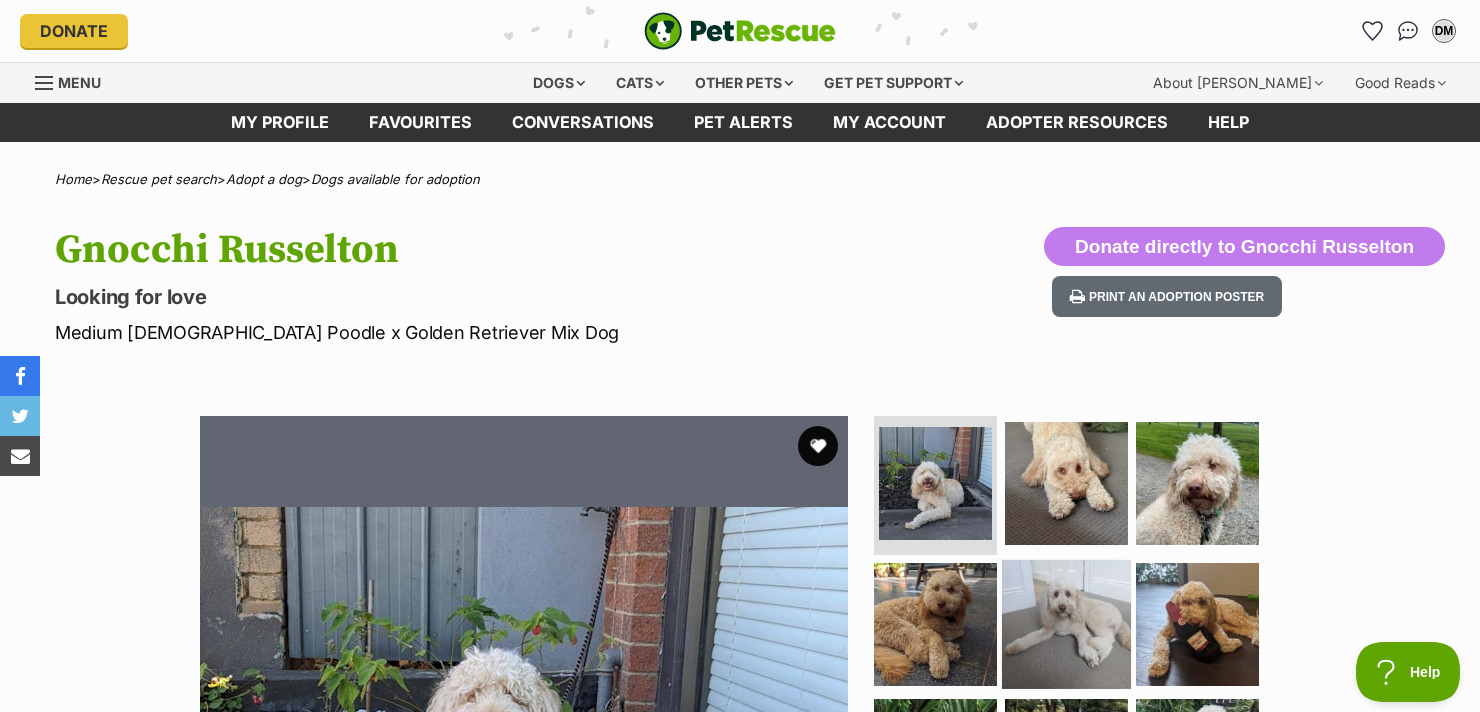 click at bounding box center [1066, 624] 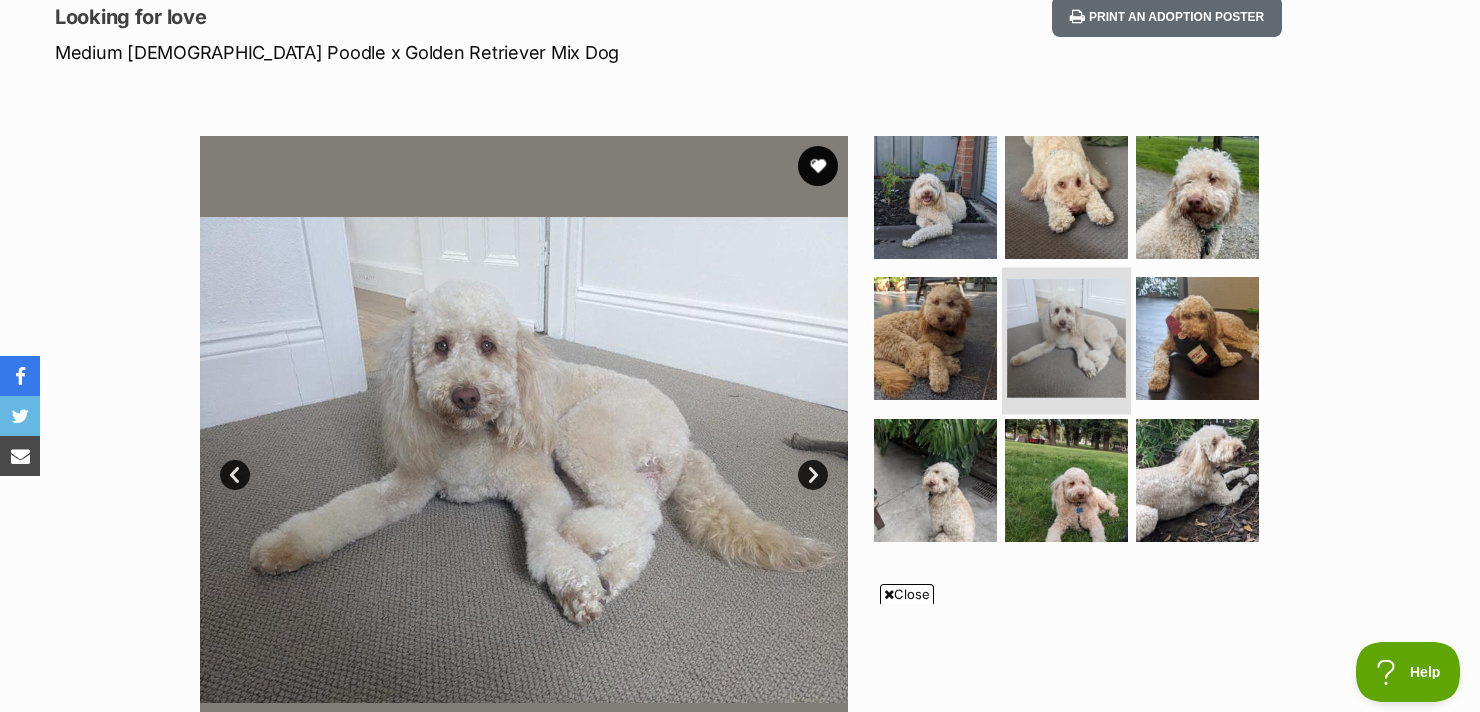 scroll, scrollTop: 0, scrollLeft: 0, axis: both 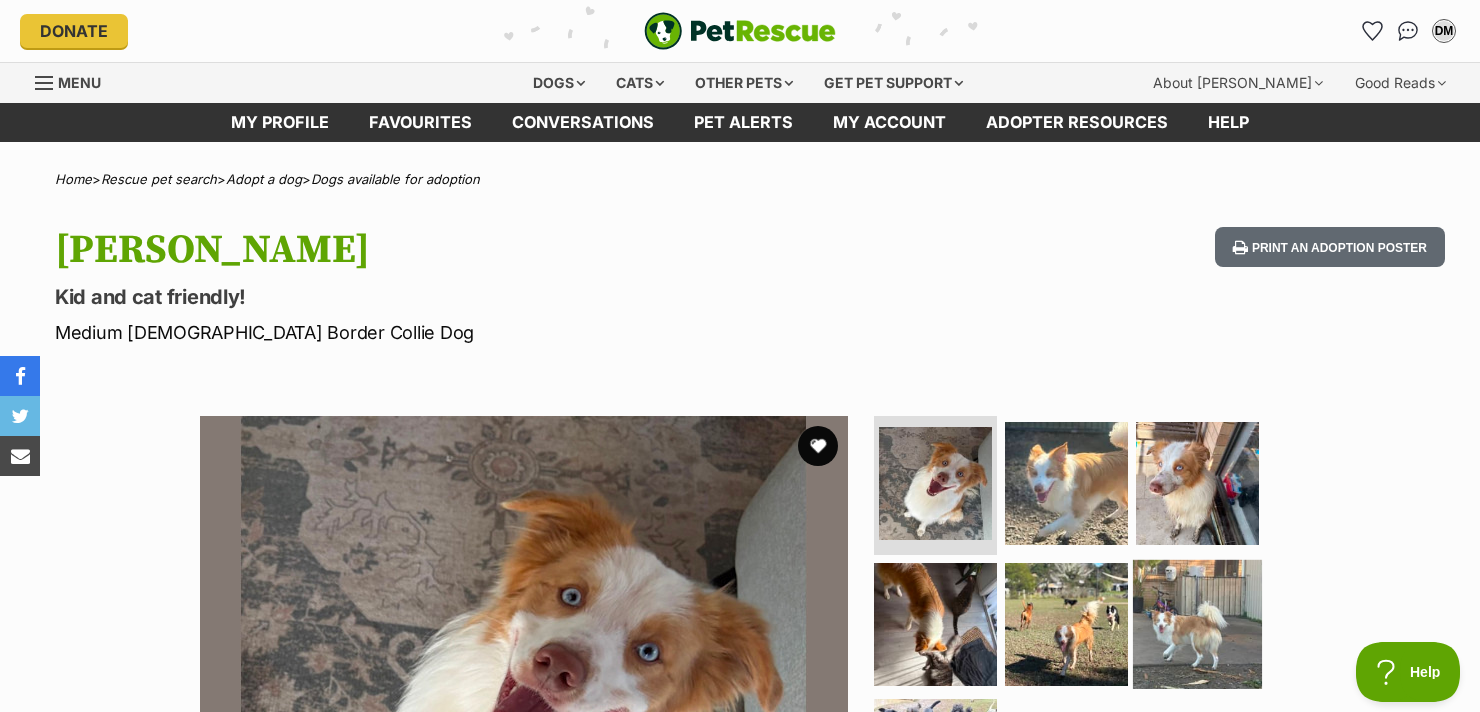click at bounding box center (1197, 624) 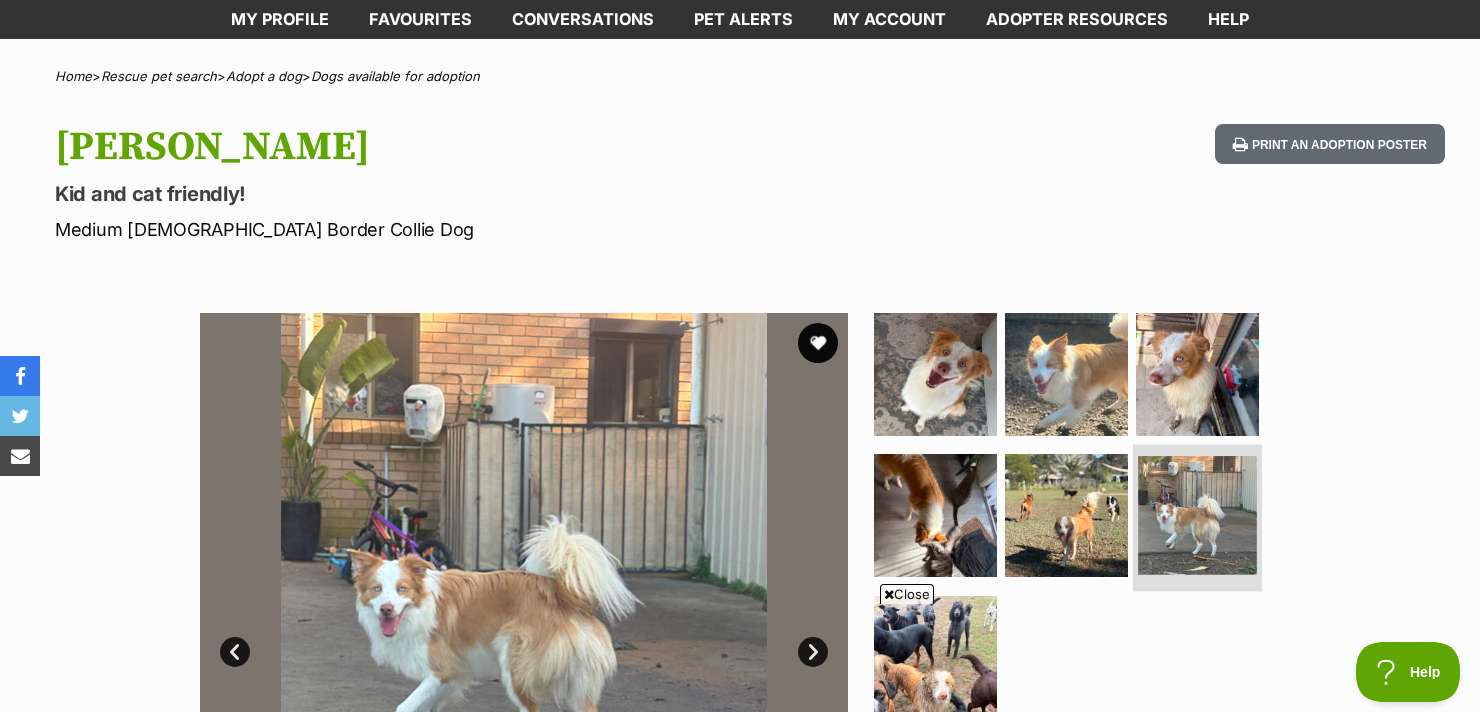 scroll, scrollTop: 0, scrollLeft: 0, axis: both 